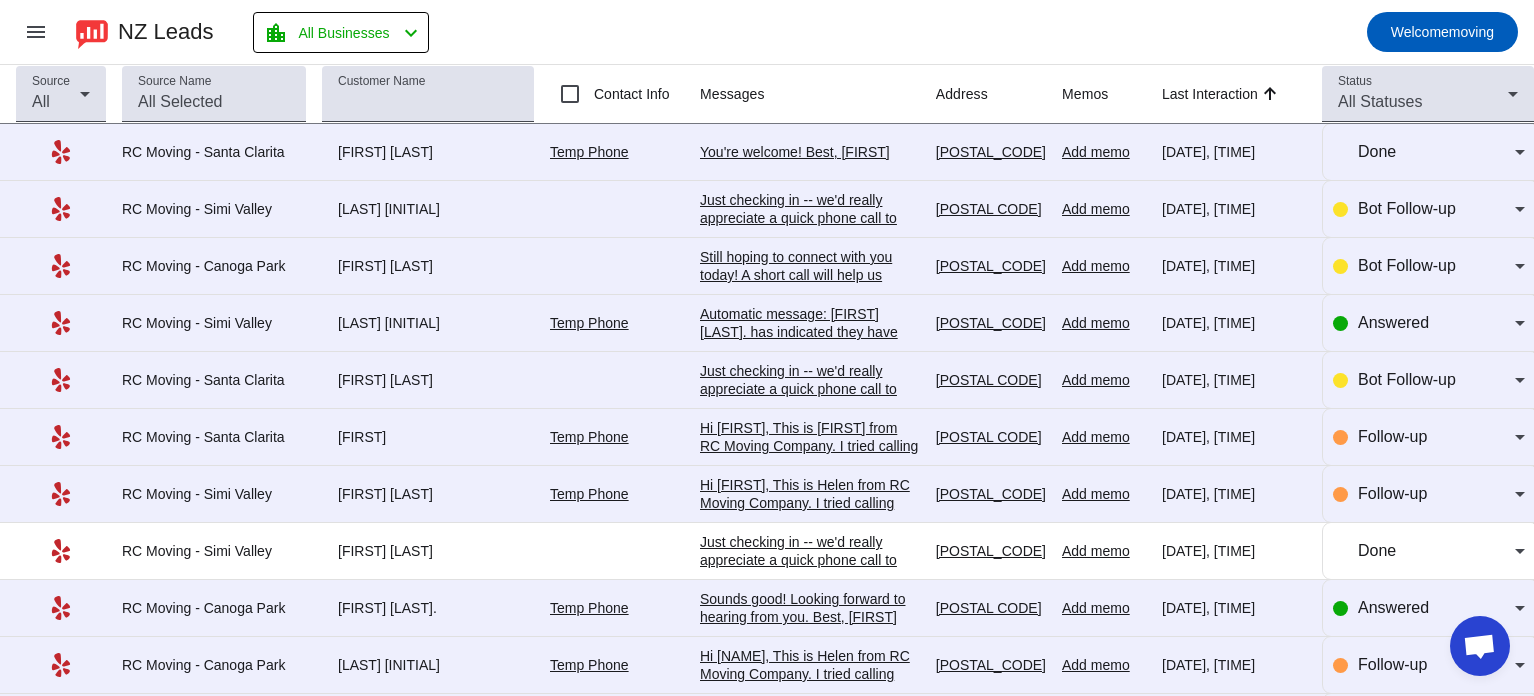 scroll, scrollTop: 0, scrollLeft: 0, axis: both 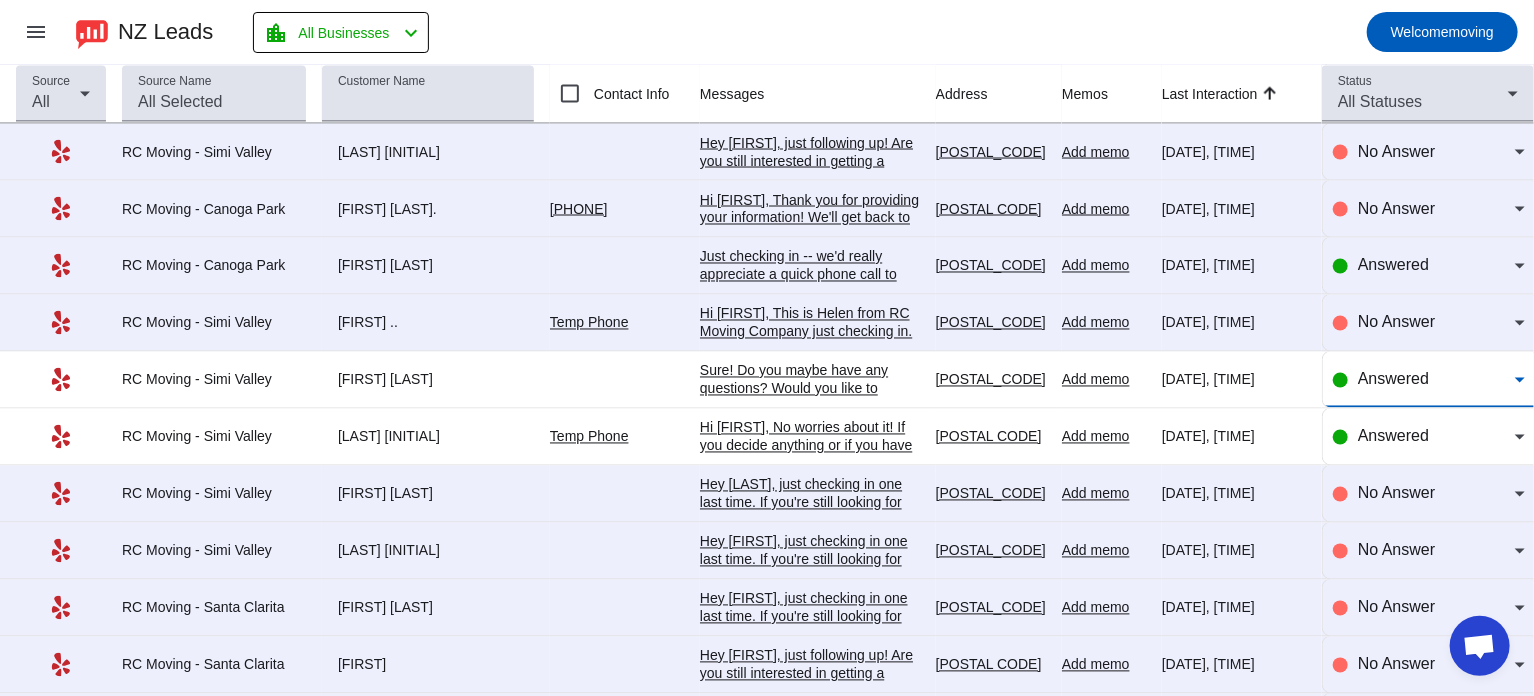 click on "Answered" at bounding box center [1393, 379] 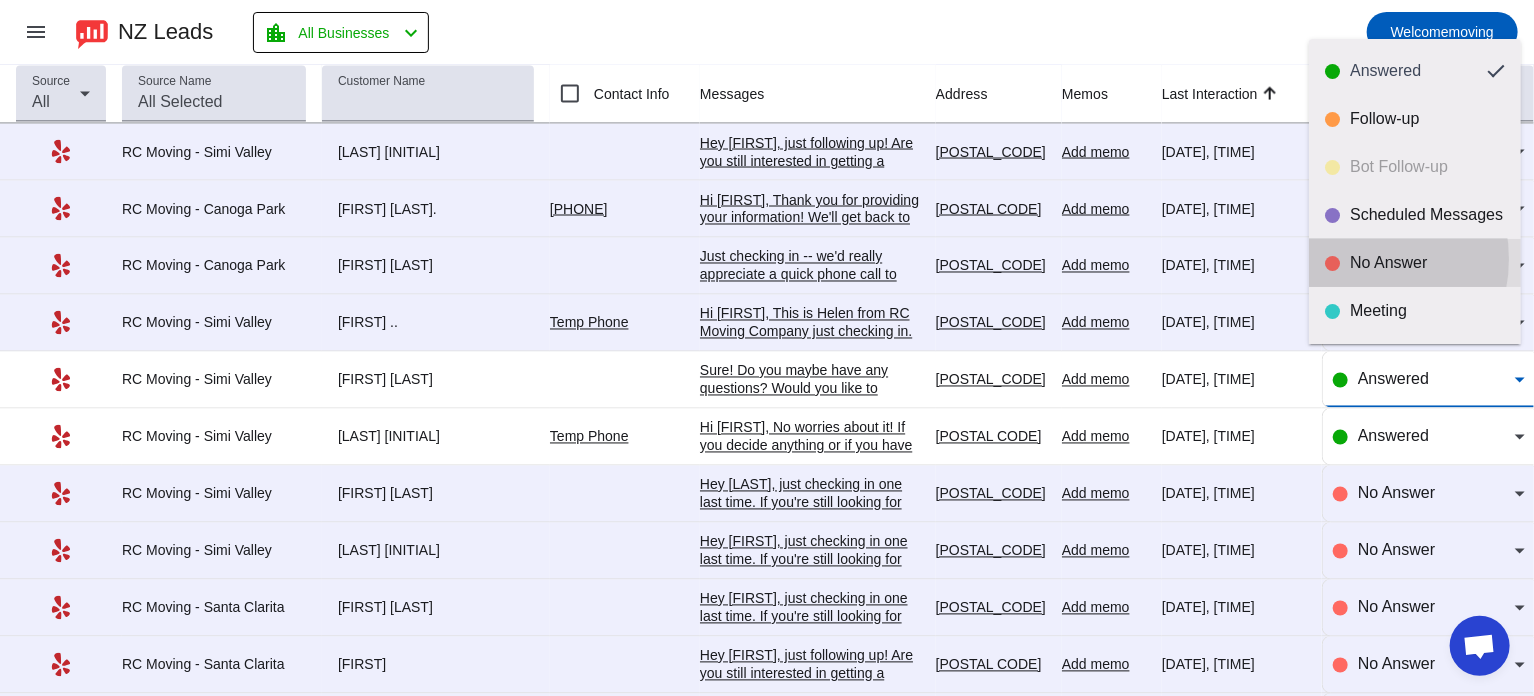 click on "No Answer" at bounding box center [1415, 263] 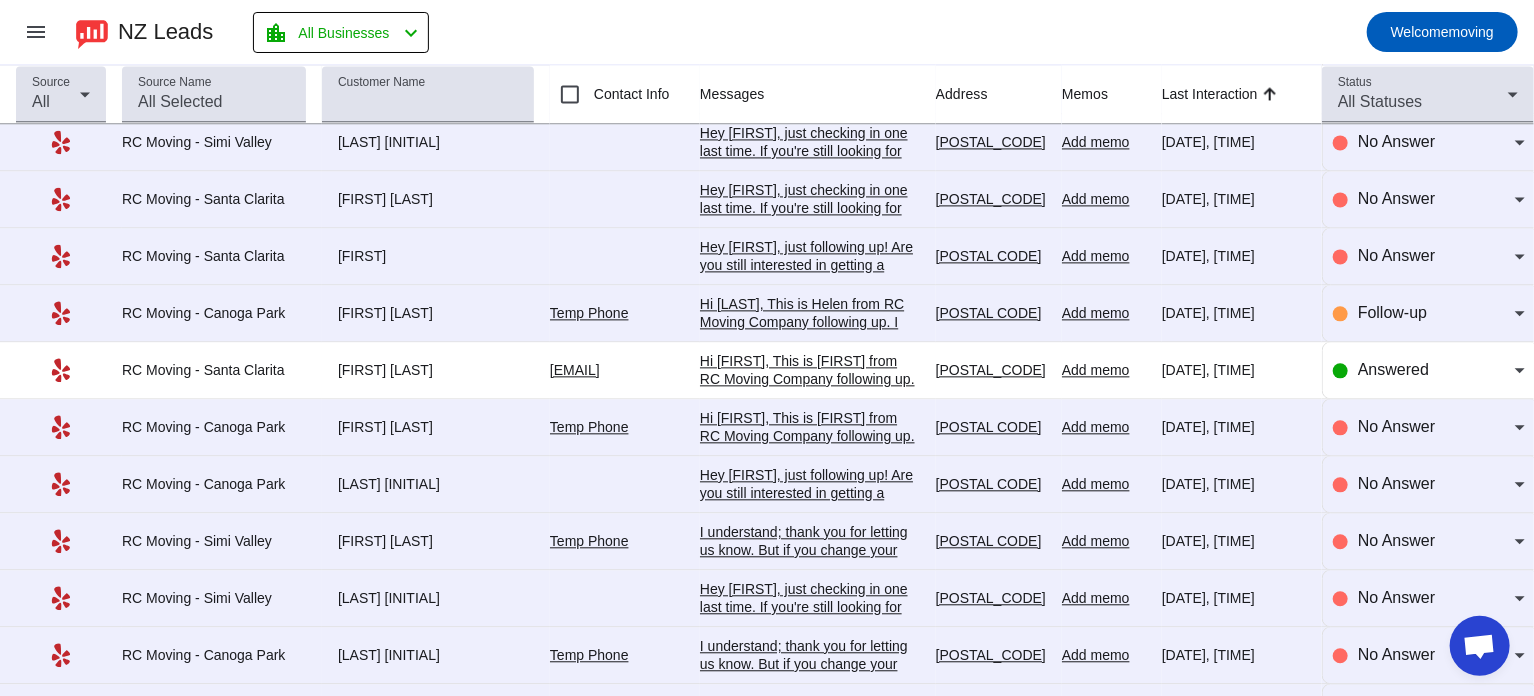 scroll, scrollTop: 2174, scrollLeft: 0, axis: vertical 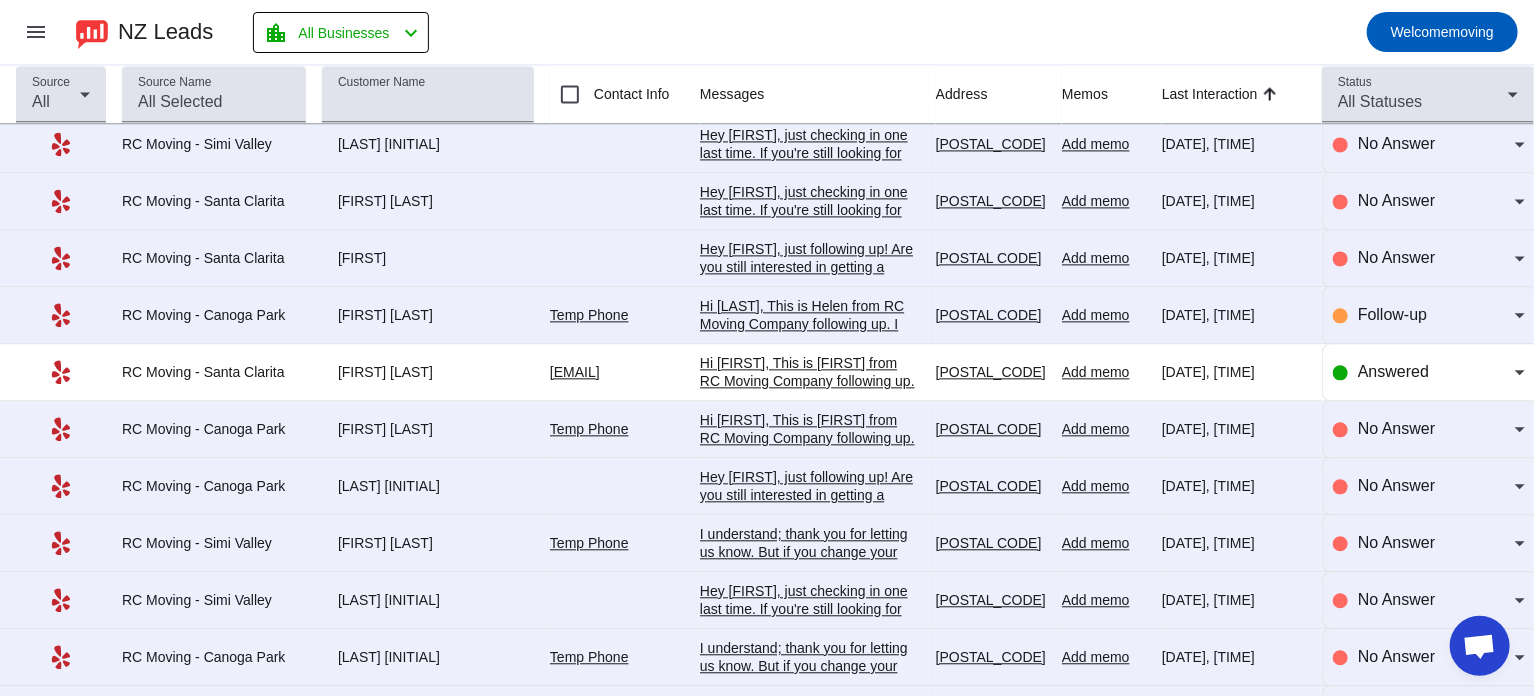 click on "Hi [FIRST],
This is [FIRST] from RC Moving Company following up.
I just wanted to let you know we still have availability and will be glad to help you out.
Please let me know if you're still looking for moving services.
You can reach me at ([PHONE]) [PHONE].
Have a nice day!
Best,
[FIRST]" 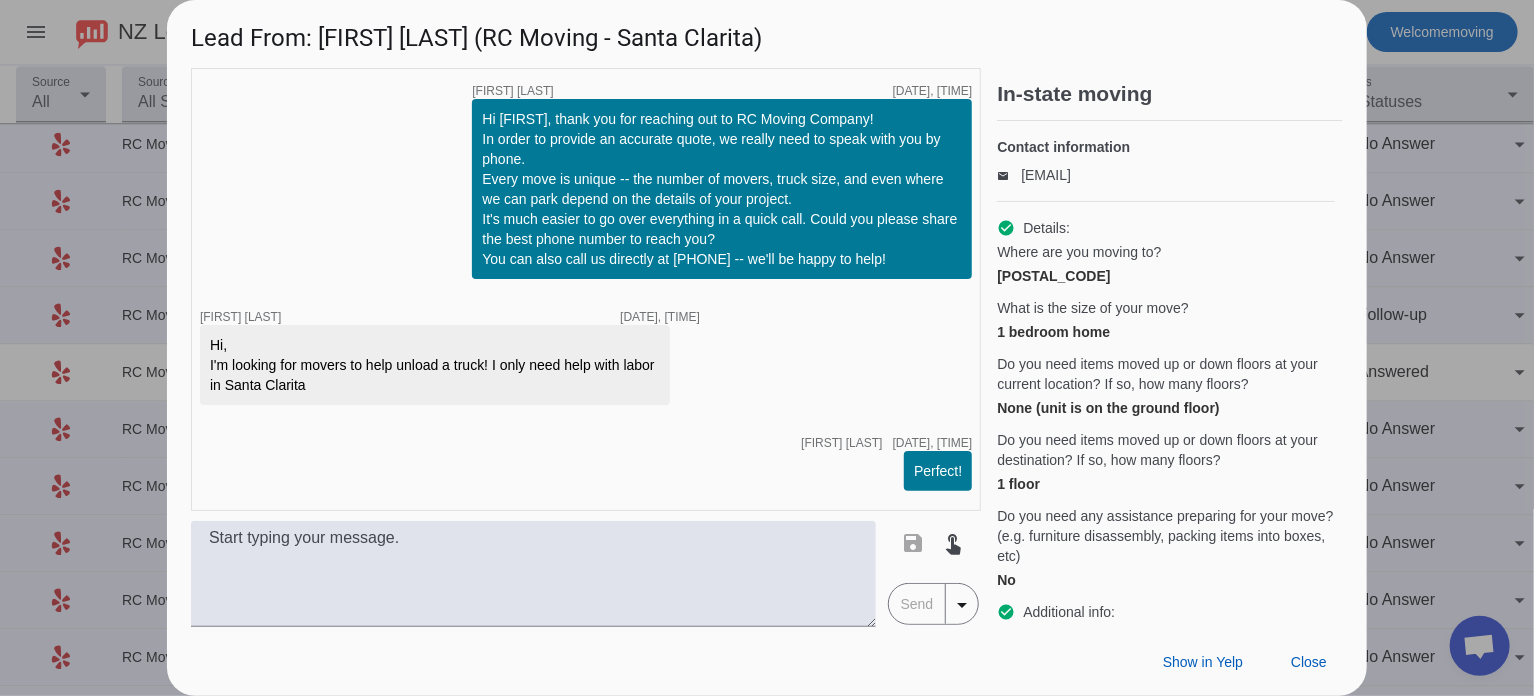 scroll, scrollTop: 1292, scrollLeft: 0, axis: vertical 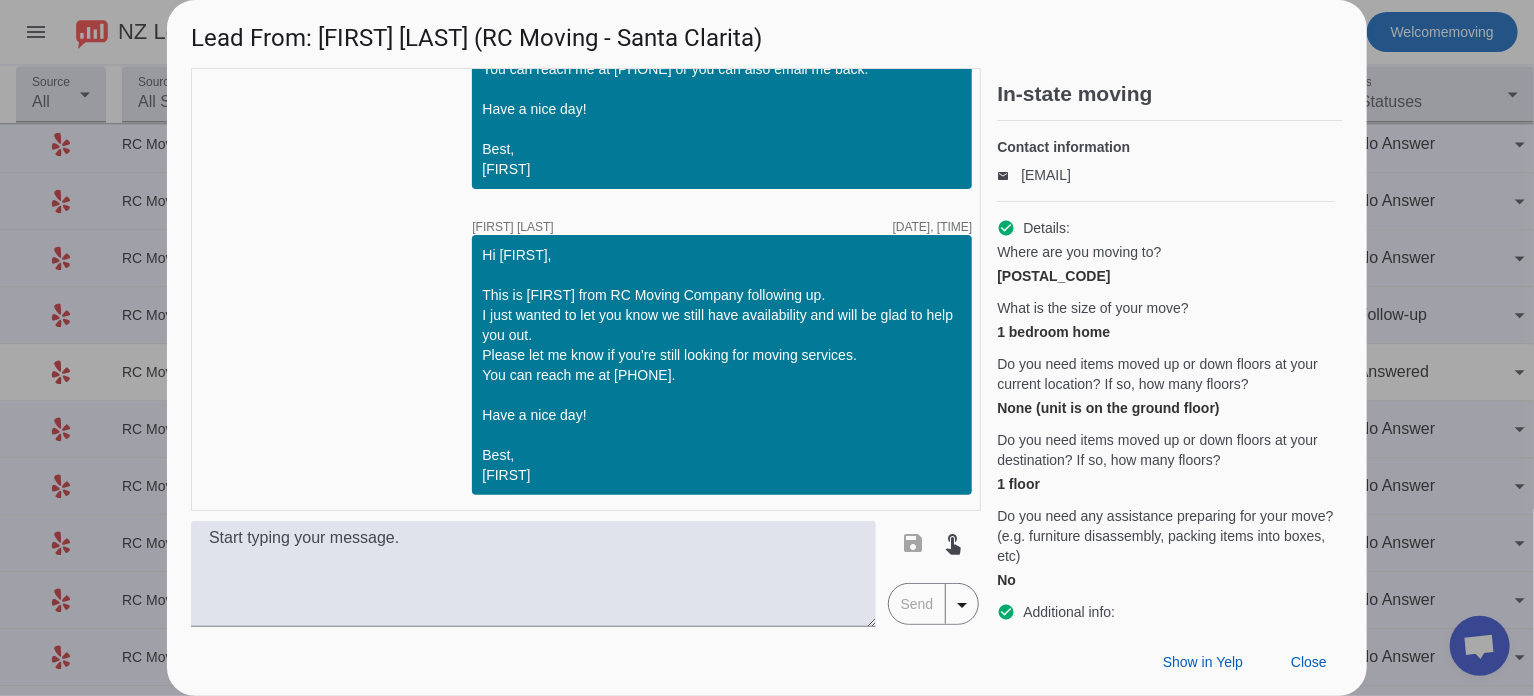 click at bounding box center (767, 348) 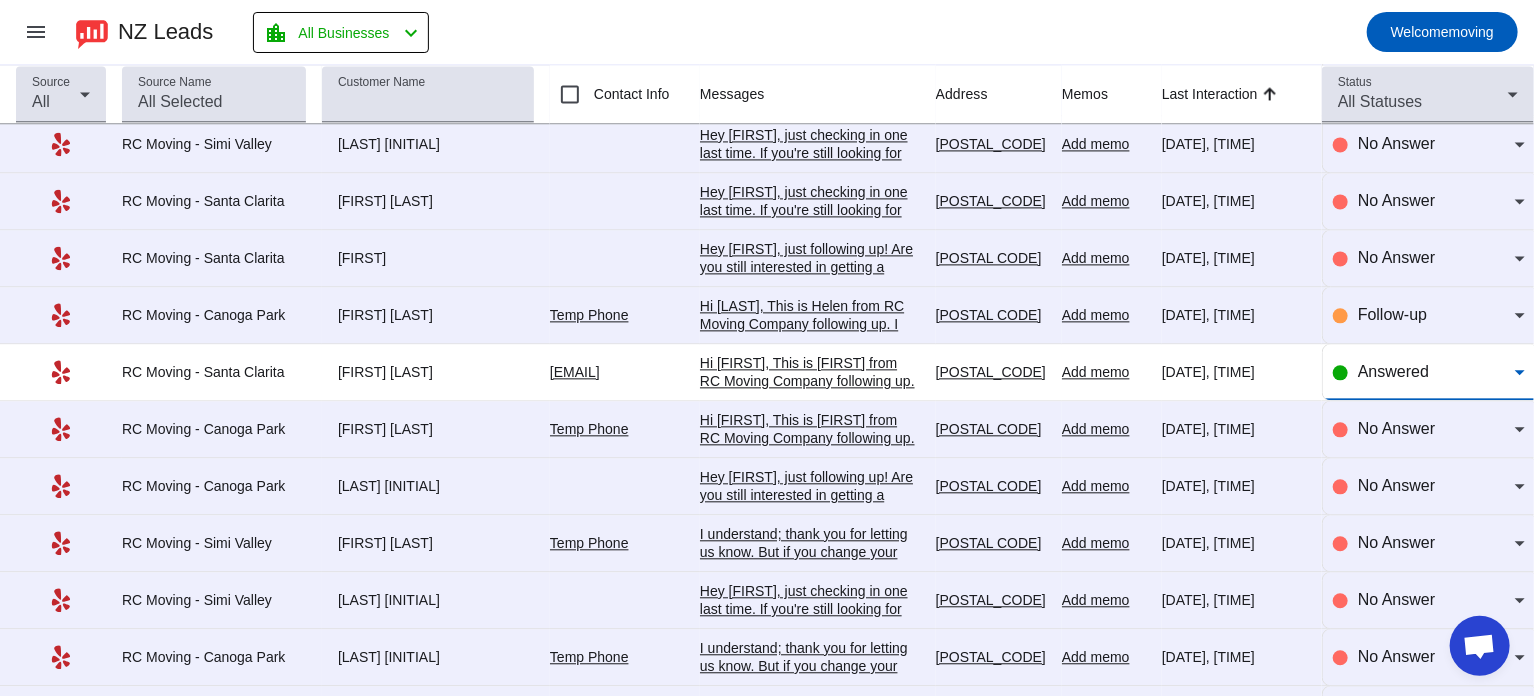 click on "Answered" at bounding box center (1436, 372) 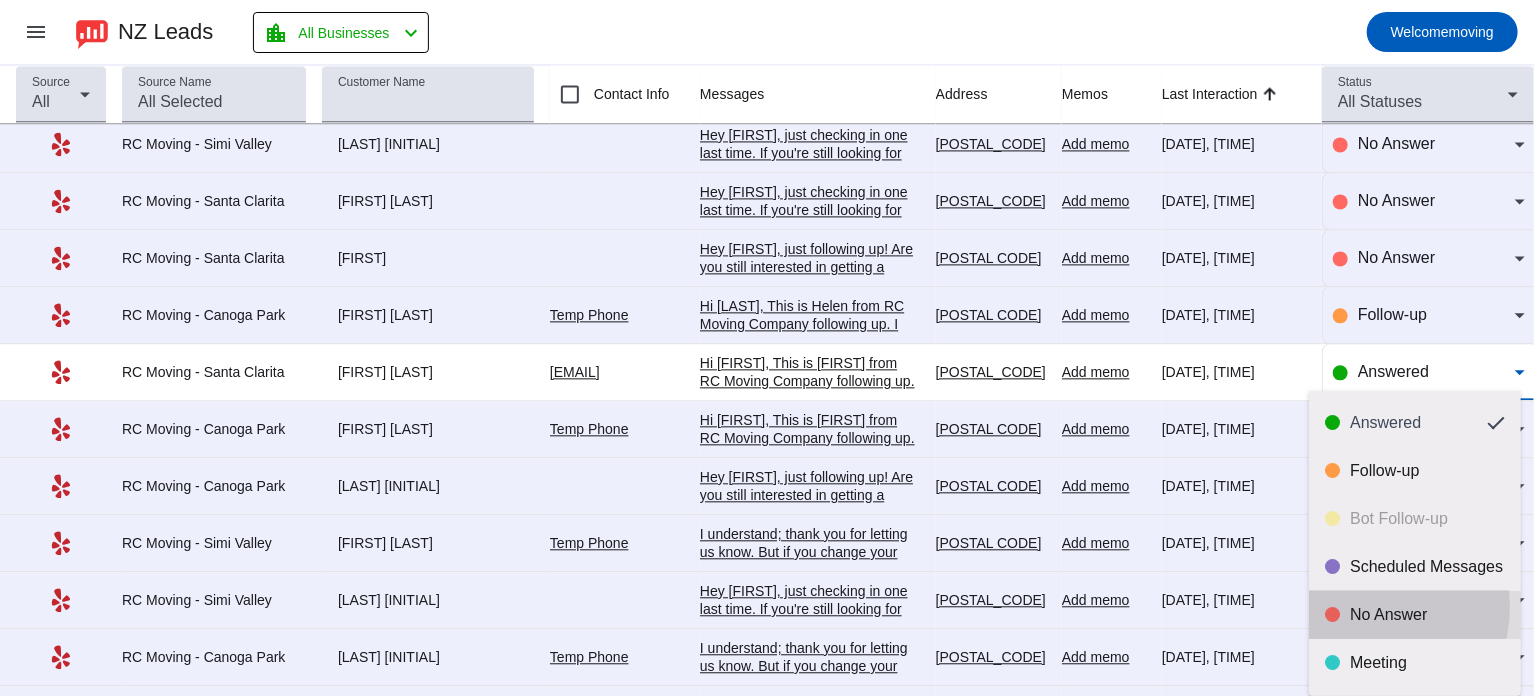click on "No Answer" at bounding box center (1427, 615) 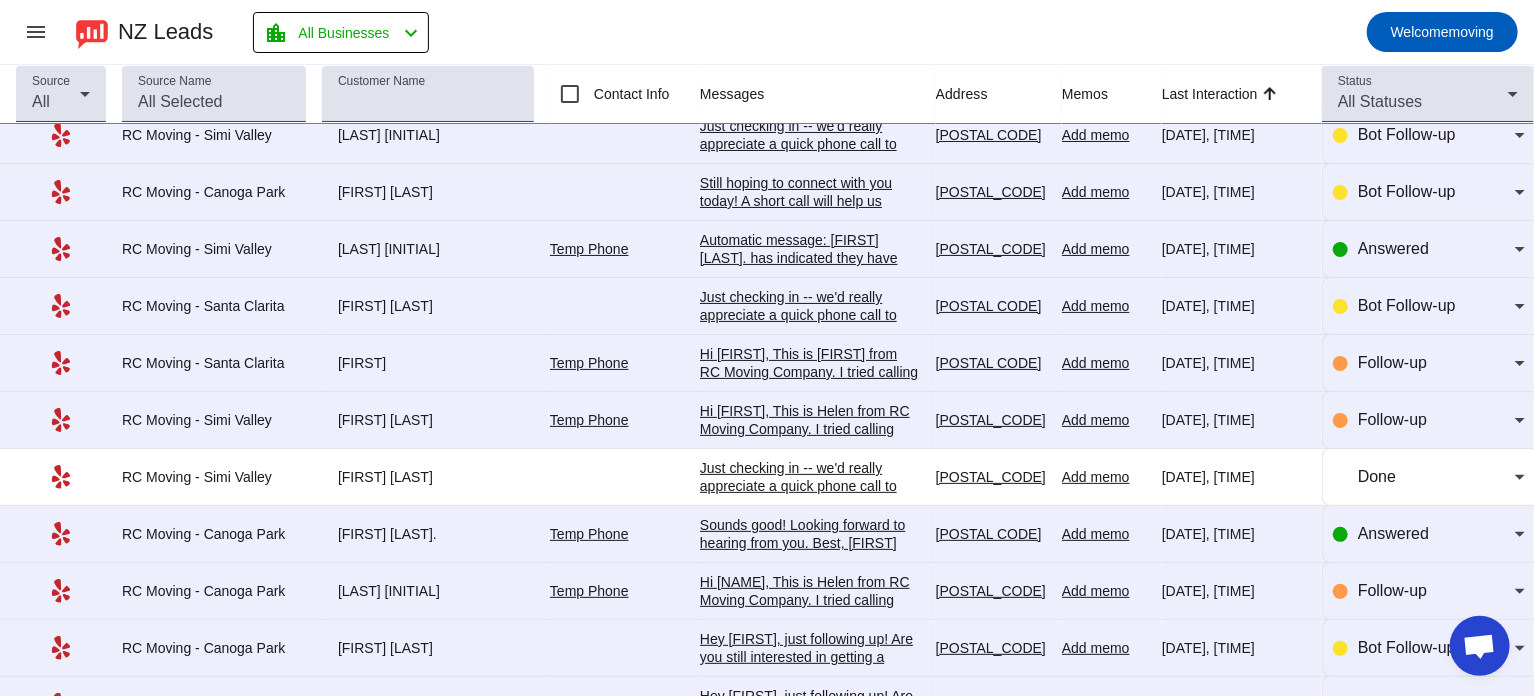 scroll, scrollTop: 0, scrollLeft: 0, axis: both 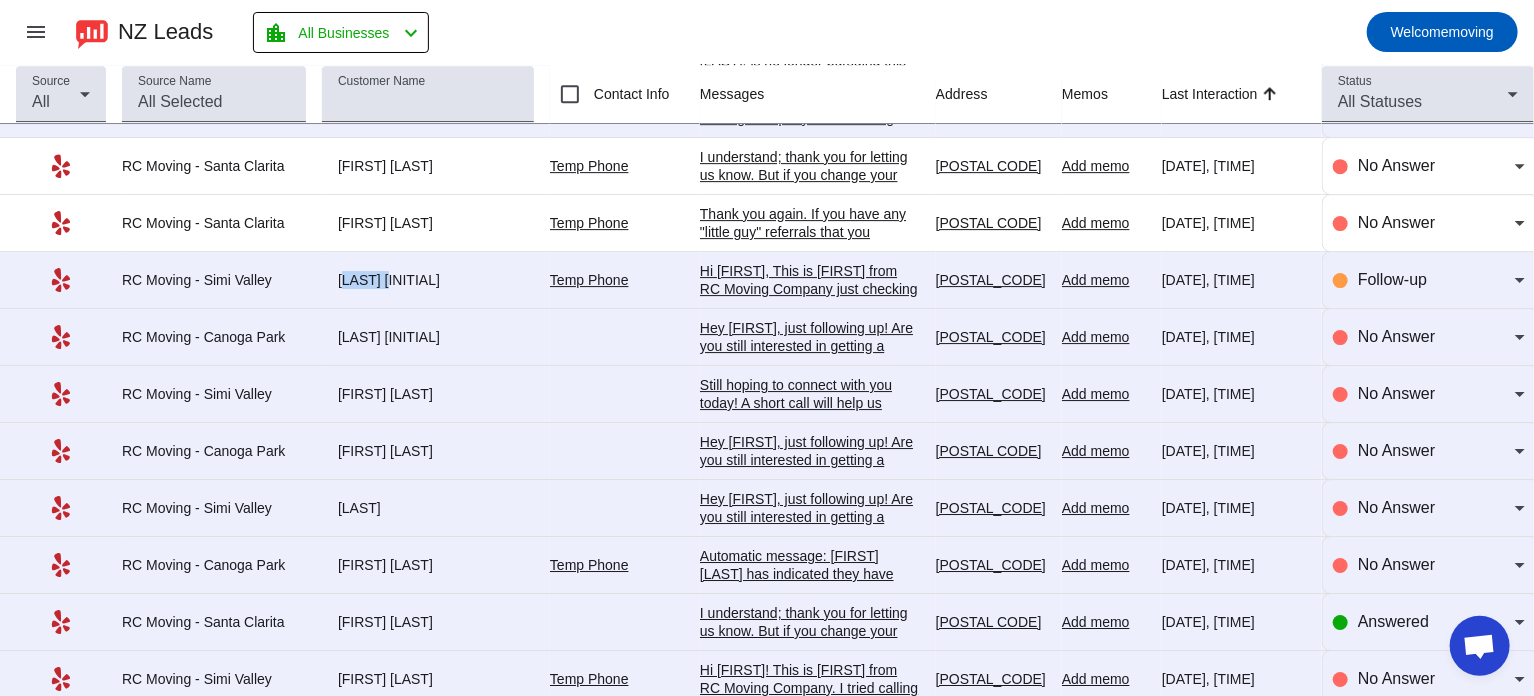 drag, startPoint x: 332, startPoint y: 269, endPoint x: 387, endPoint y: 269, distance: 55 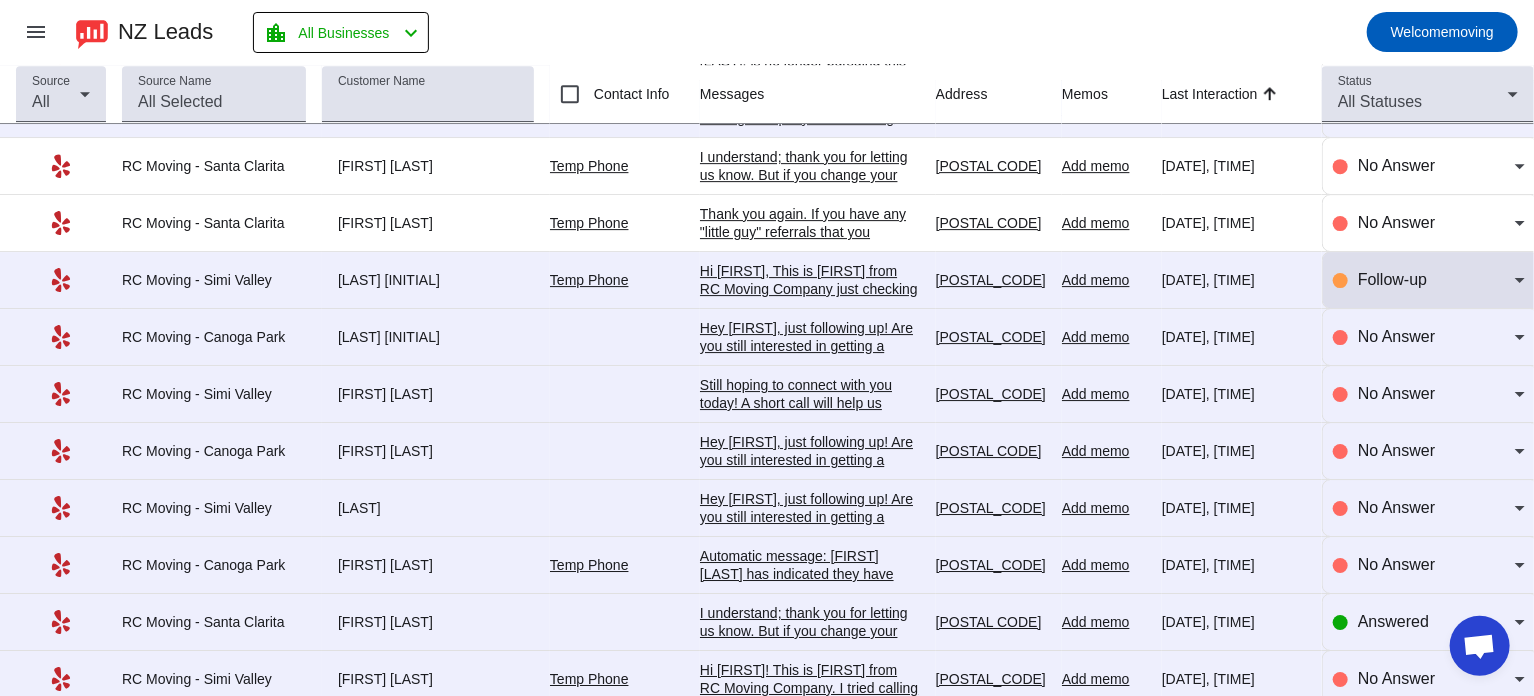 click on "Follow-up" 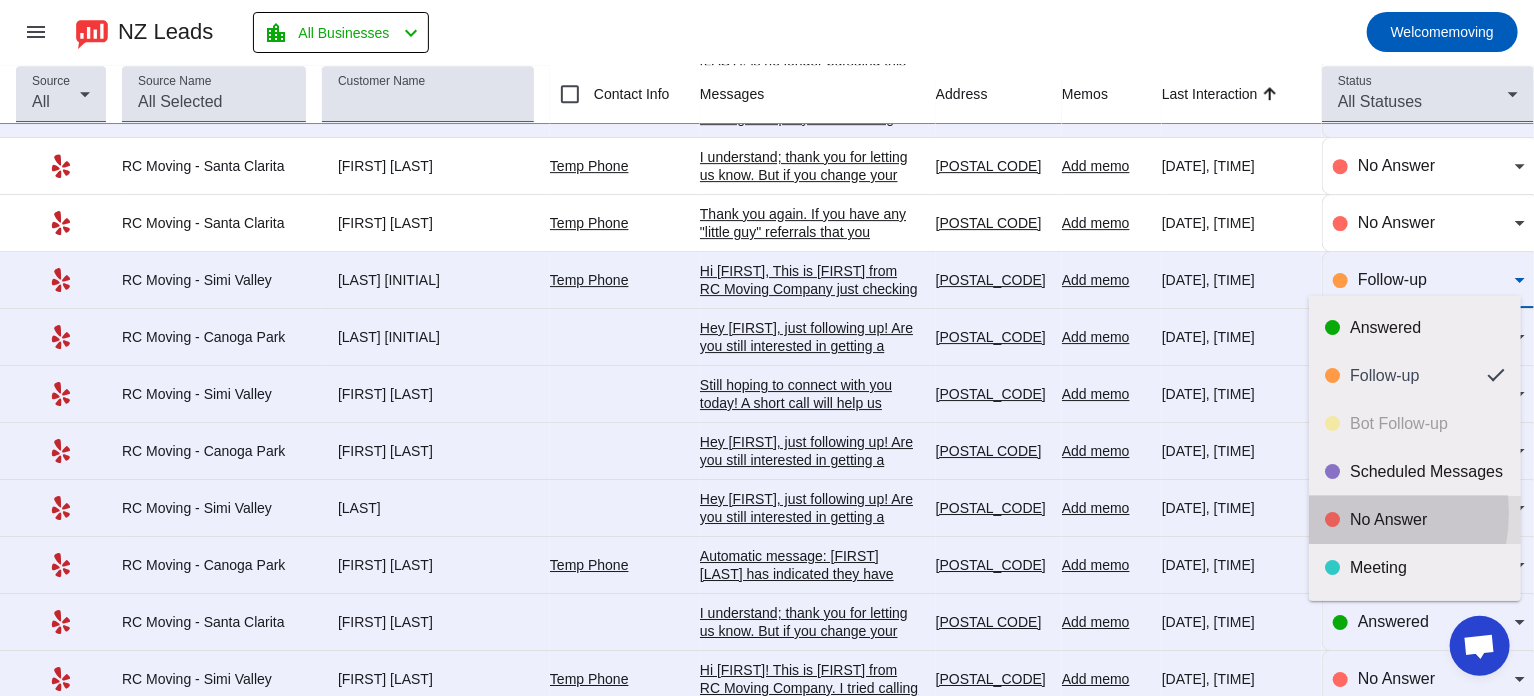 click at bounding box center [1332, 519] 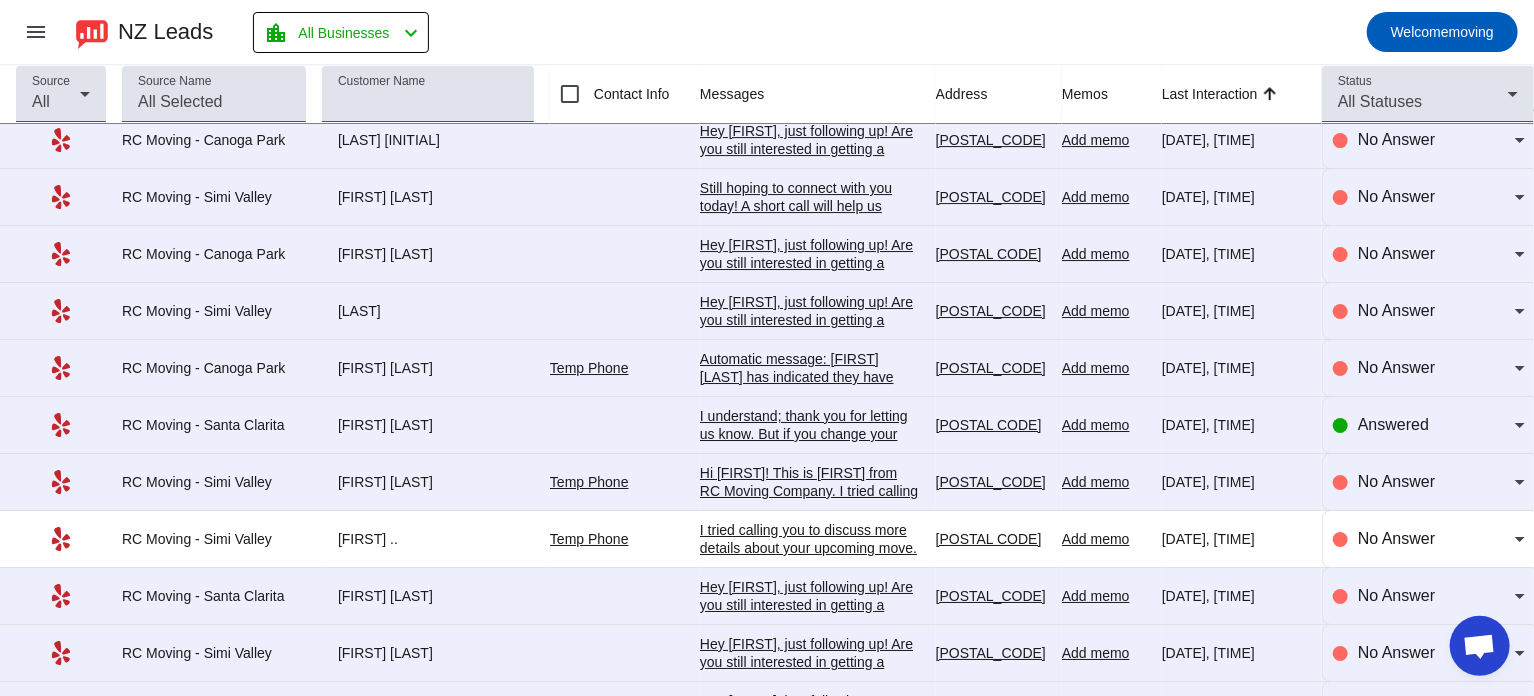 scroll, scrollTop: 3434, scrollLeft: 0, axis: vertical 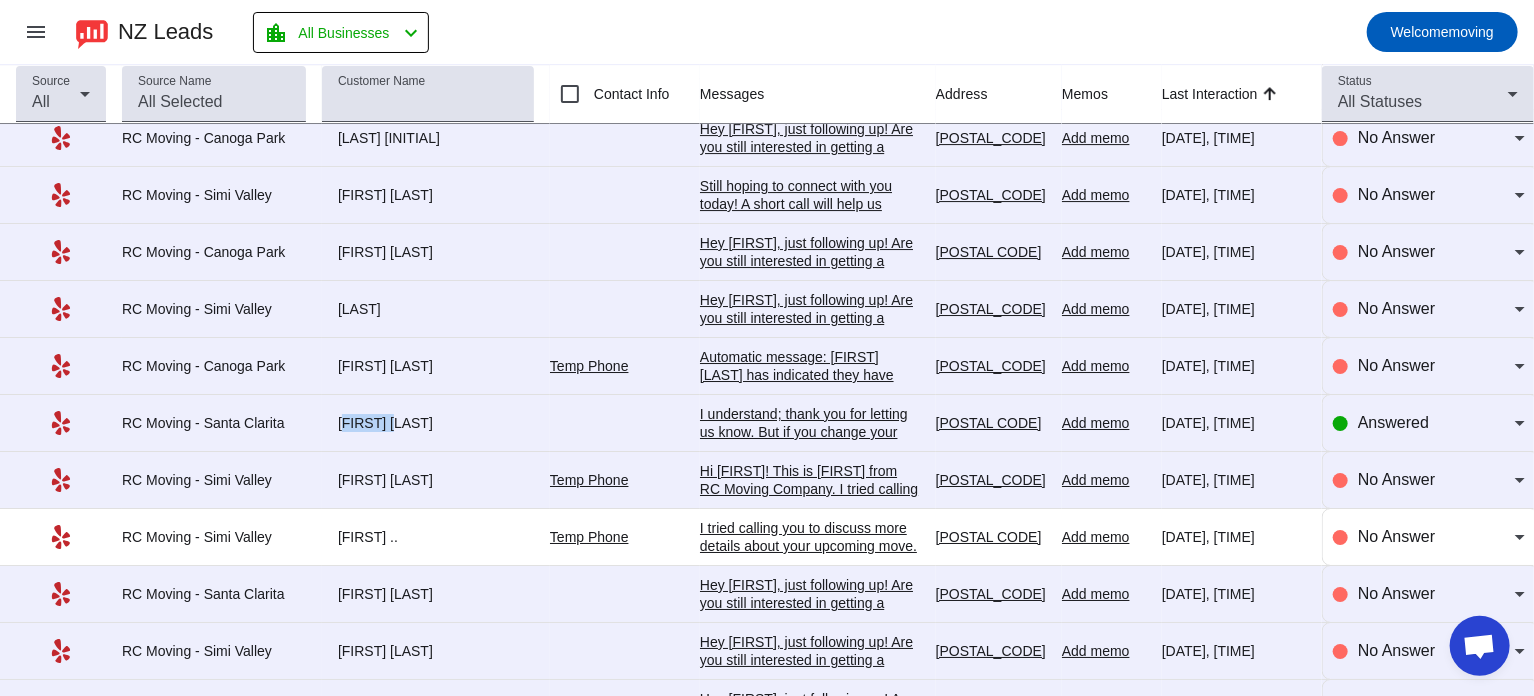 drag, startPoint x: 337, startPoint y: 402, endPoint x: 407, endPoint y: 406, distance: 70.11419 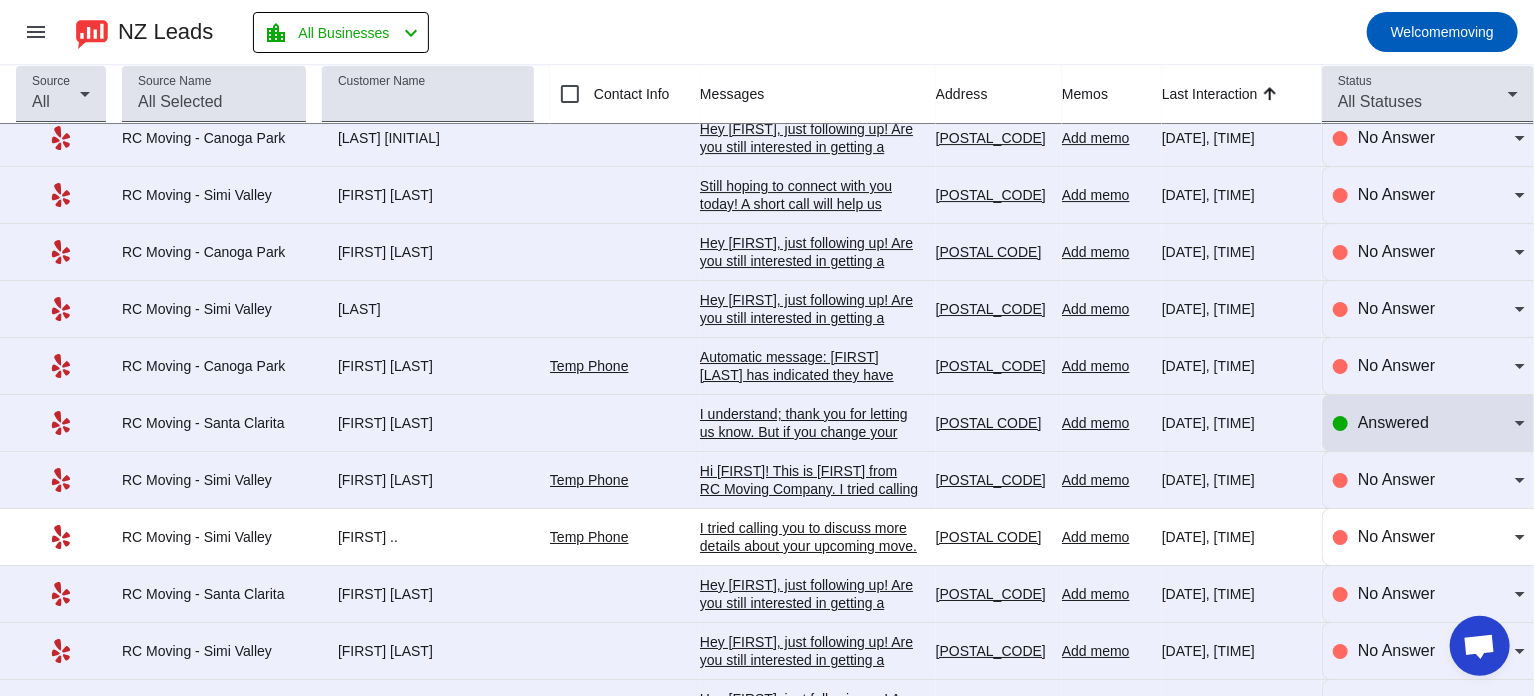 click on "Answered" at bounding box center (1393, 422) 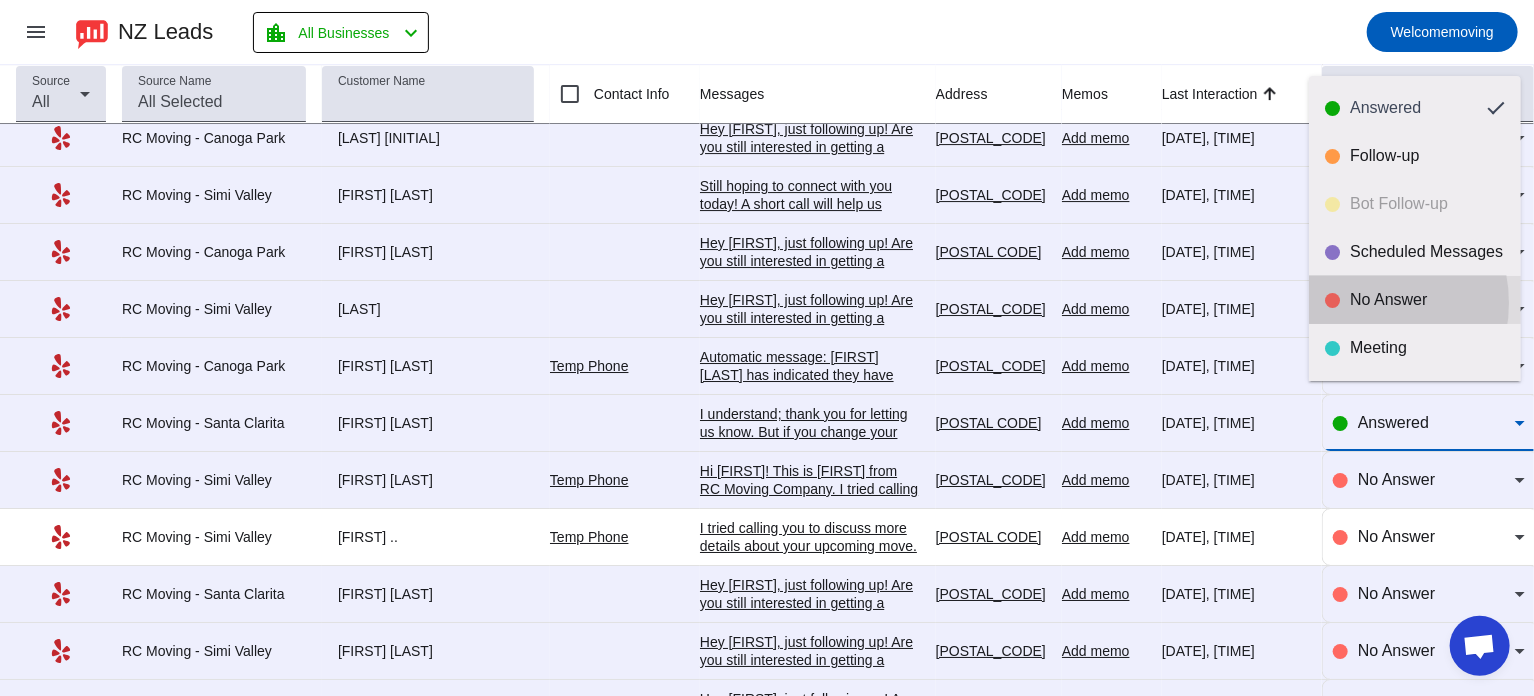 click on "No Answer" at bounding box center (1427, 300) 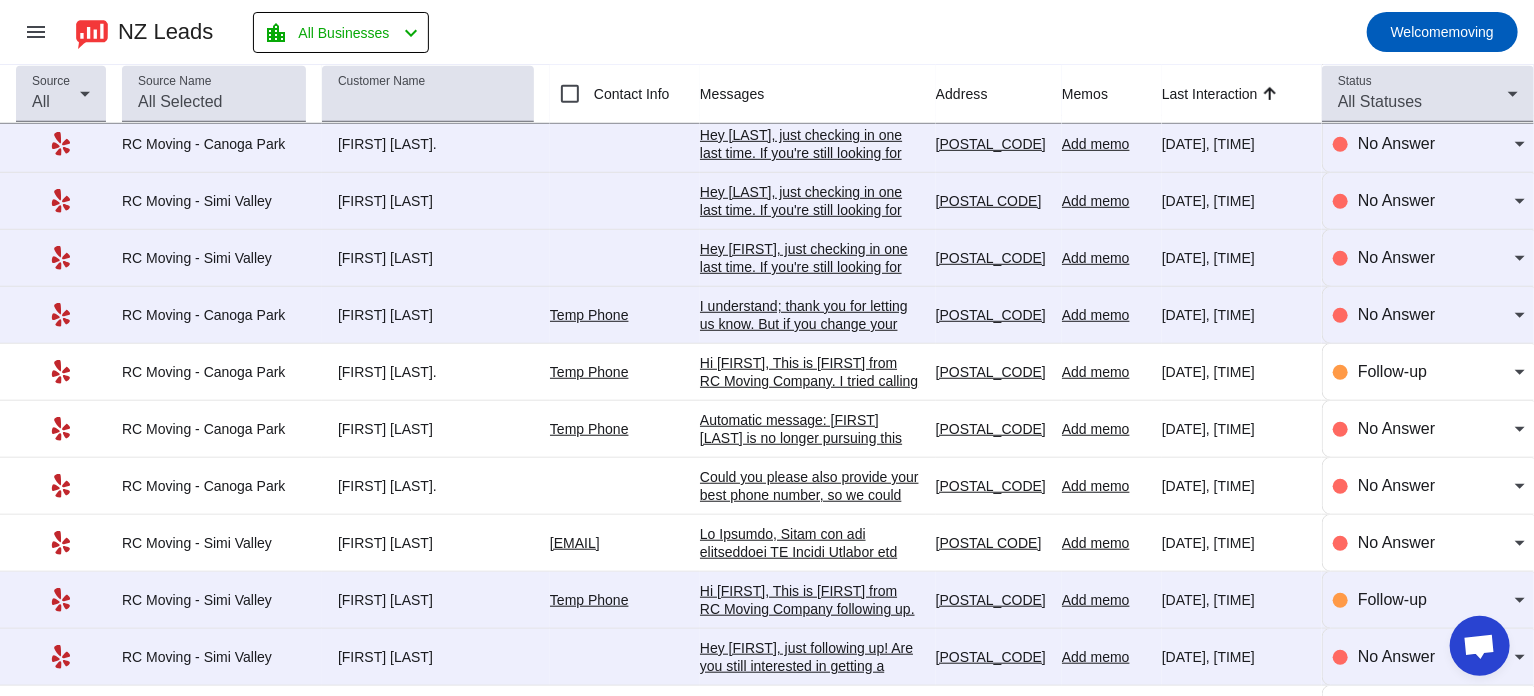 scroll, scrollTop: 4458, scrollLeft: 0, axis: vertical 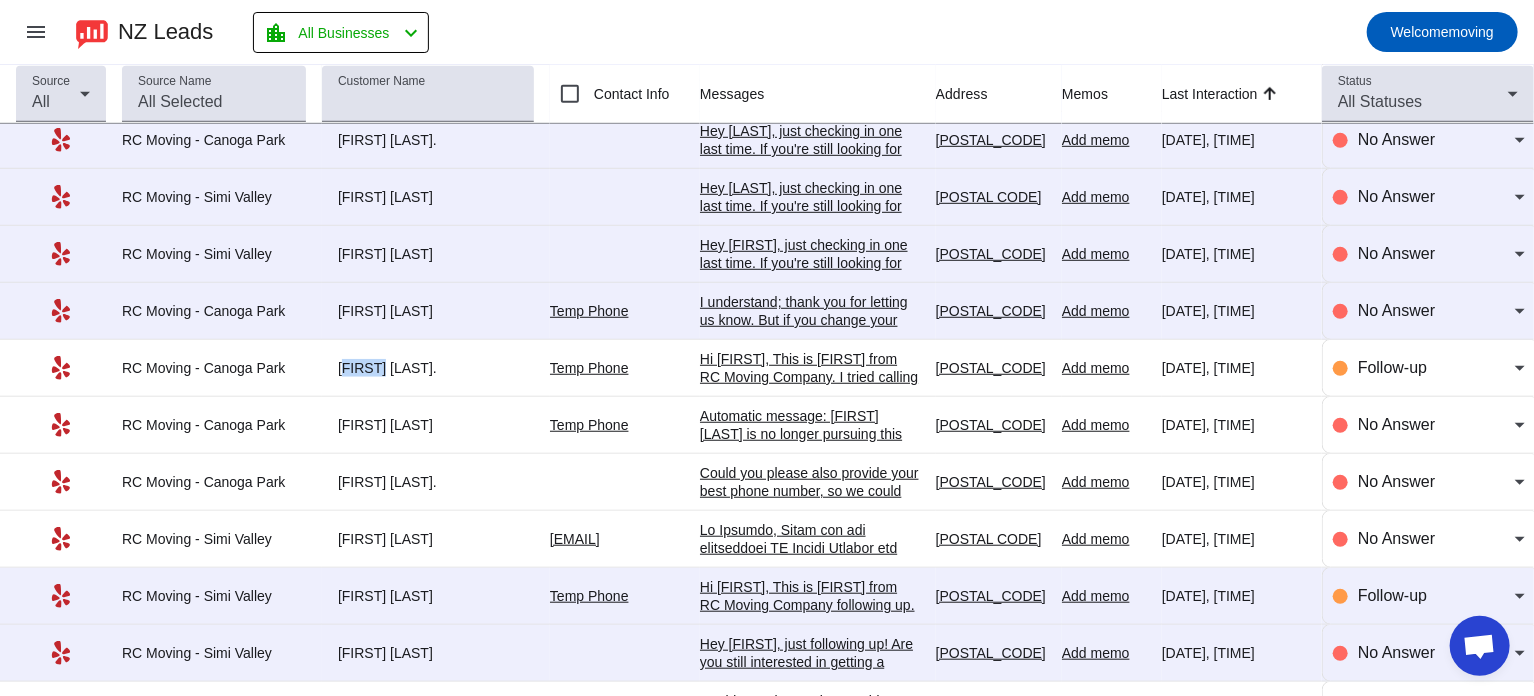 drag, startPoint x: 328, startPoint y: 347, endPoint x: 387, endPoint y: 346, distance: 59.008472 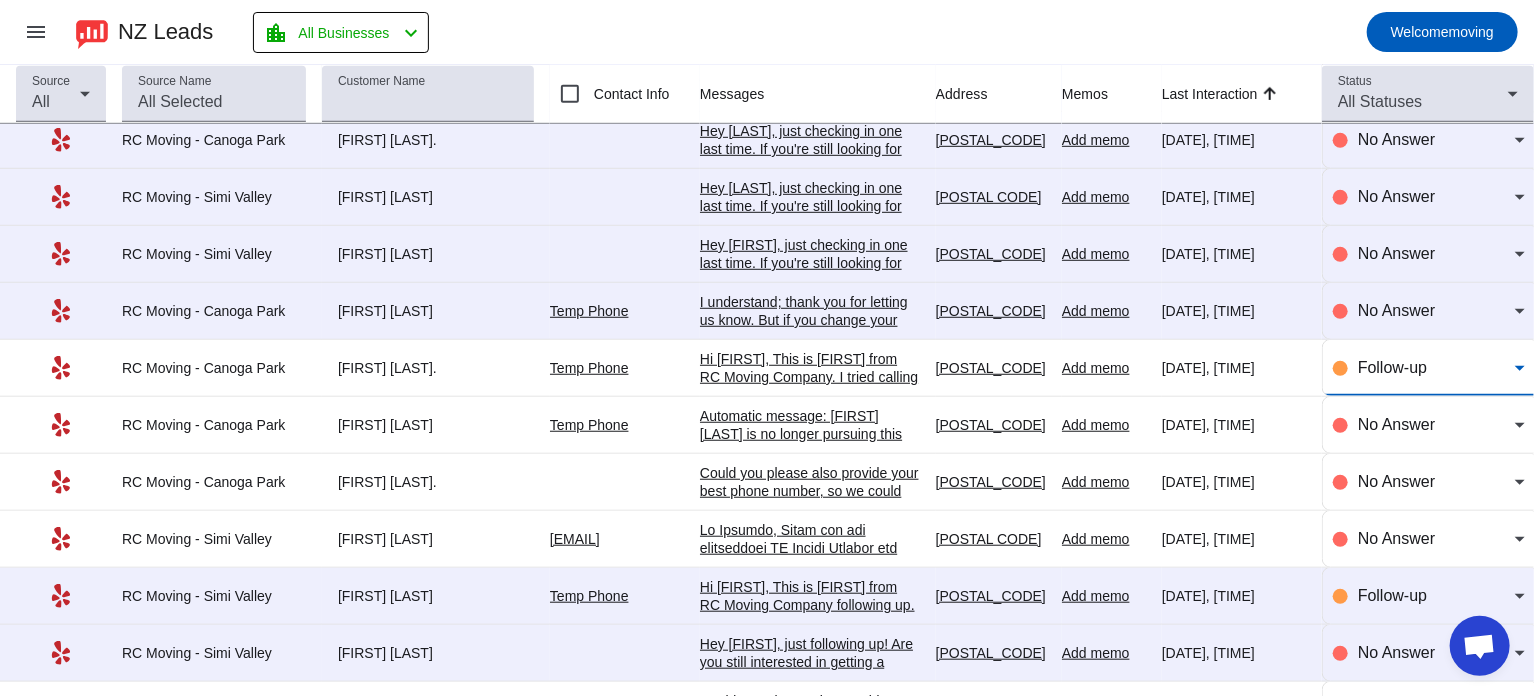 click on "Follow-up" at bounding box center [1392, 367] 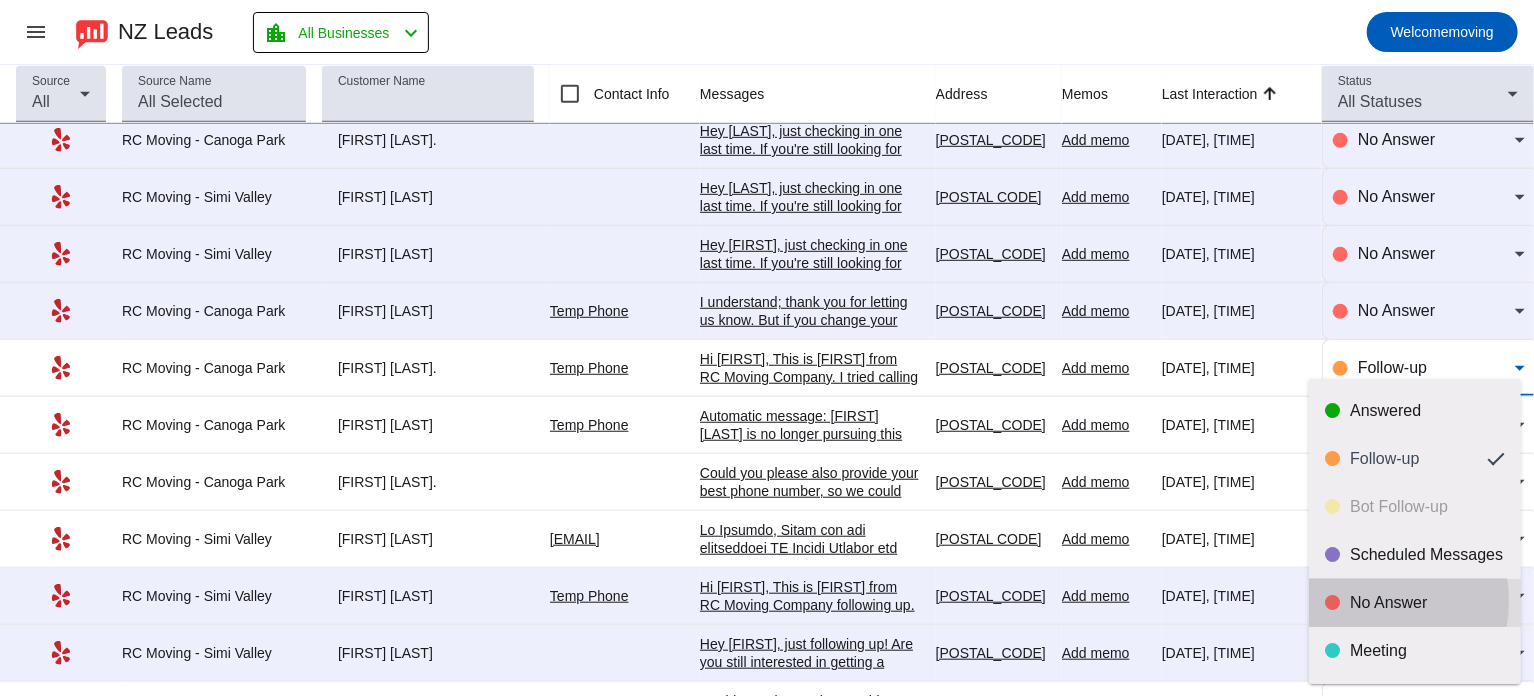 click on "No Answer" at bounding box center (1427, 603) 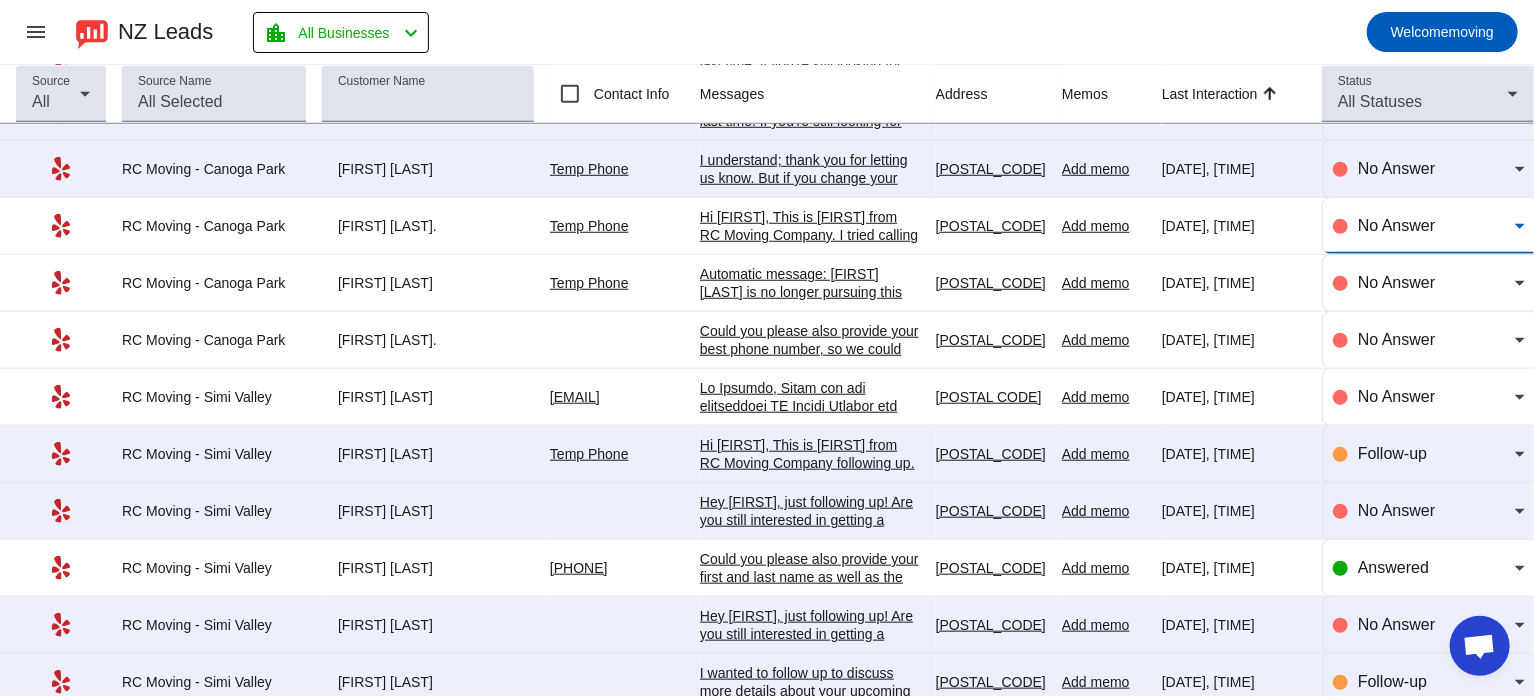 scroll, scrollTop: 4602, scrollLeft: 0, axis: vertical 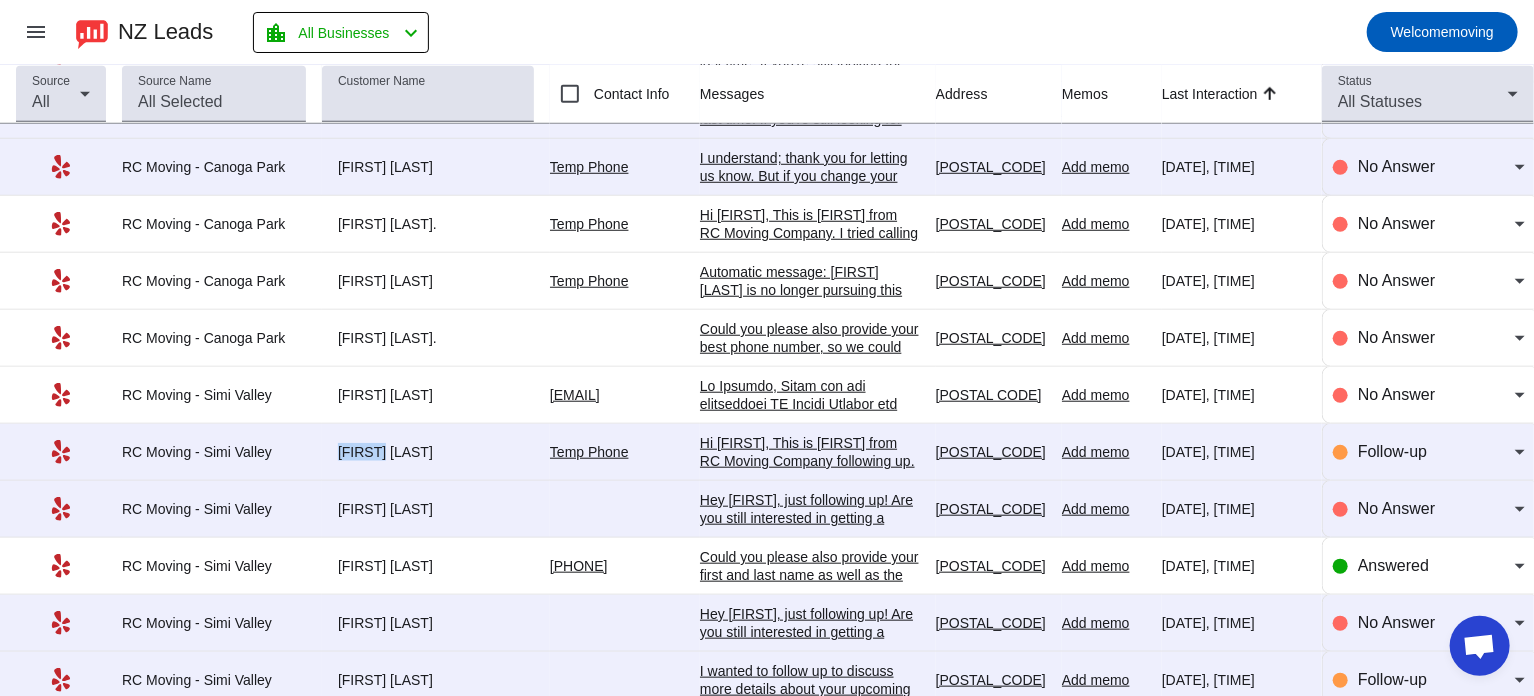 drag, startPoint x: 319, startPoint y: 436, endPoint x: 386, endPoint y: 436, distance: 67 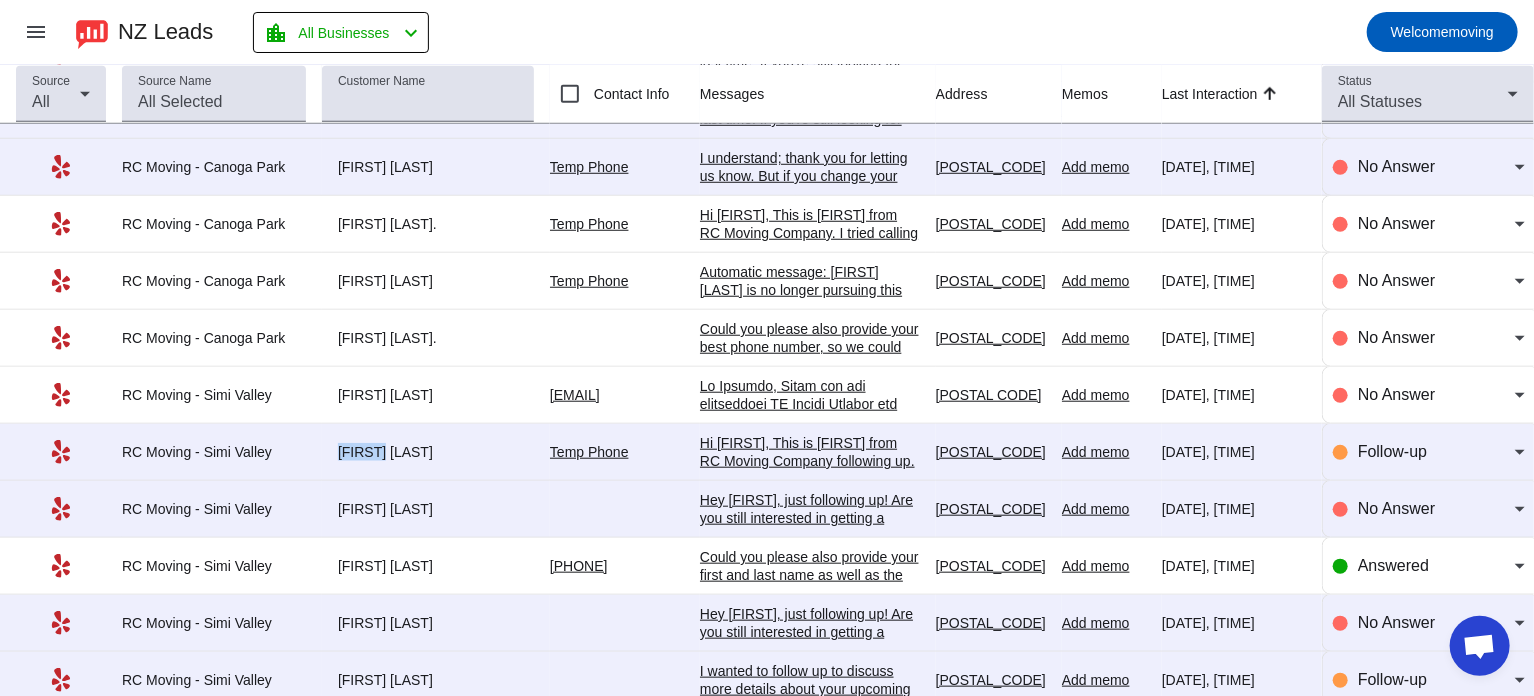 copy on "[FIRST] [LAST]" 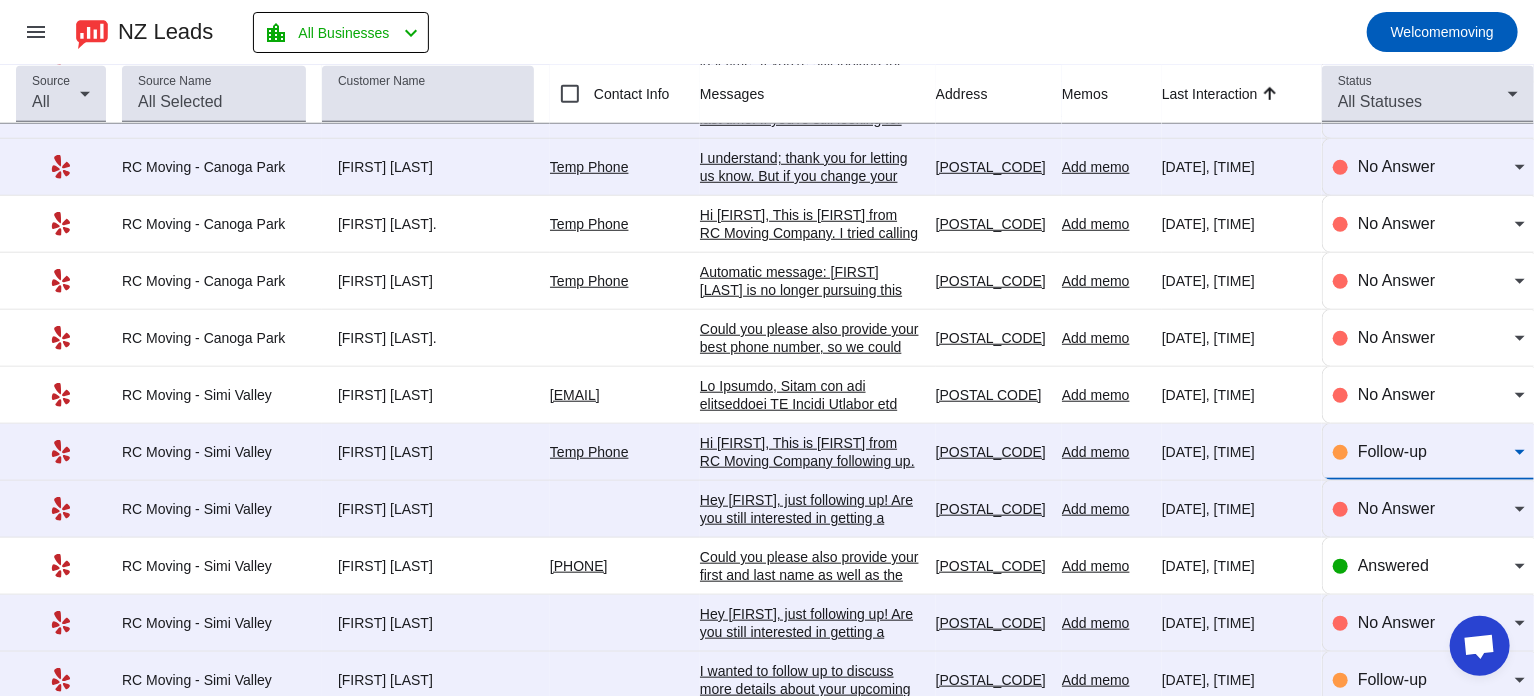 click on "Follow-up" at bounding box center [1436, 452] 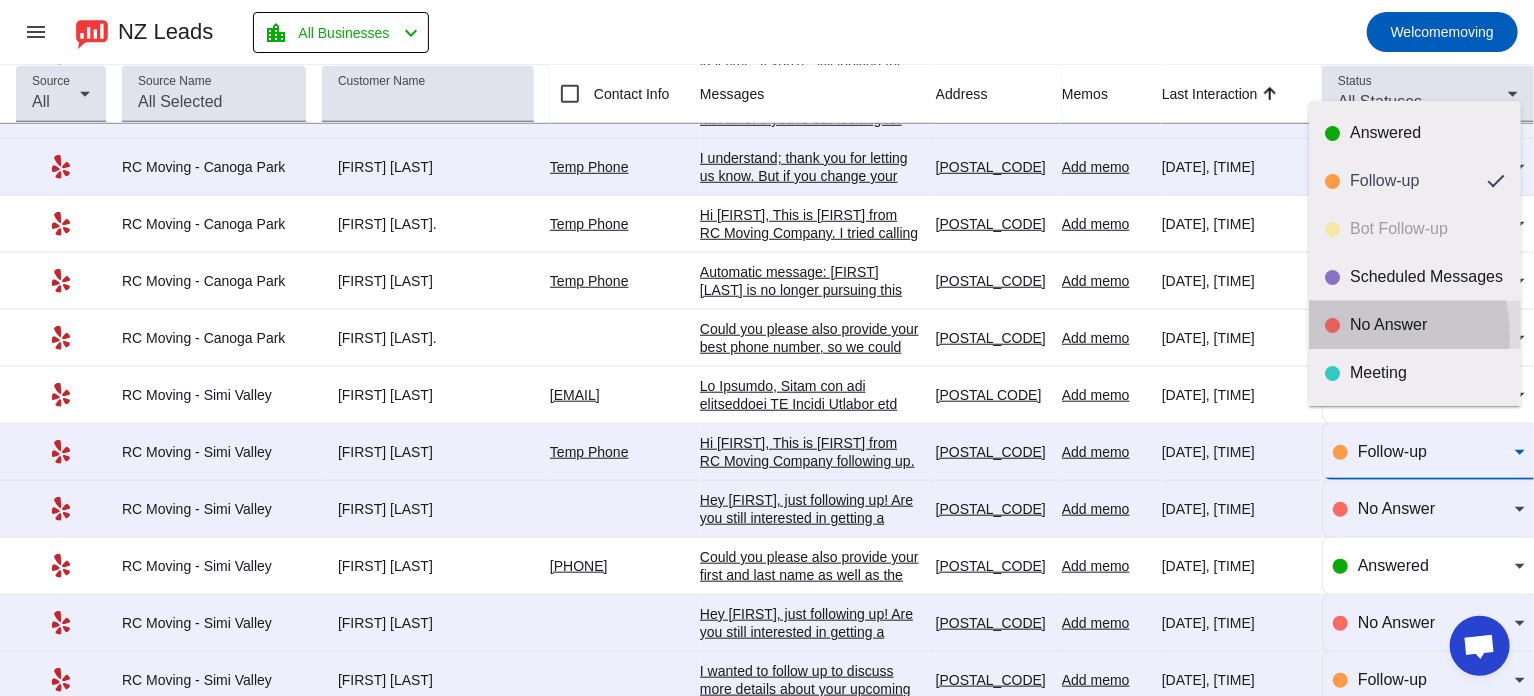 click on "No Answer" at bounding box center (1415, 325) 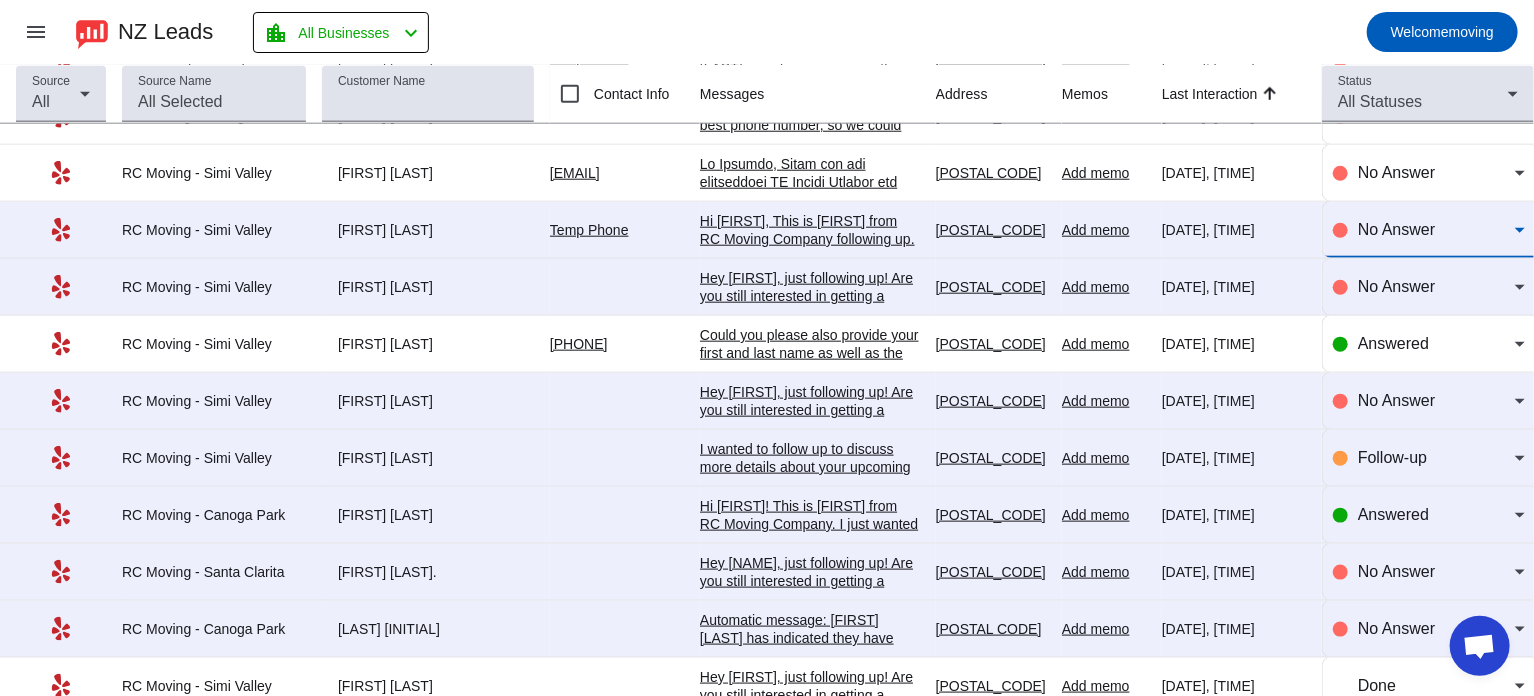 scroll, scrollTop: 4867, scrollLeft: 0, axis: vertical 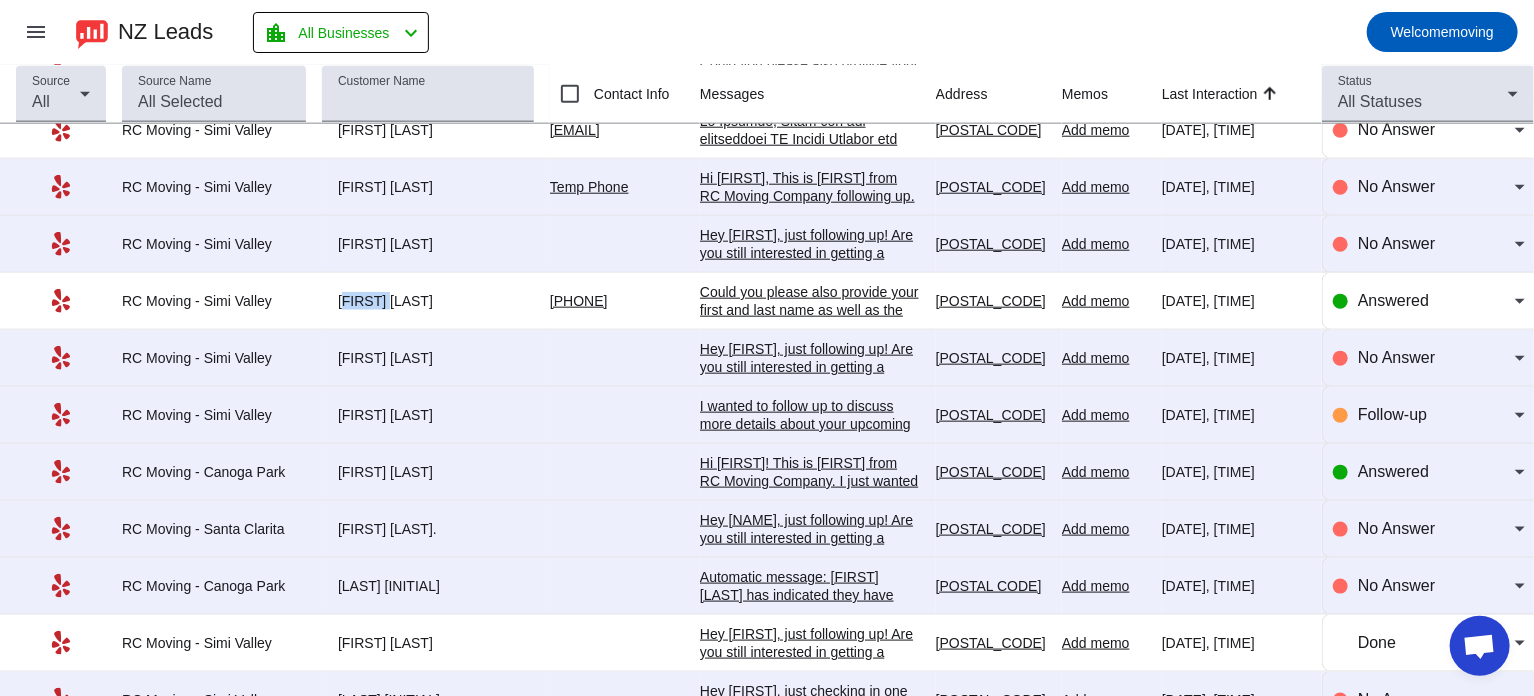 drag, startPoint x: 331, startPoint y: 276, endPoint x: 403, endPoint y: 276, distance: 72 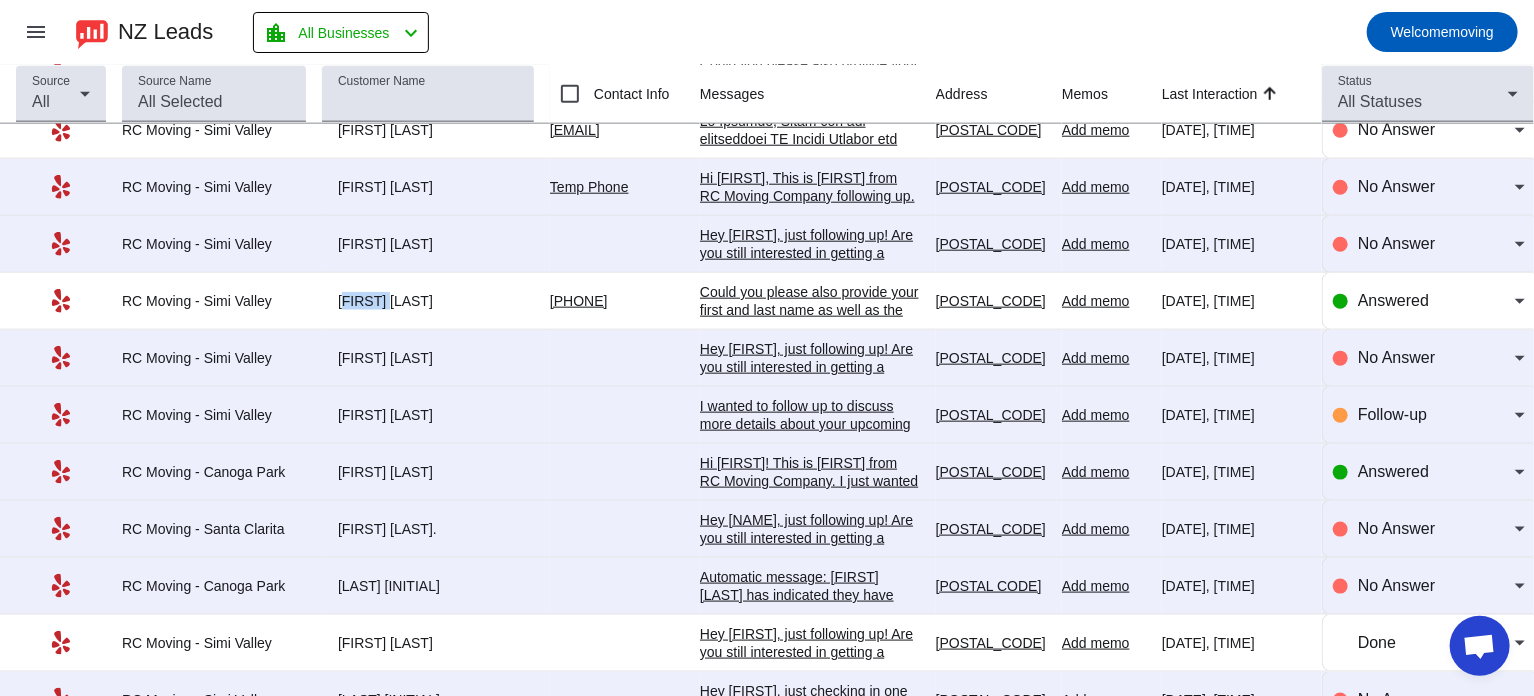 copy on "[FIRST] [LAST]" 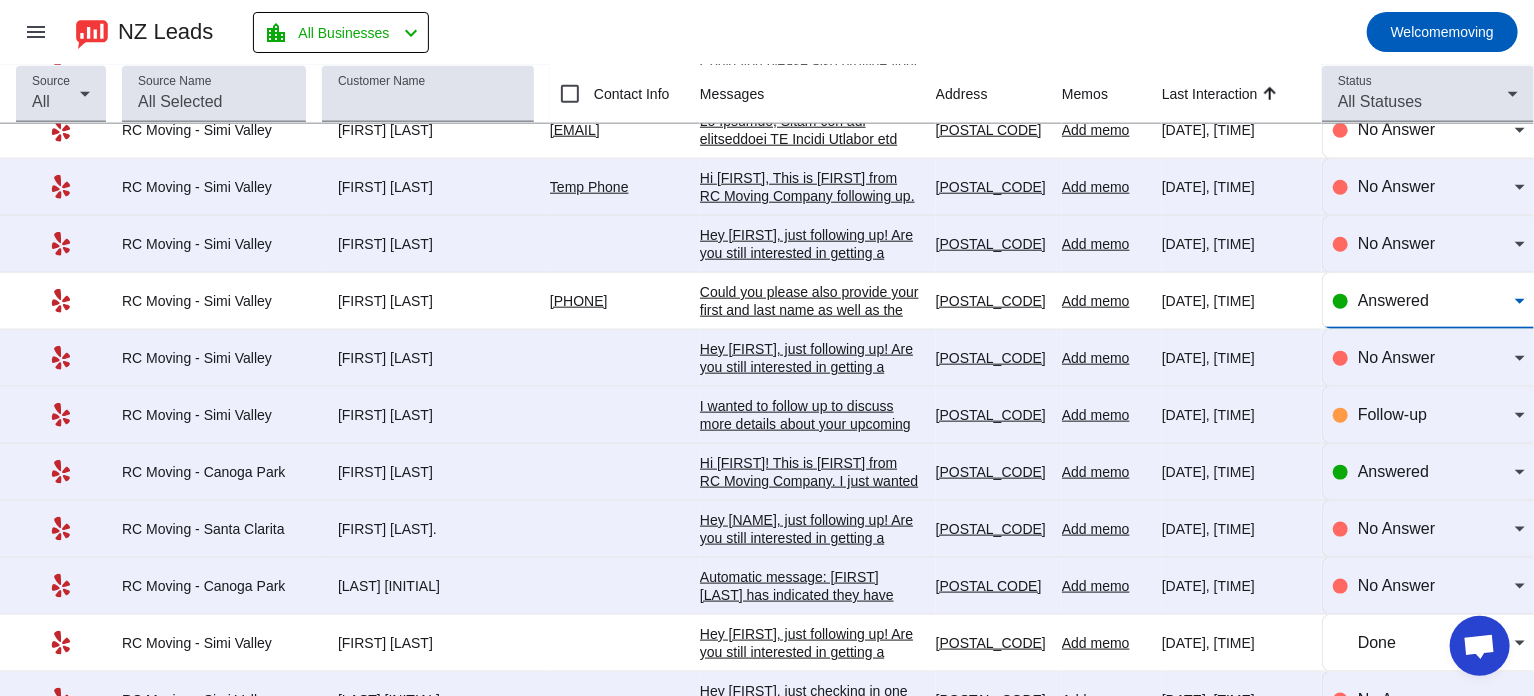 click on "Answered" at bounding box center (1393, 300) 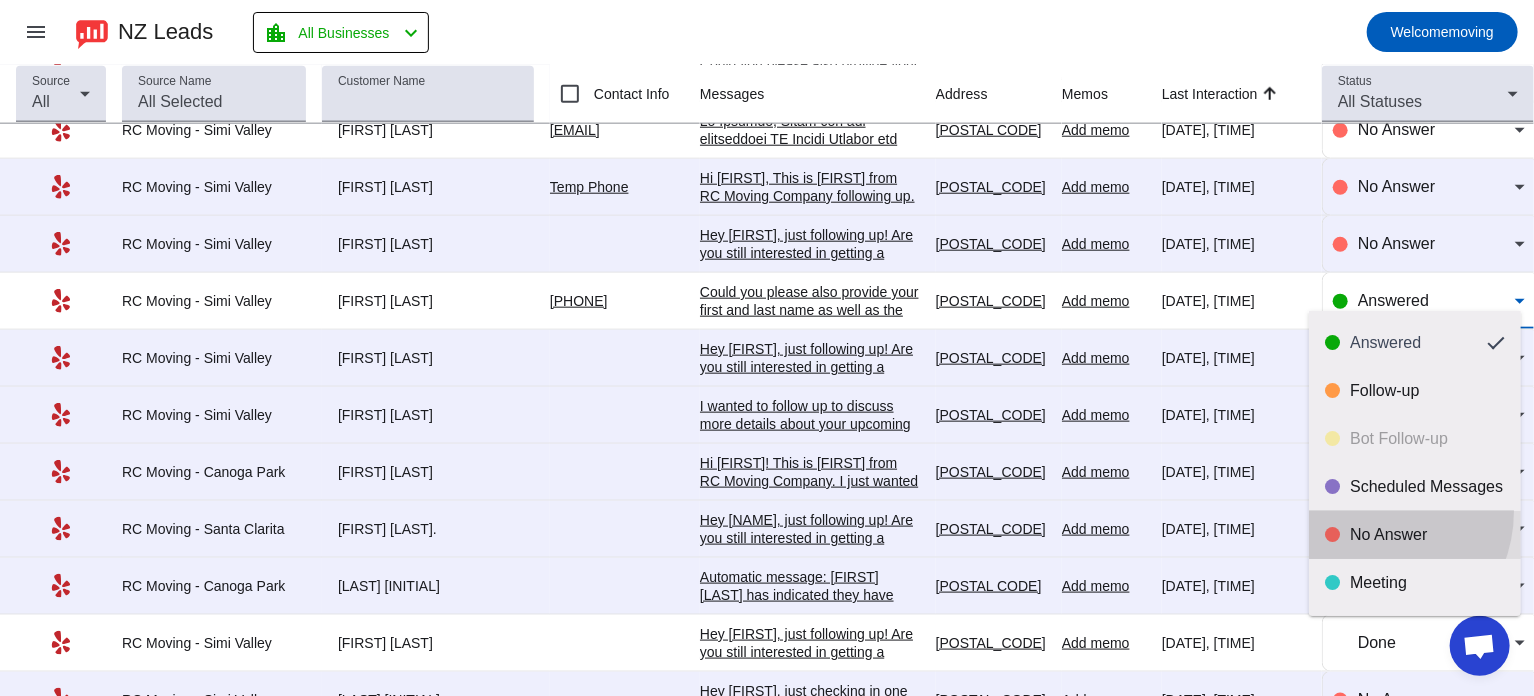click on "No Answer" at bounding box center [1415, 535] 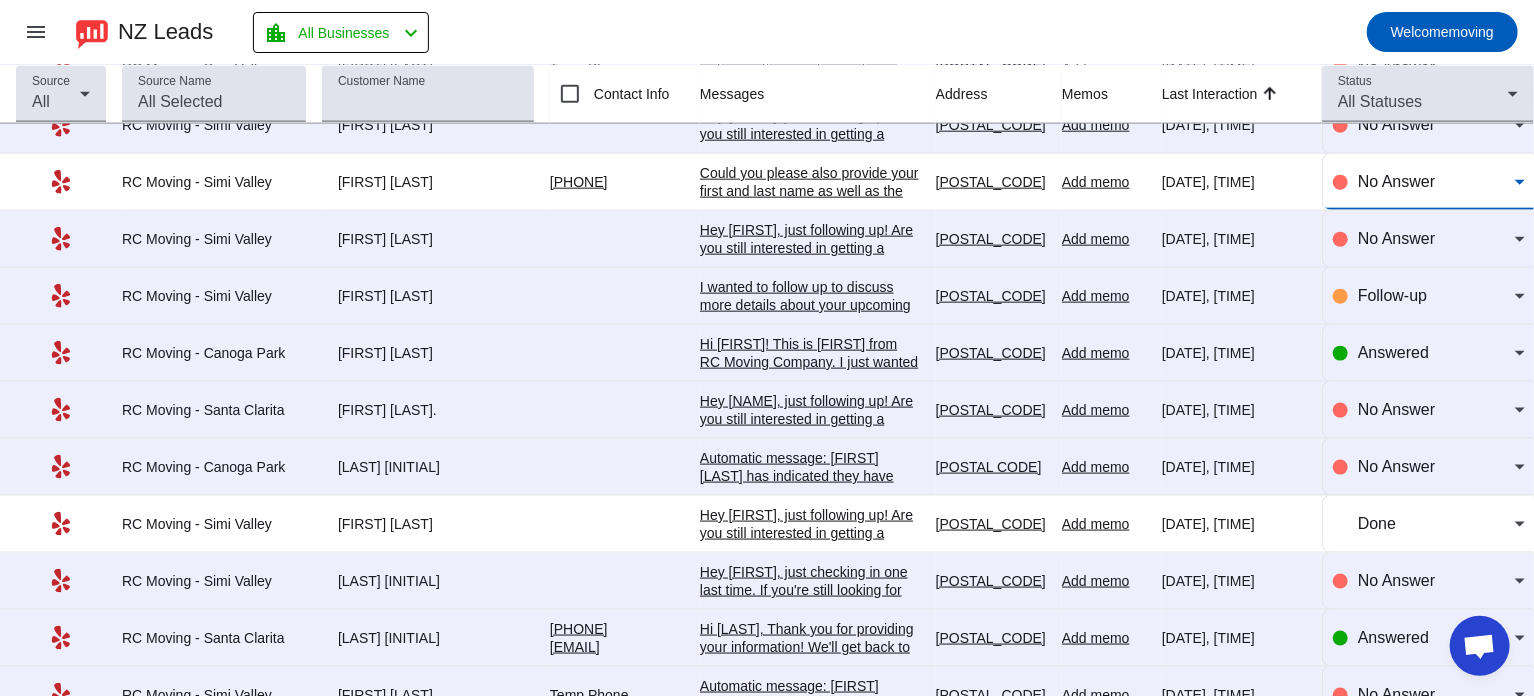 scroll, scrollTop: 4991, scrollLeft: 0, axis: vertical 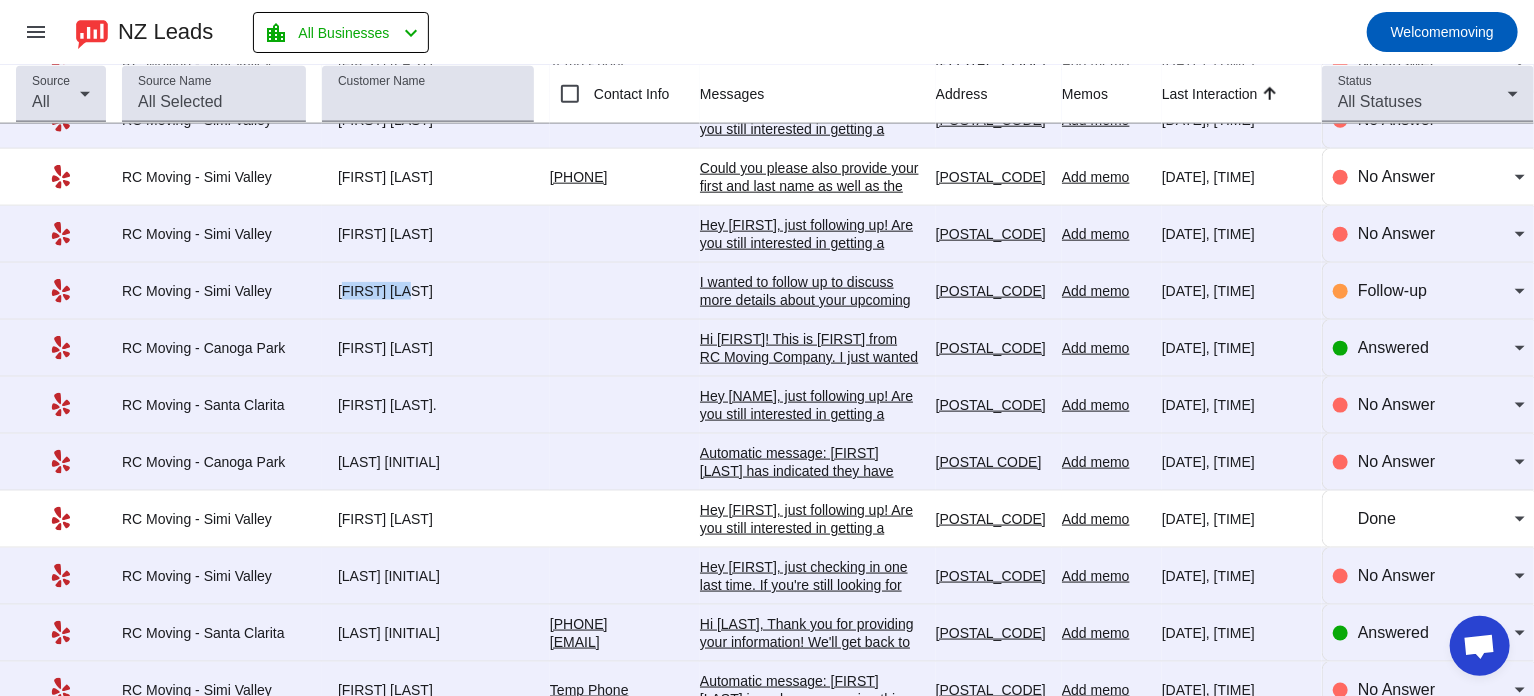 drag, startPoint x: 335, startPoint y: 269, endPoint x: 412, endPoint y: 269, distance: 77 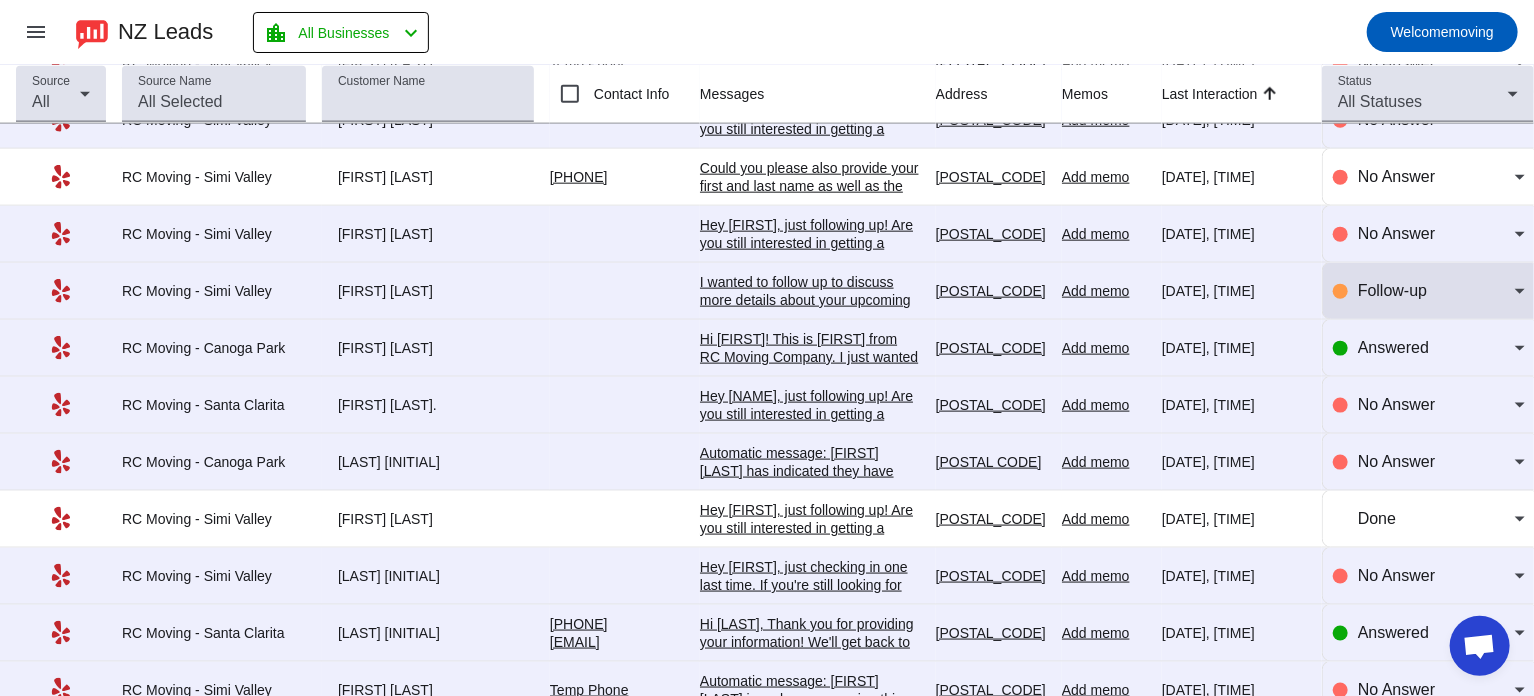 click on "Follow-up" 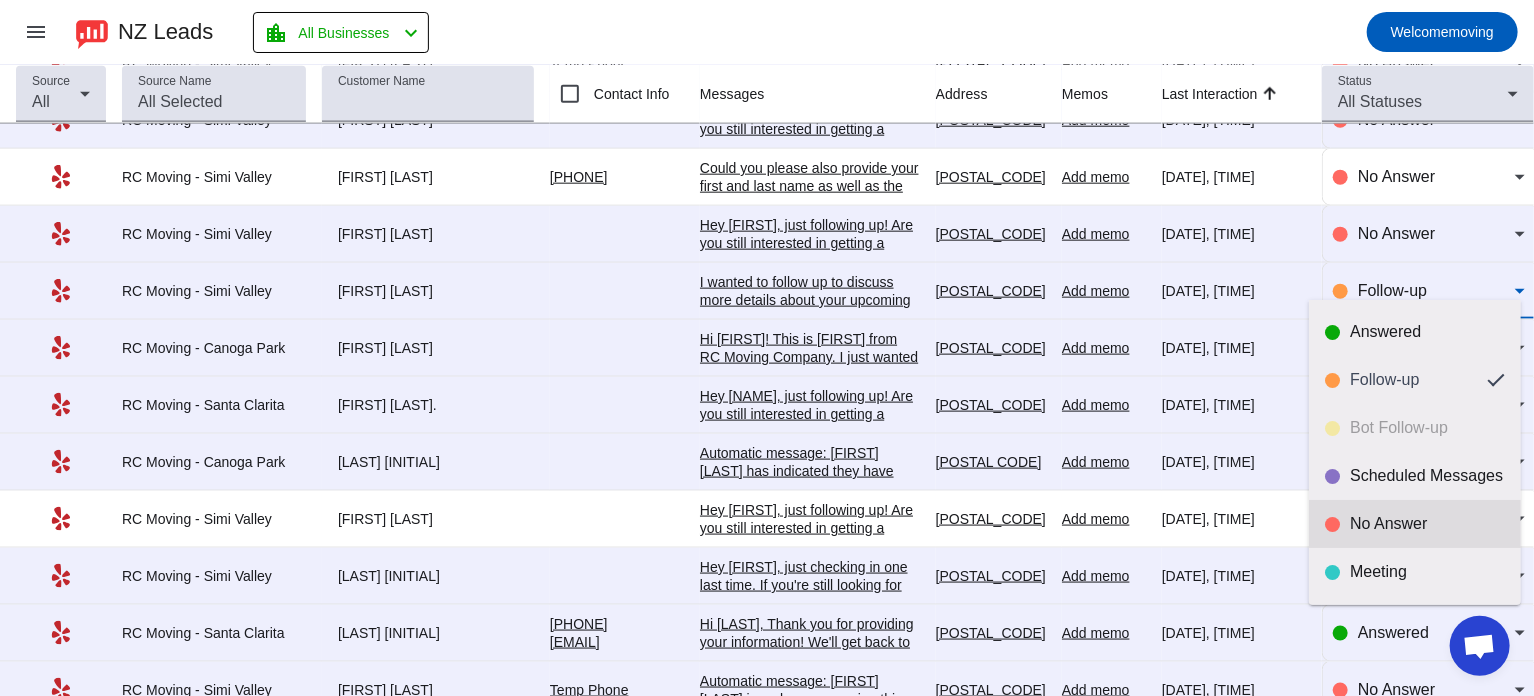 click on "No Answer" at bounding box center (1415, 524) 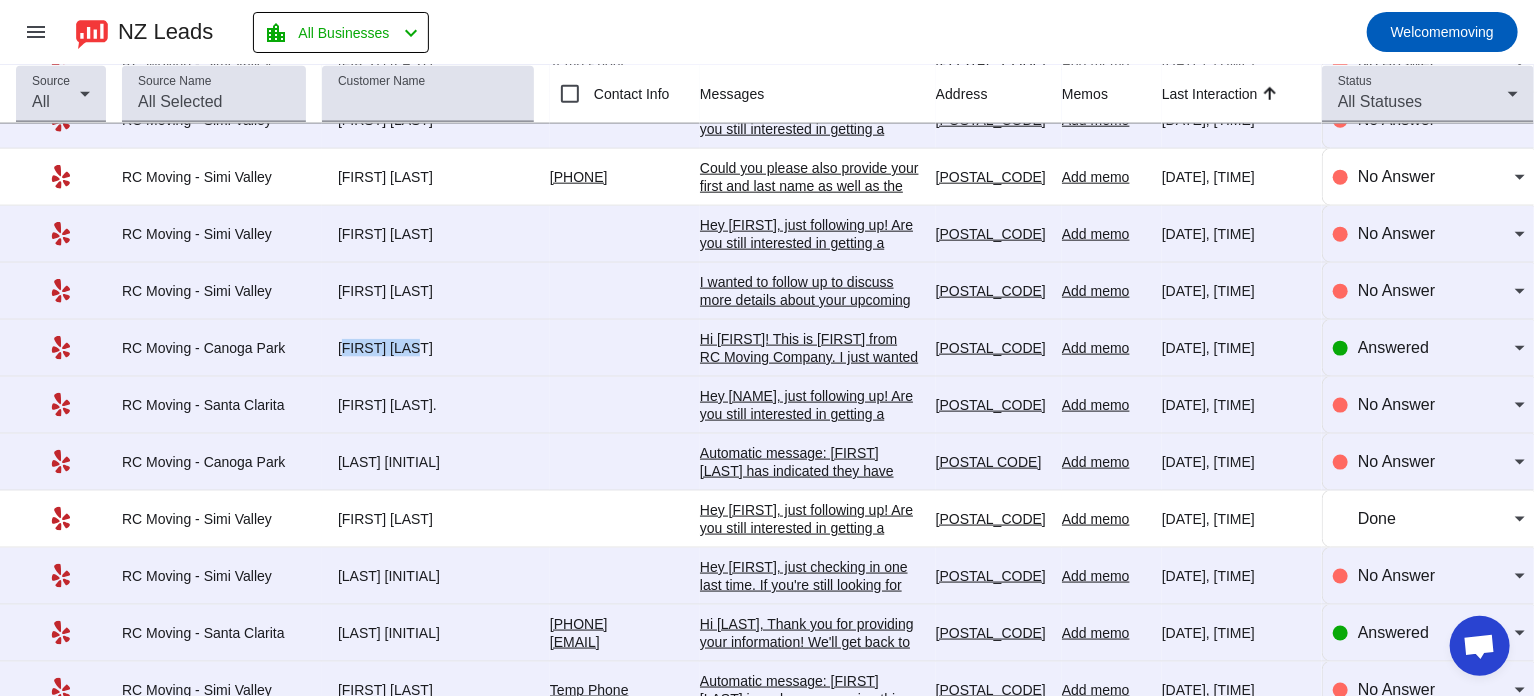 drag, startPoint x: 324, startPoint y: 329, endPoint x: 439, endPoint y: 326, distance: 115.03912 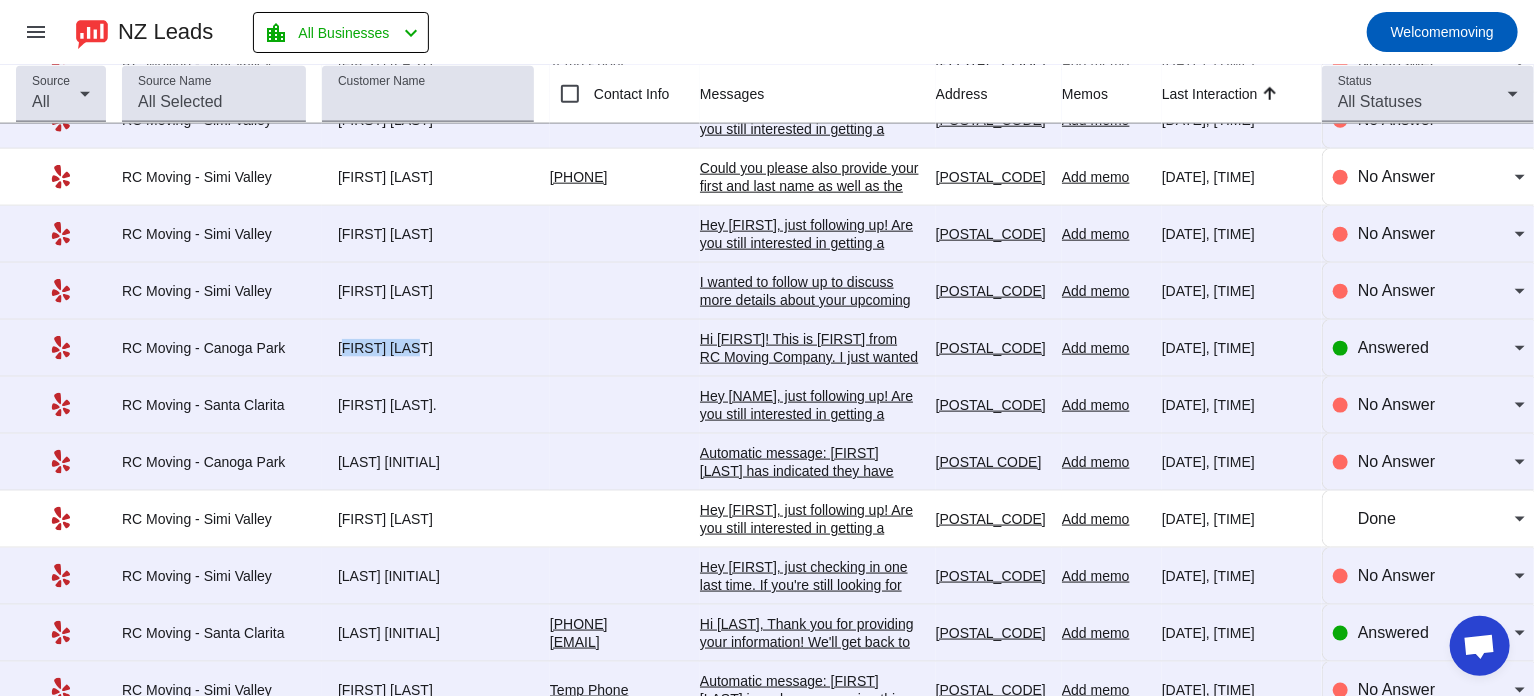 copy on "[FIRST] [LAST]" 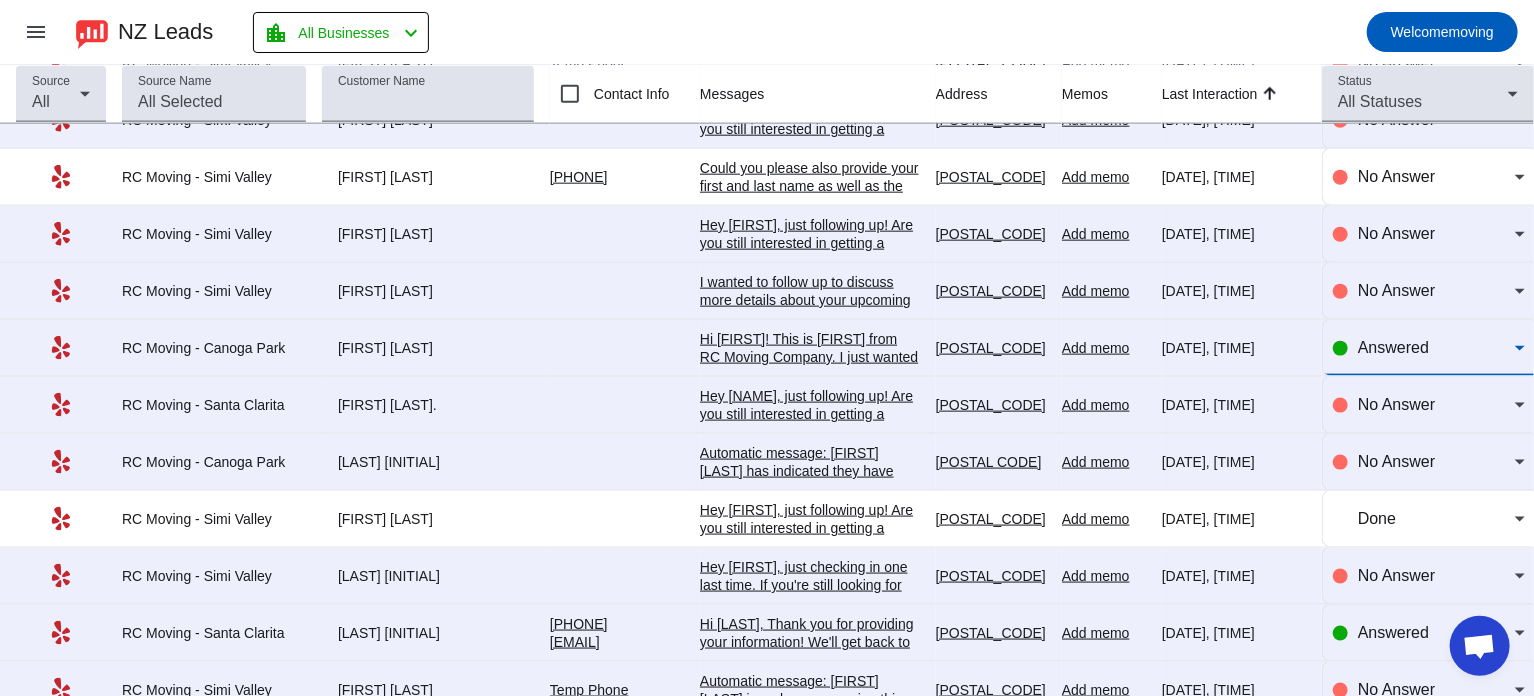 click on "Answered" at bounding box center [1393, 347] 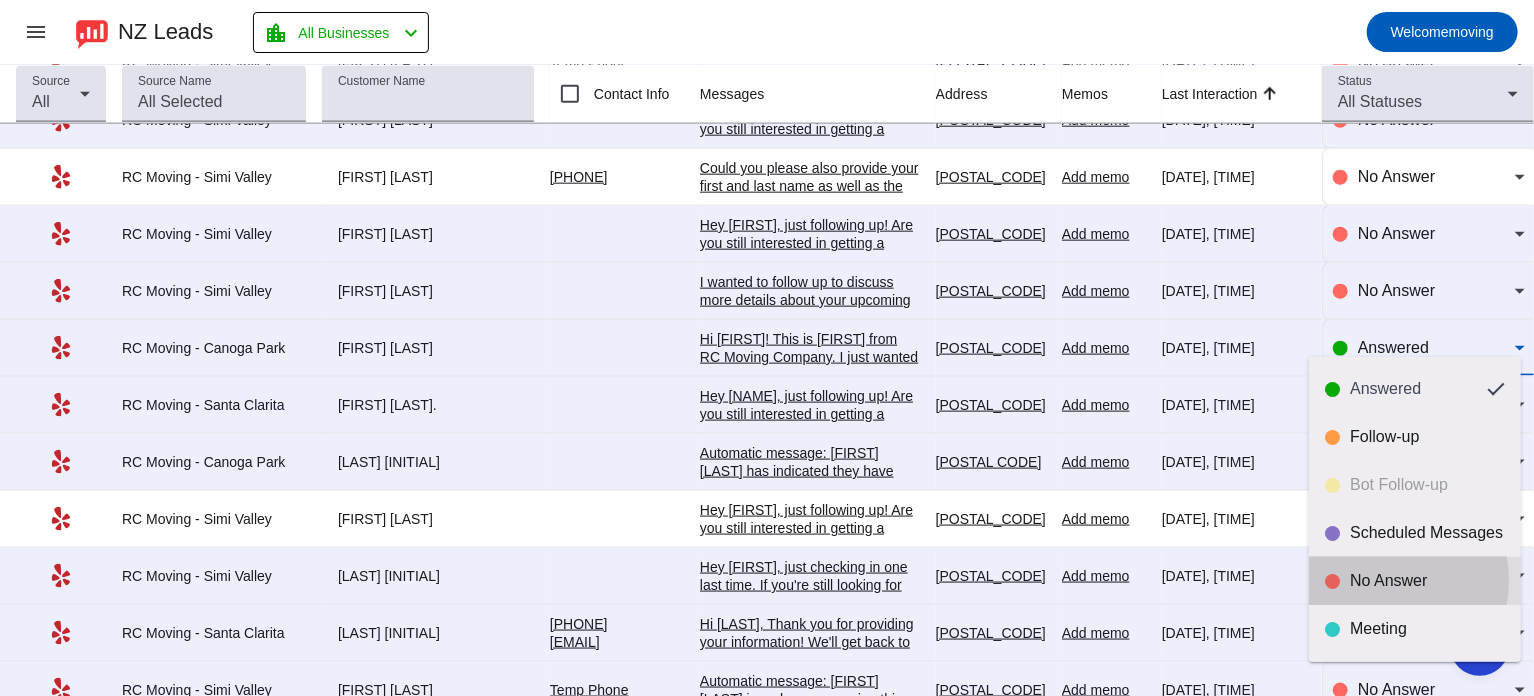 click on "No Answer" at bounding box center (1427, 581) 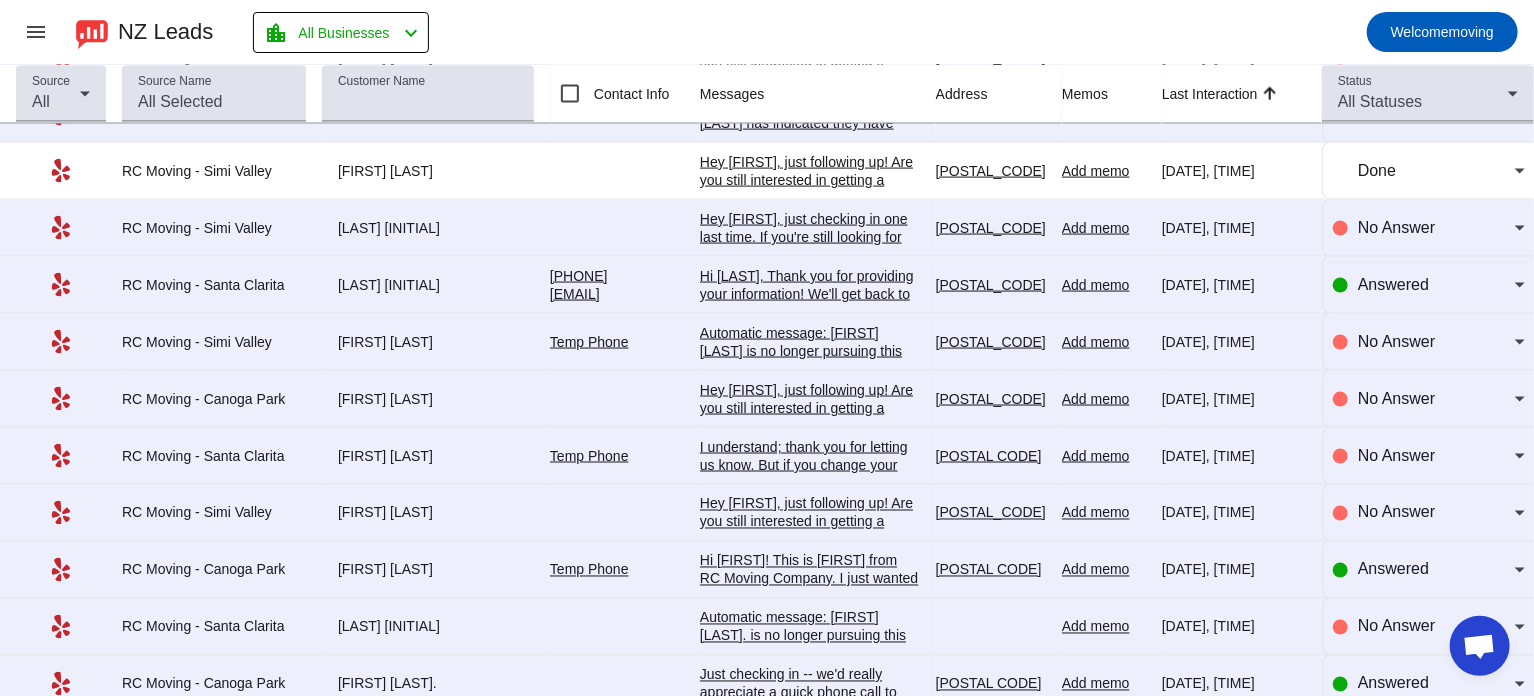 scroll, scrollTop: 5340, scrollLeft: 0, axis: vertical 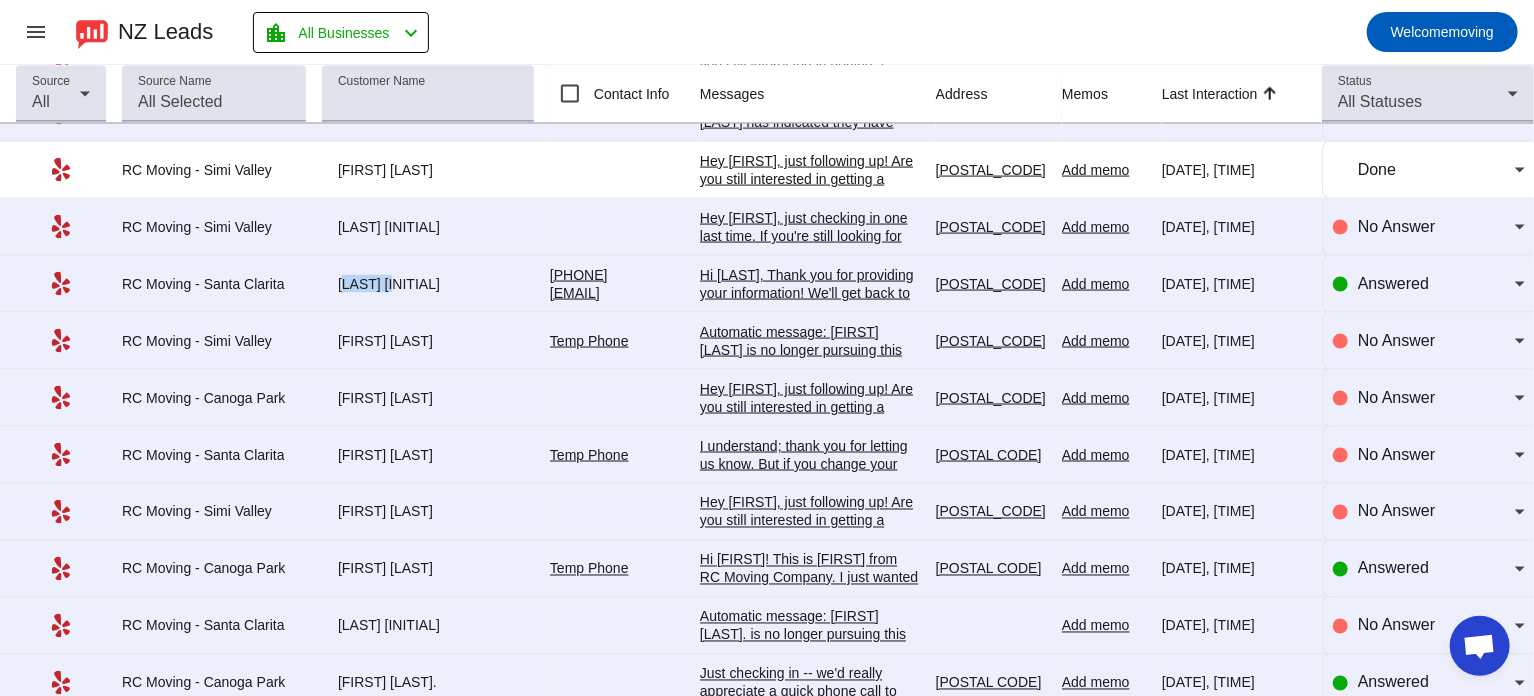 drag, startPoint x: 334, startPoint y: 265, endPoint x: 396, endPoint y: 257, distance: 62.514 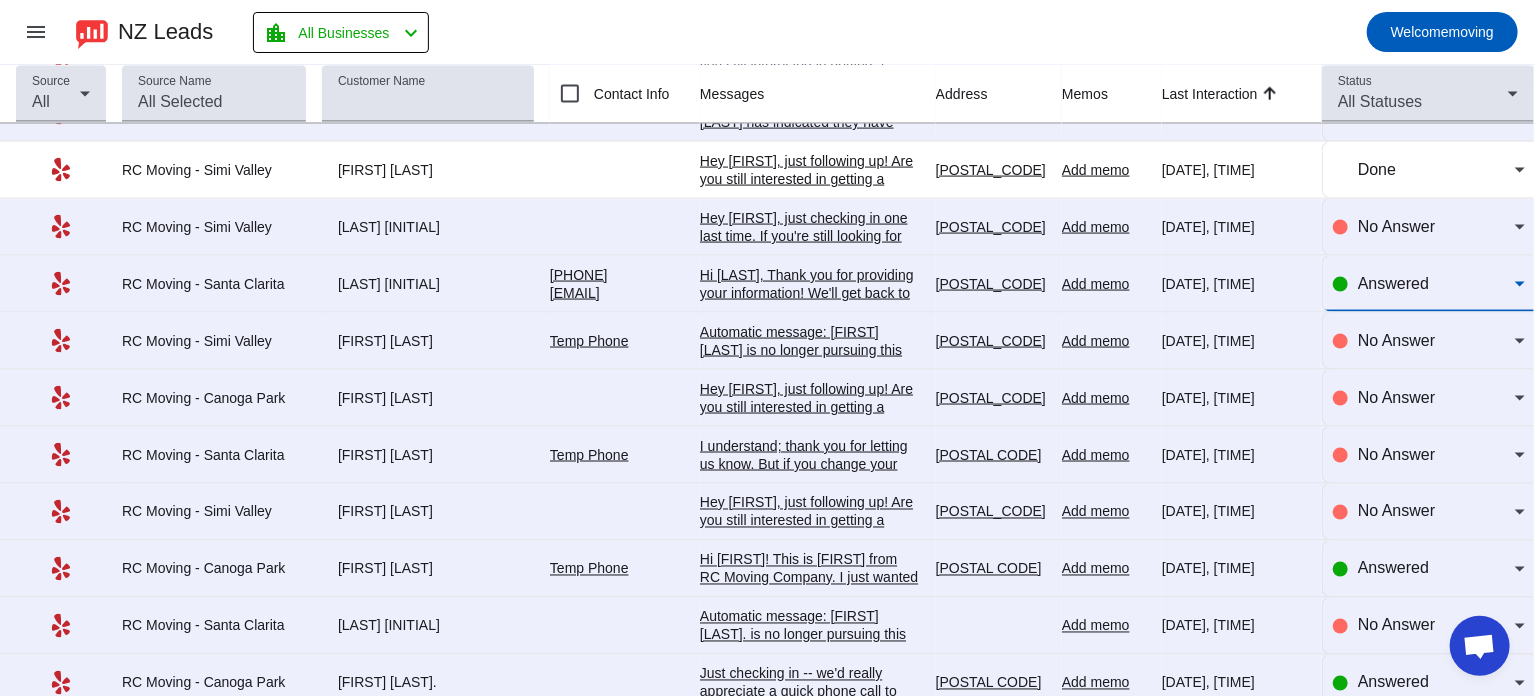 click on "Answered" at bounding box center (1436, 284) 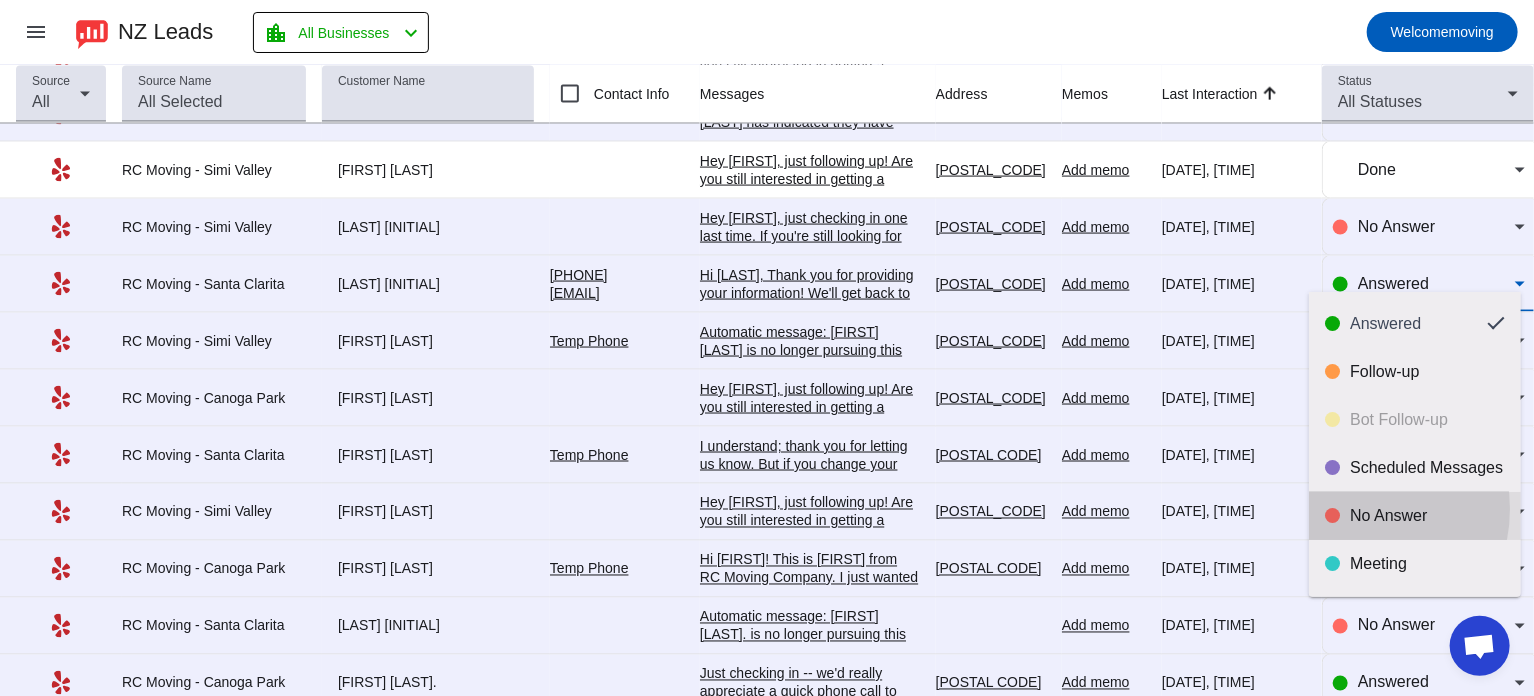 click on "No Answer" at bounding box center [1427, 516] 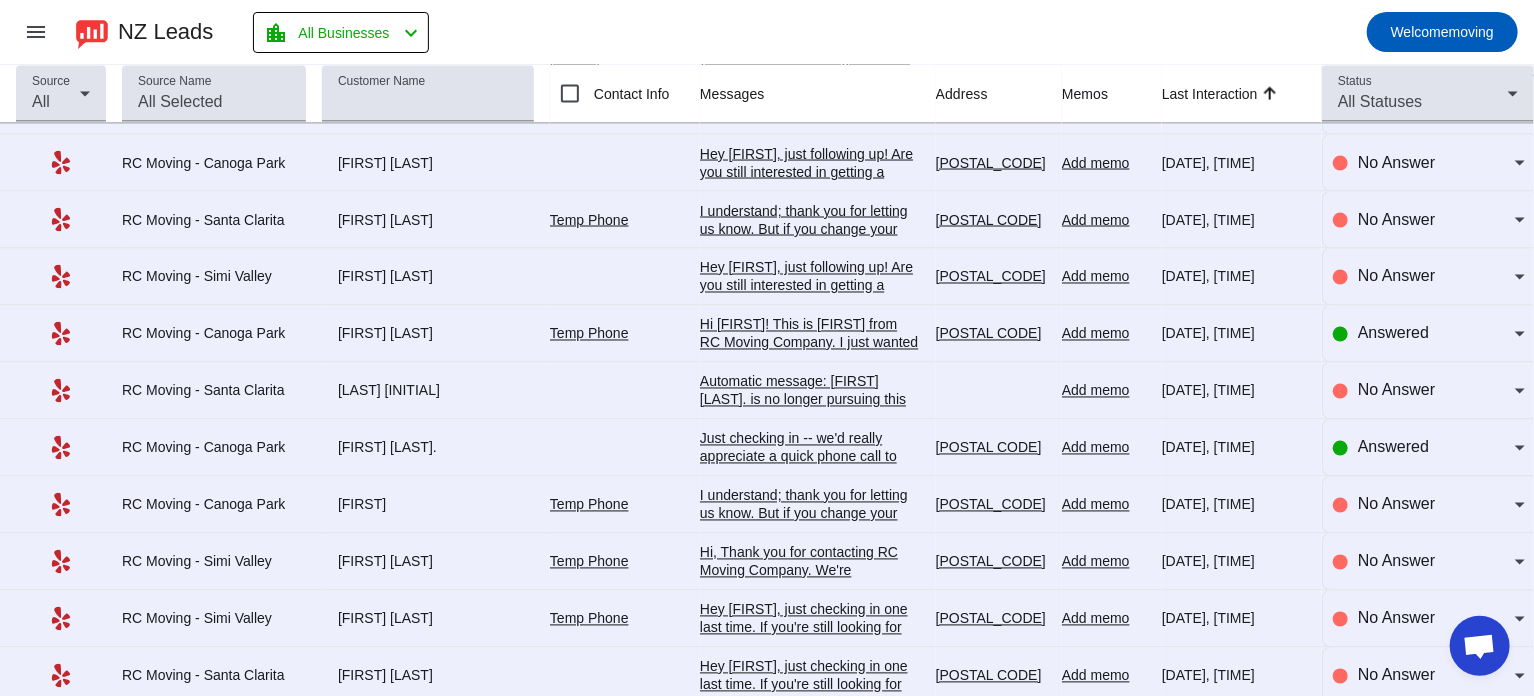 scroll, scrollTop: 5584, scrollLeft: 0, axis: vertical 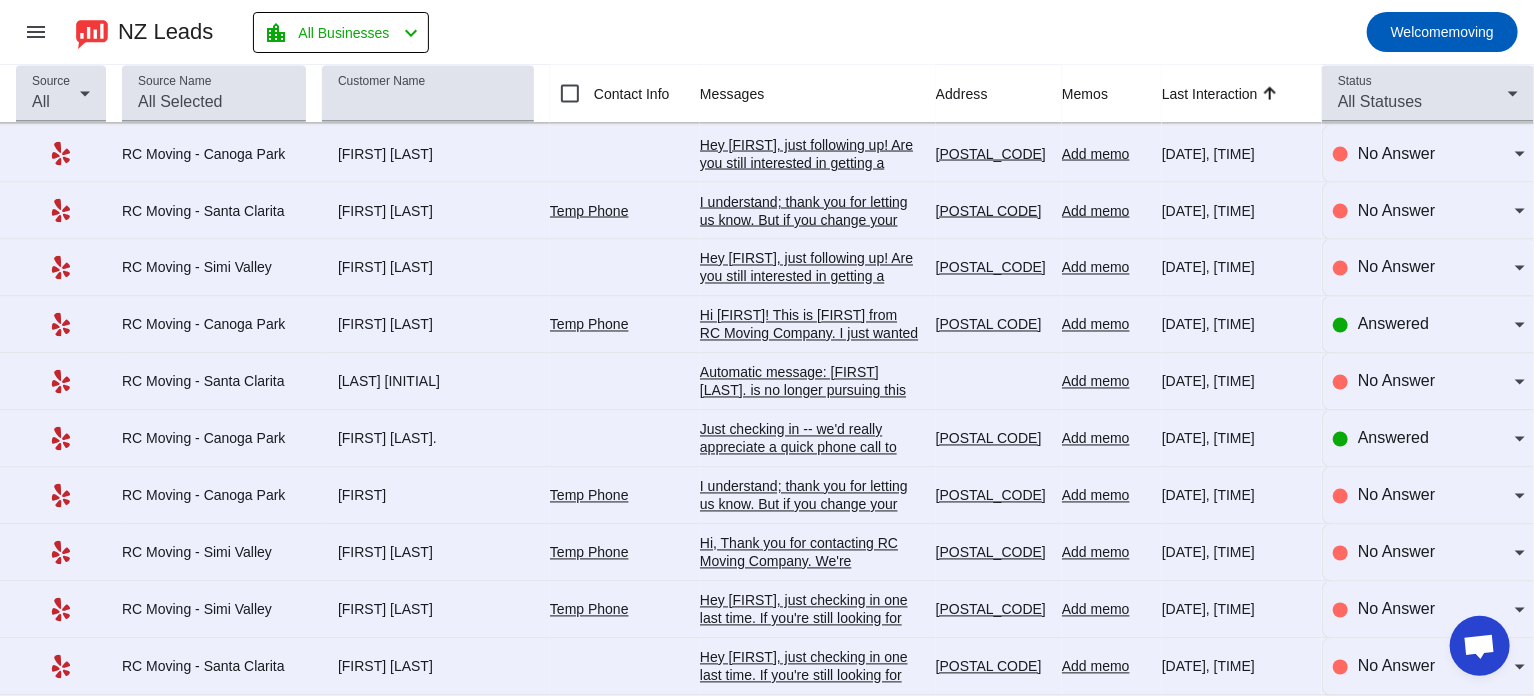 drag, startPoint x: 336, startPoint y: 301, endPoint x: 398, endPoint y: 301, distance: 62 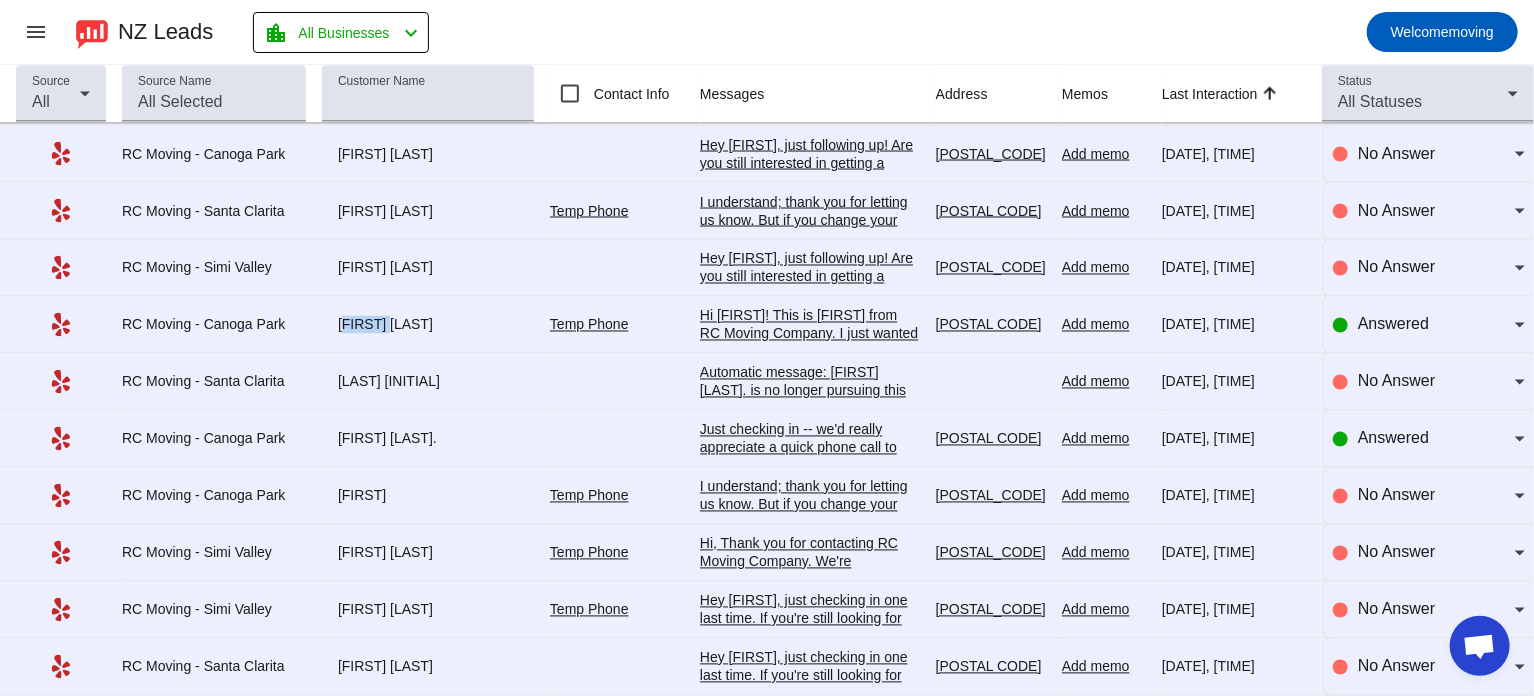 copy on "[FIRST] [LAST]." 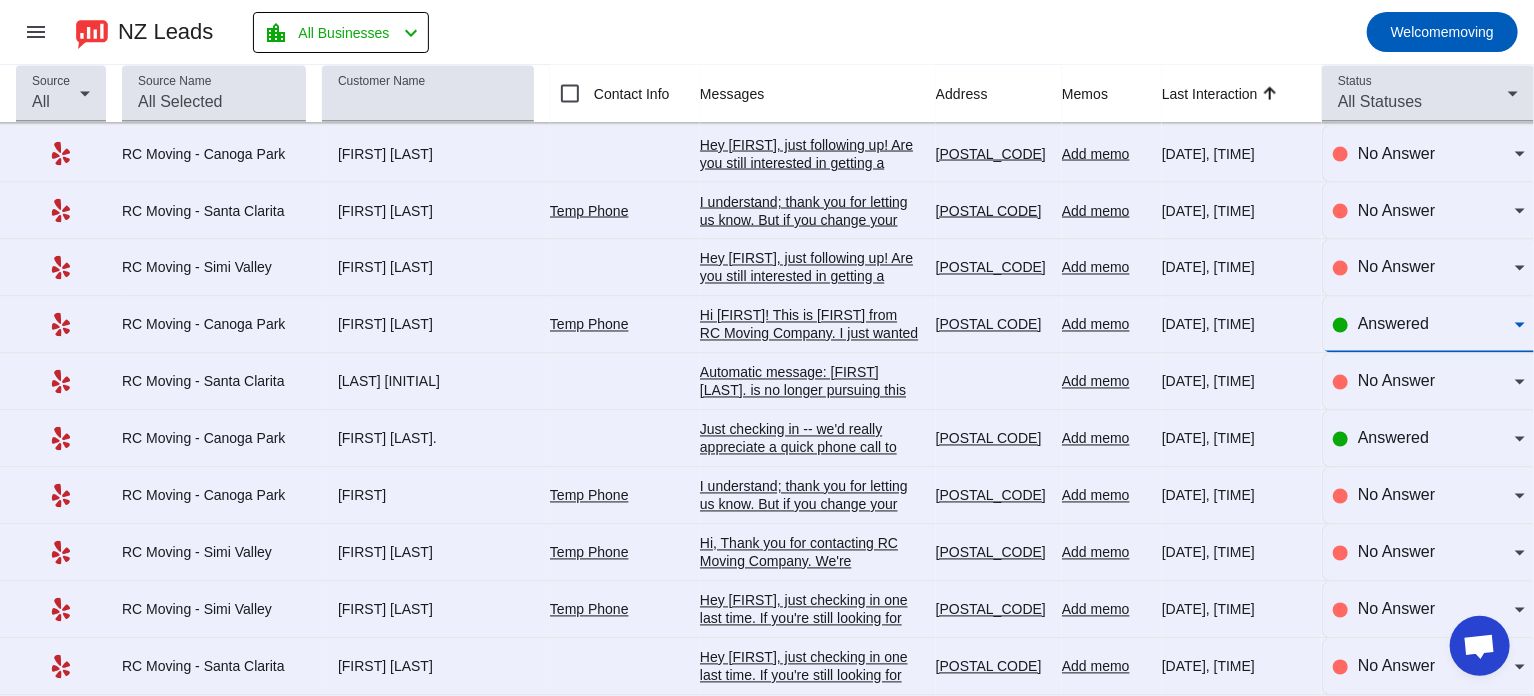 click on "Answered" at bounding box center (1393, 324) 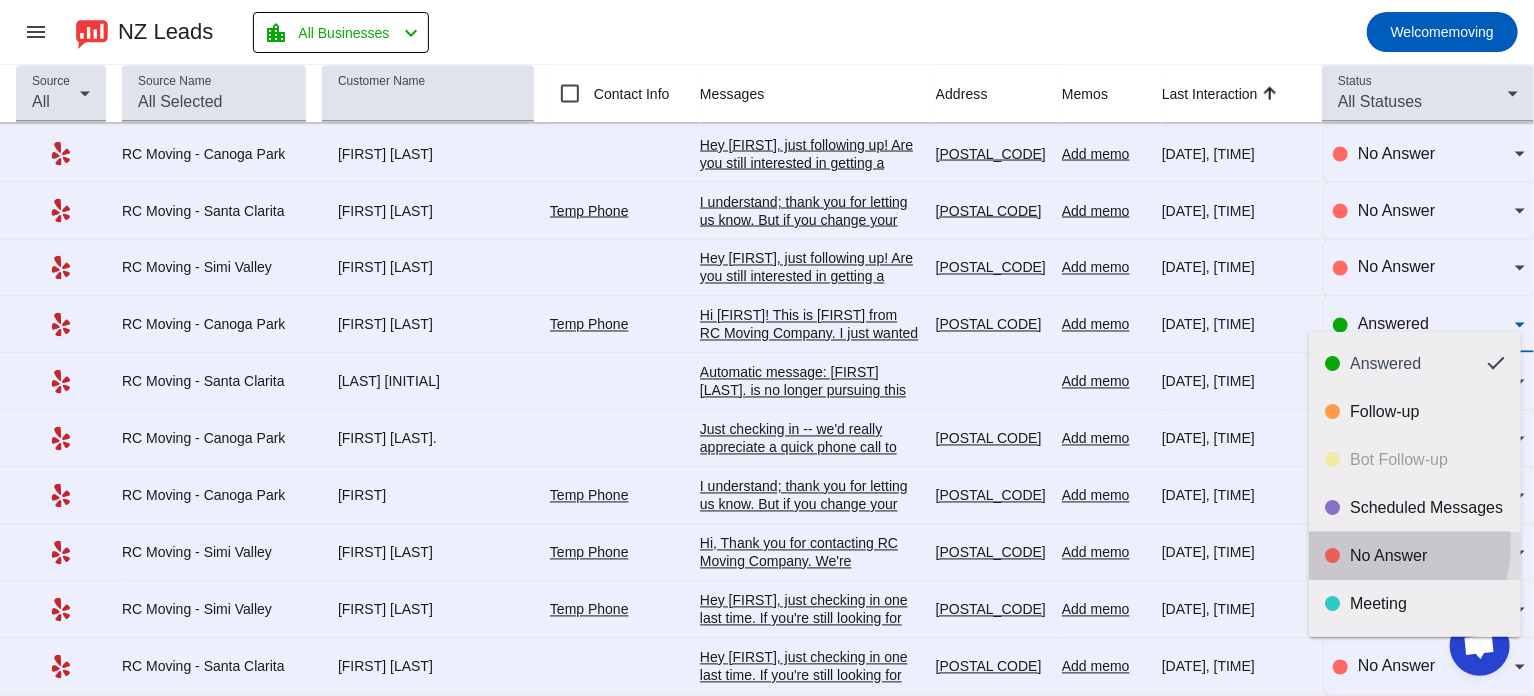 click on "No Answer" at bounding box center [1427, 556] 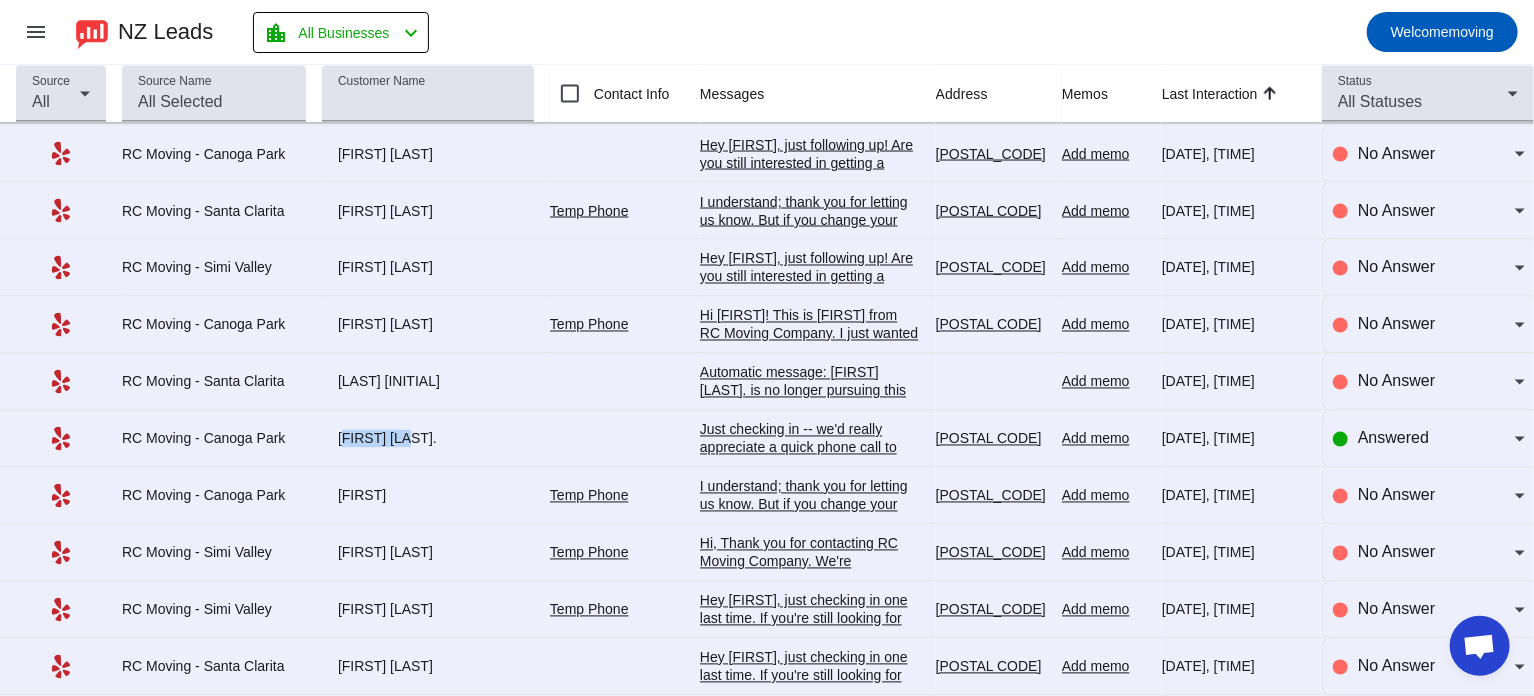 drag, startPoint x: 328, startPoint y: 414, endPoint x: 416, endPoint y: 418, distance: 88.09086 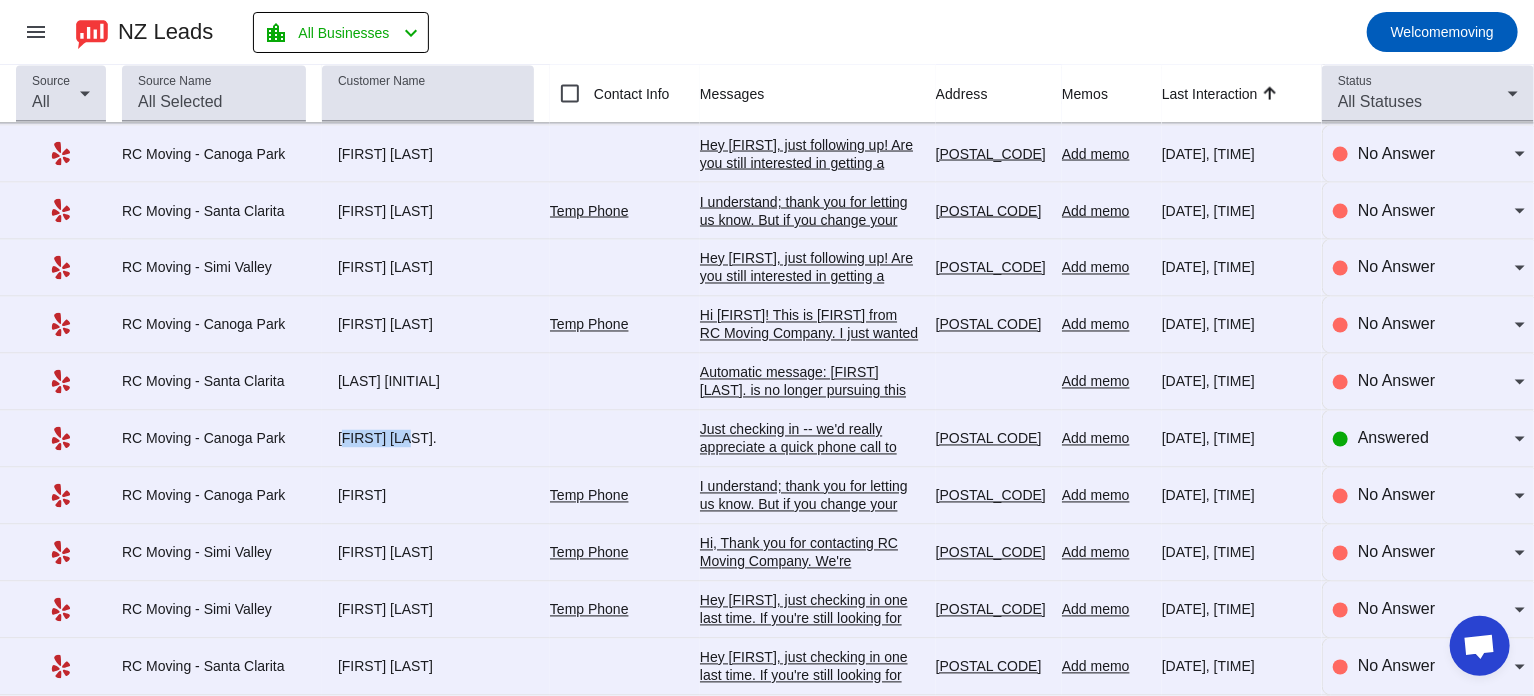 copy on "[FIRST] [LAST]" 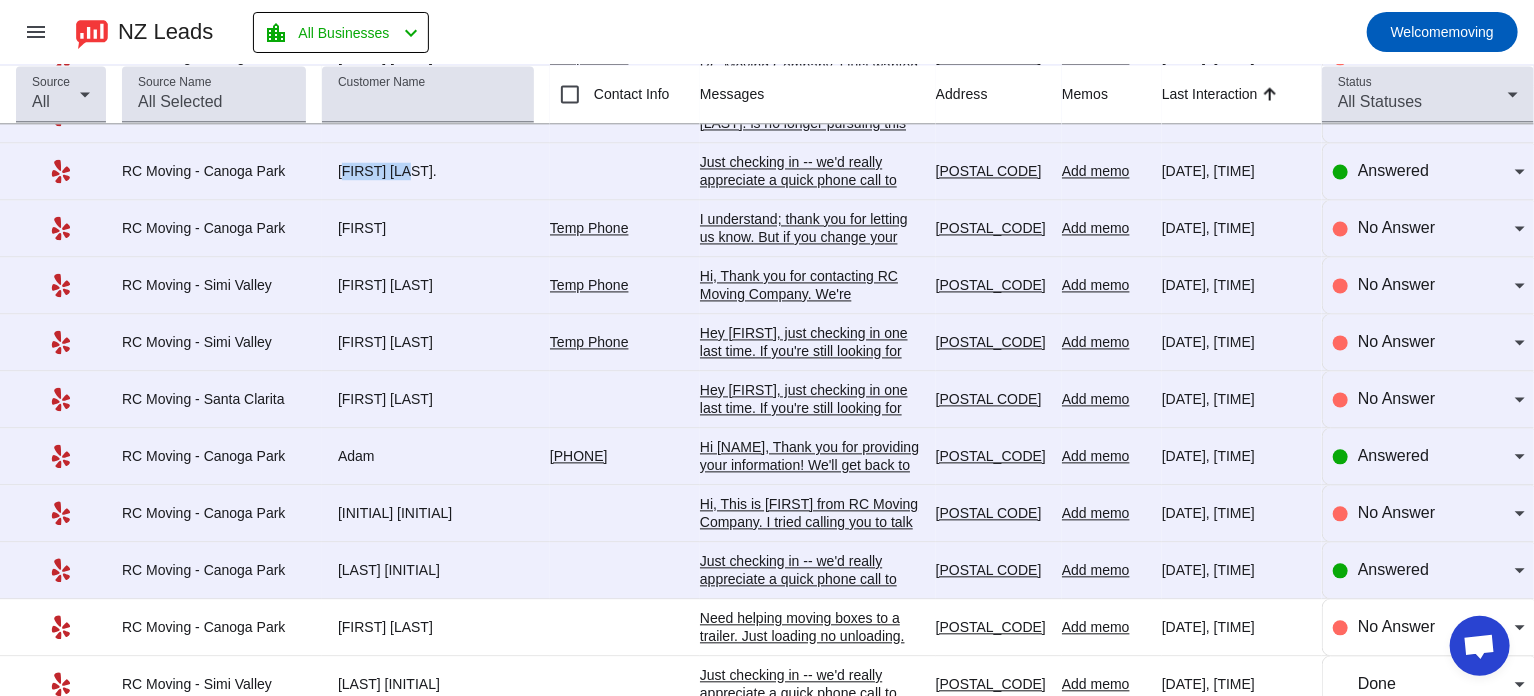 scroll, scrollTop: 5848, scrollLeft: 0, axis: vertical 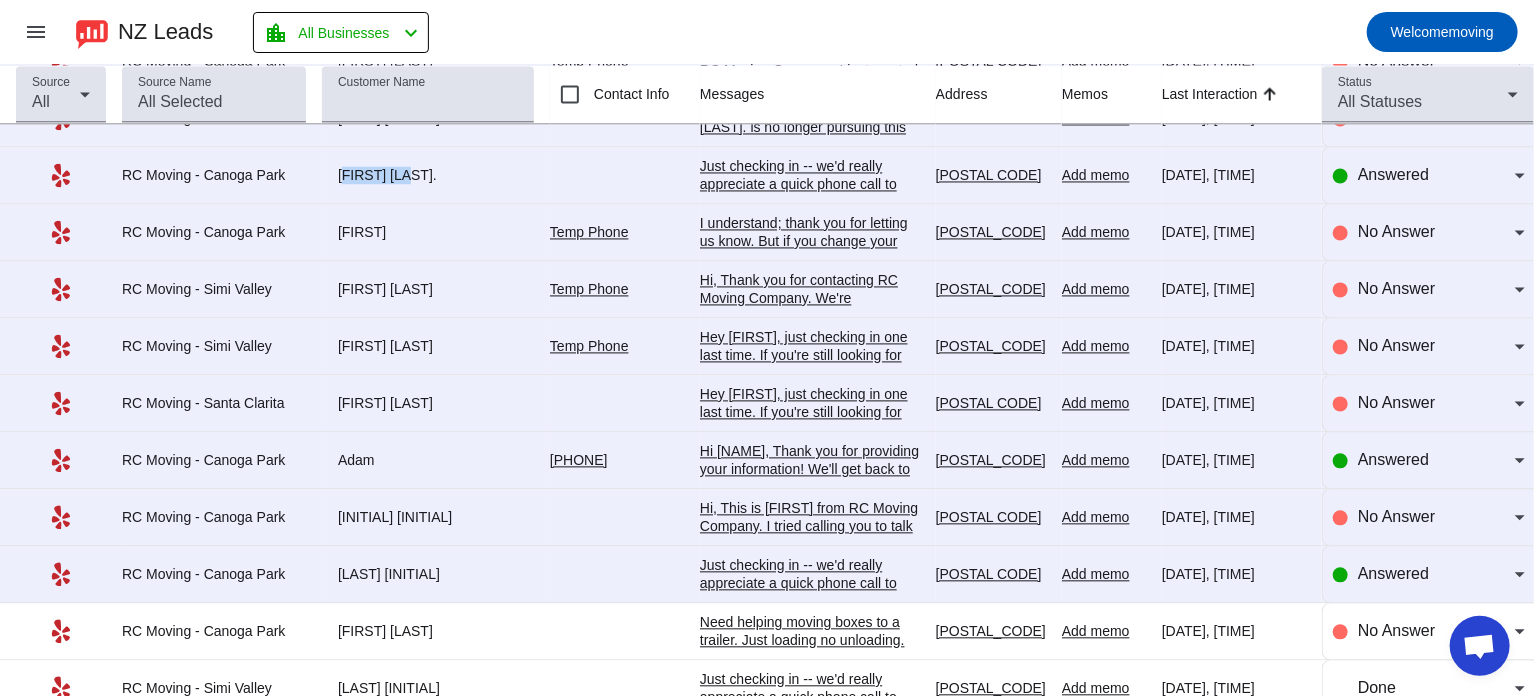 drag, startPoint x: 327, startPoint y: 432, endPoint x: 372, endPoint y: 434, distance: 45.044422 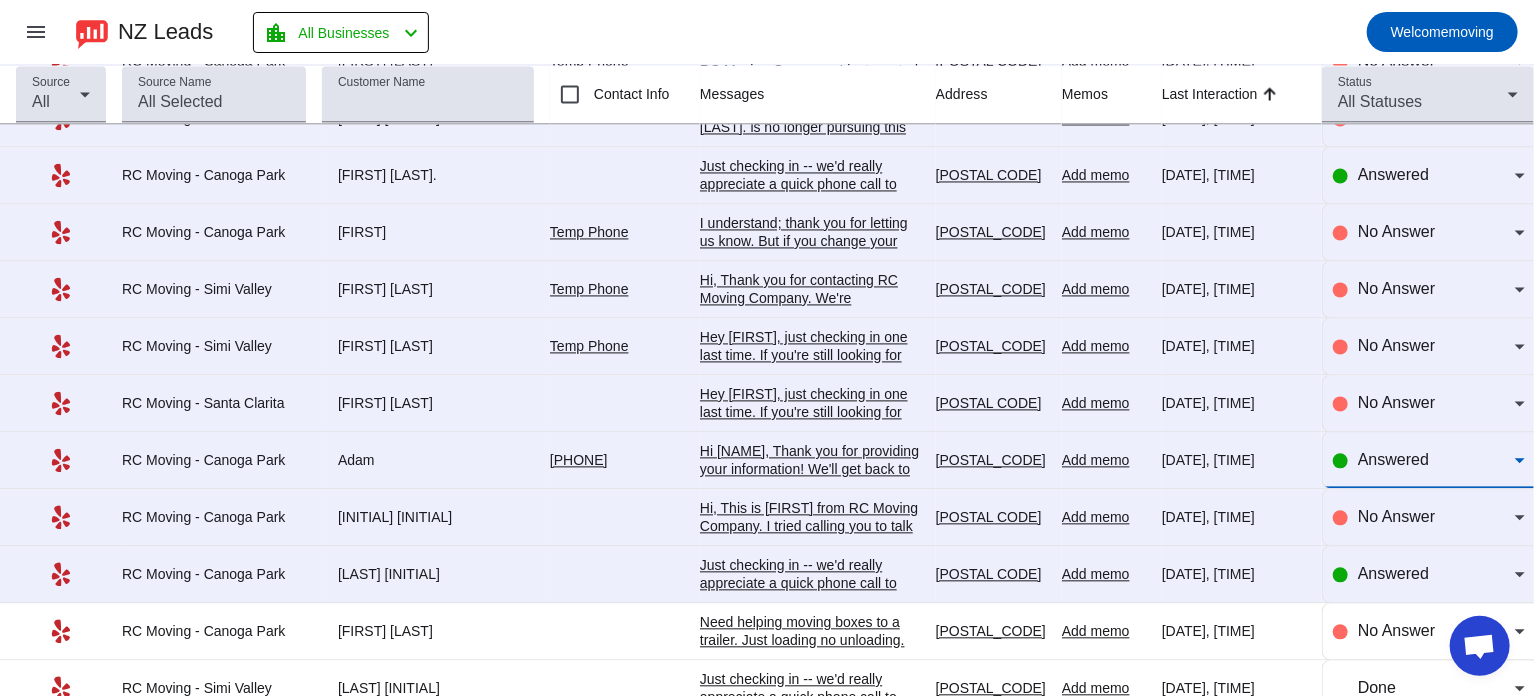click on "Answered" at bounding box center [1393, 459] 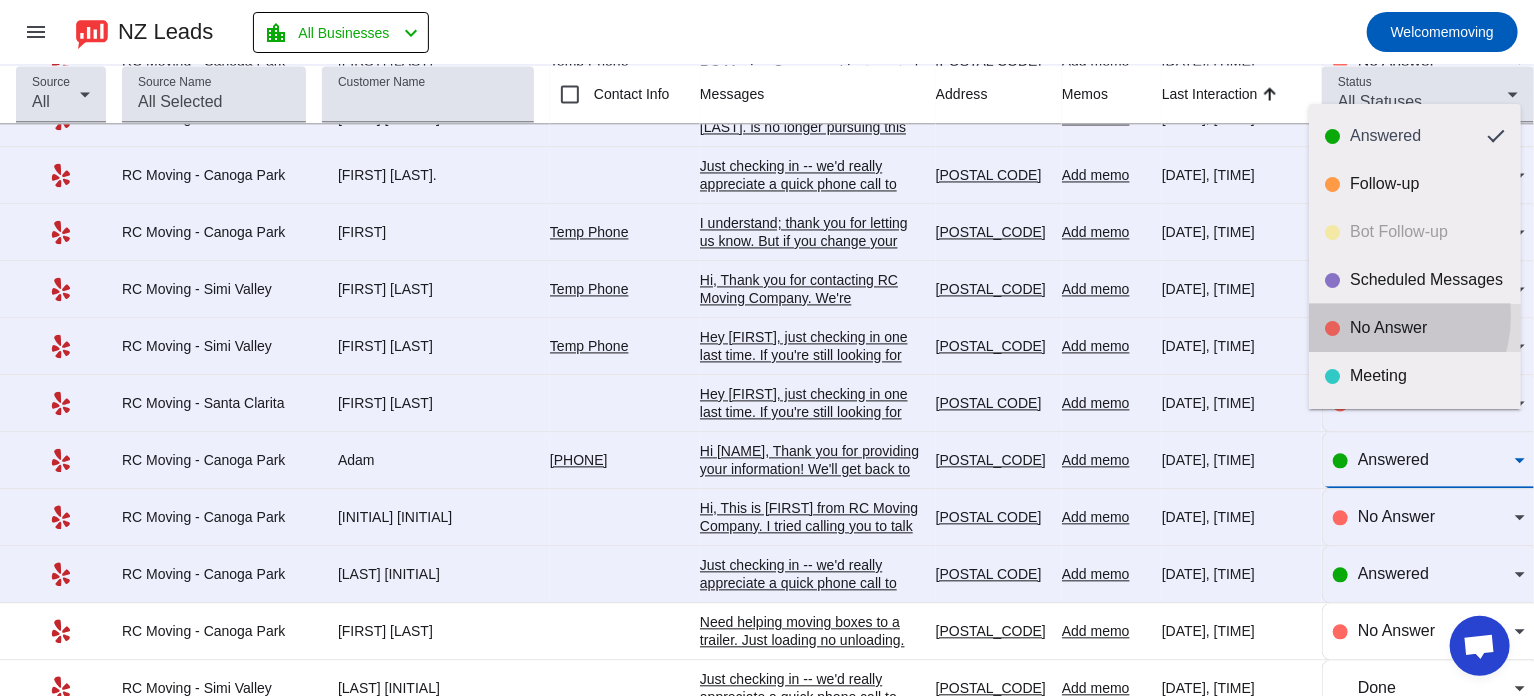 click on "No Answer" at bounding box center (1415, 328) 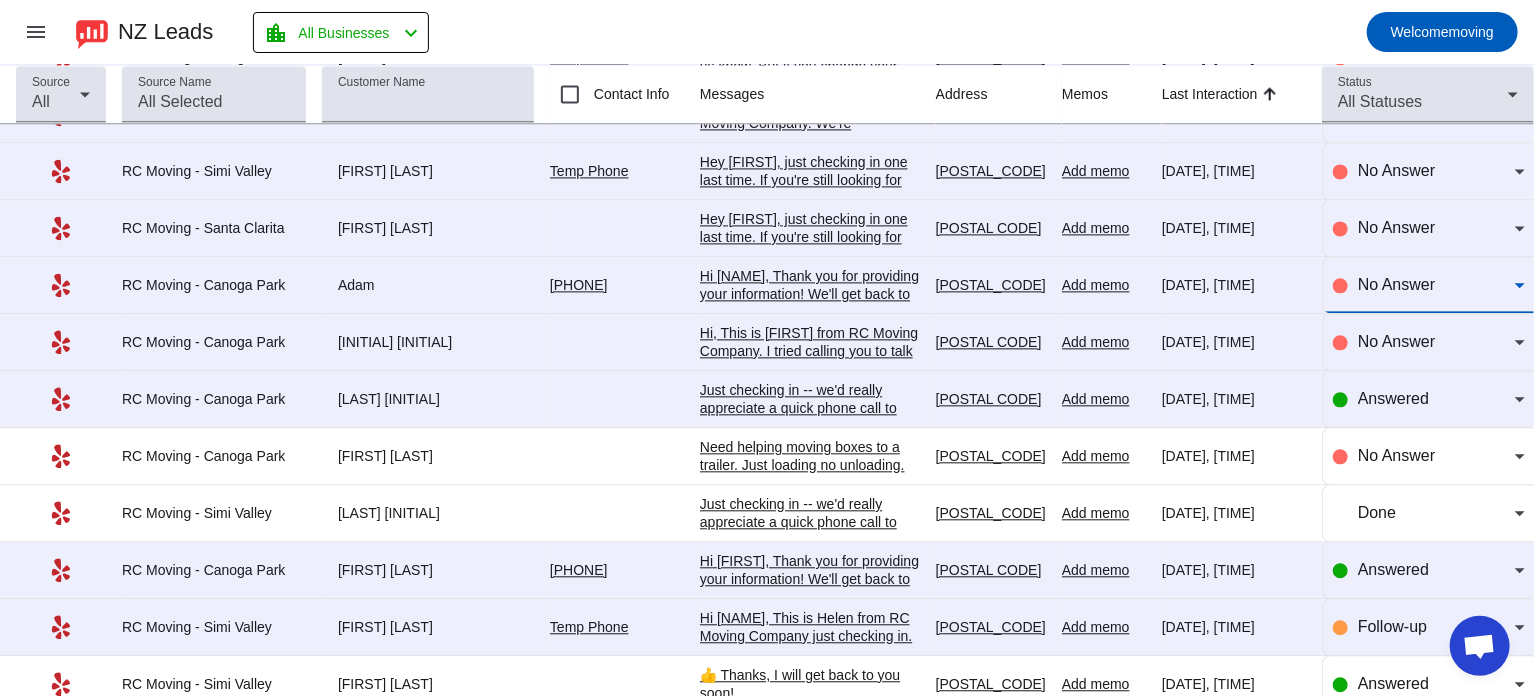 scroll, scrollTop: 6042, scrollLeft: 0, axis: vertical 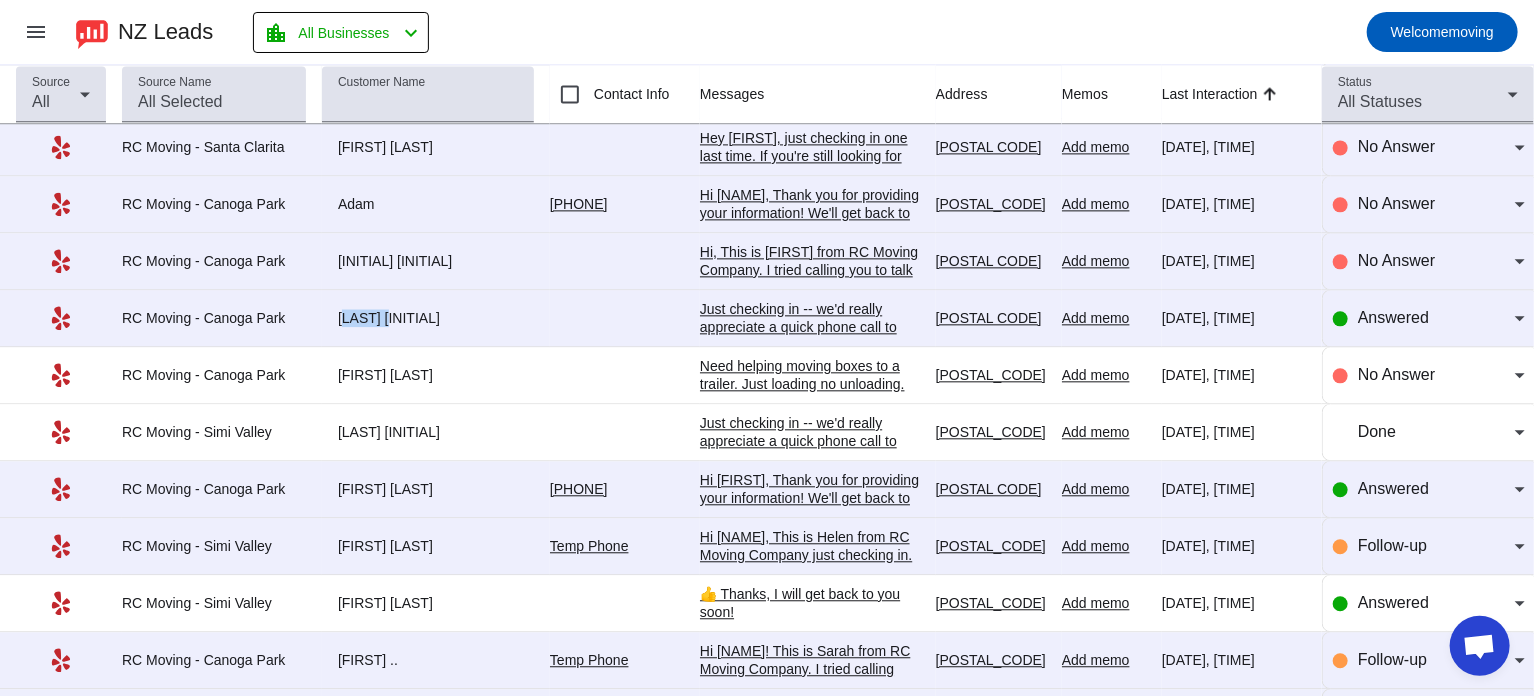 drag, startPoint x: 339, startPoint y: 291, endPoint x: 435, endPoint y: 297, distance: 96.18732 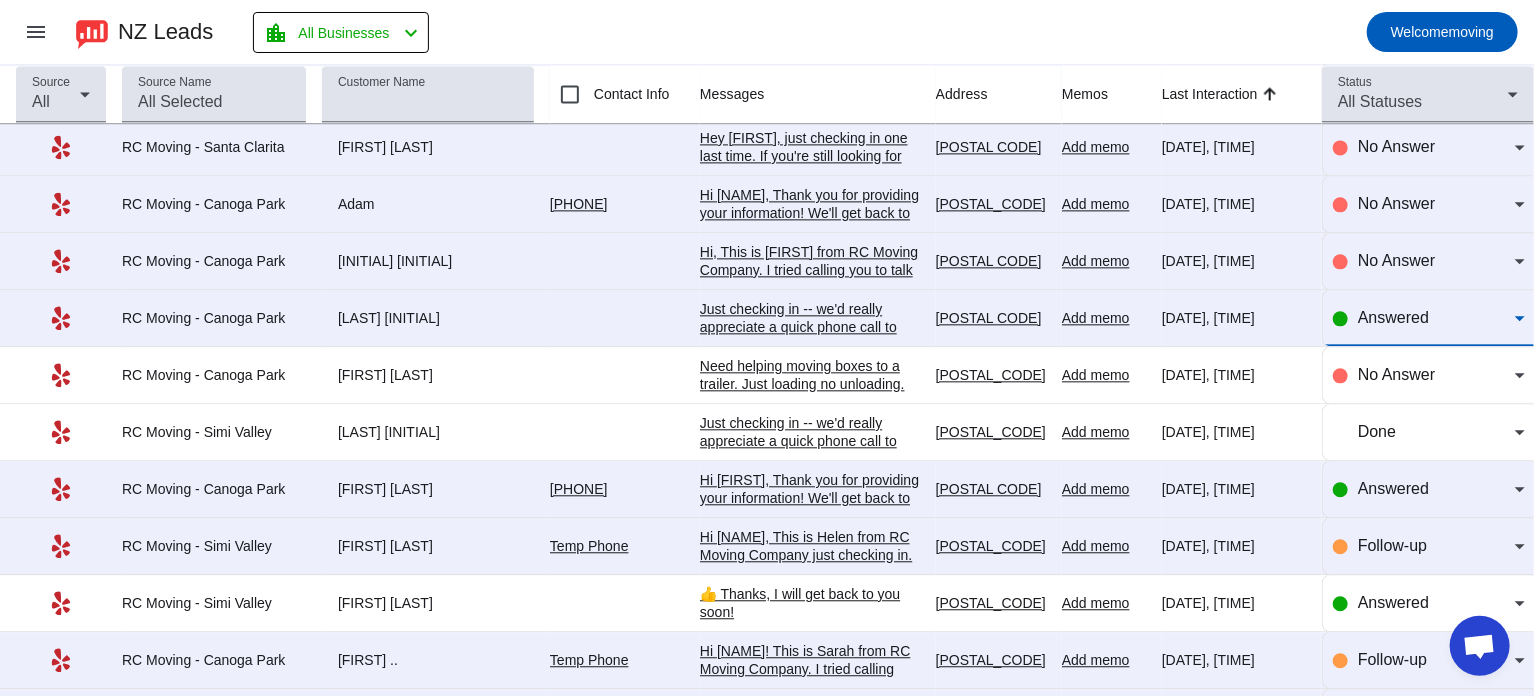 click on "Answered" at bounding box center [1393, 317] 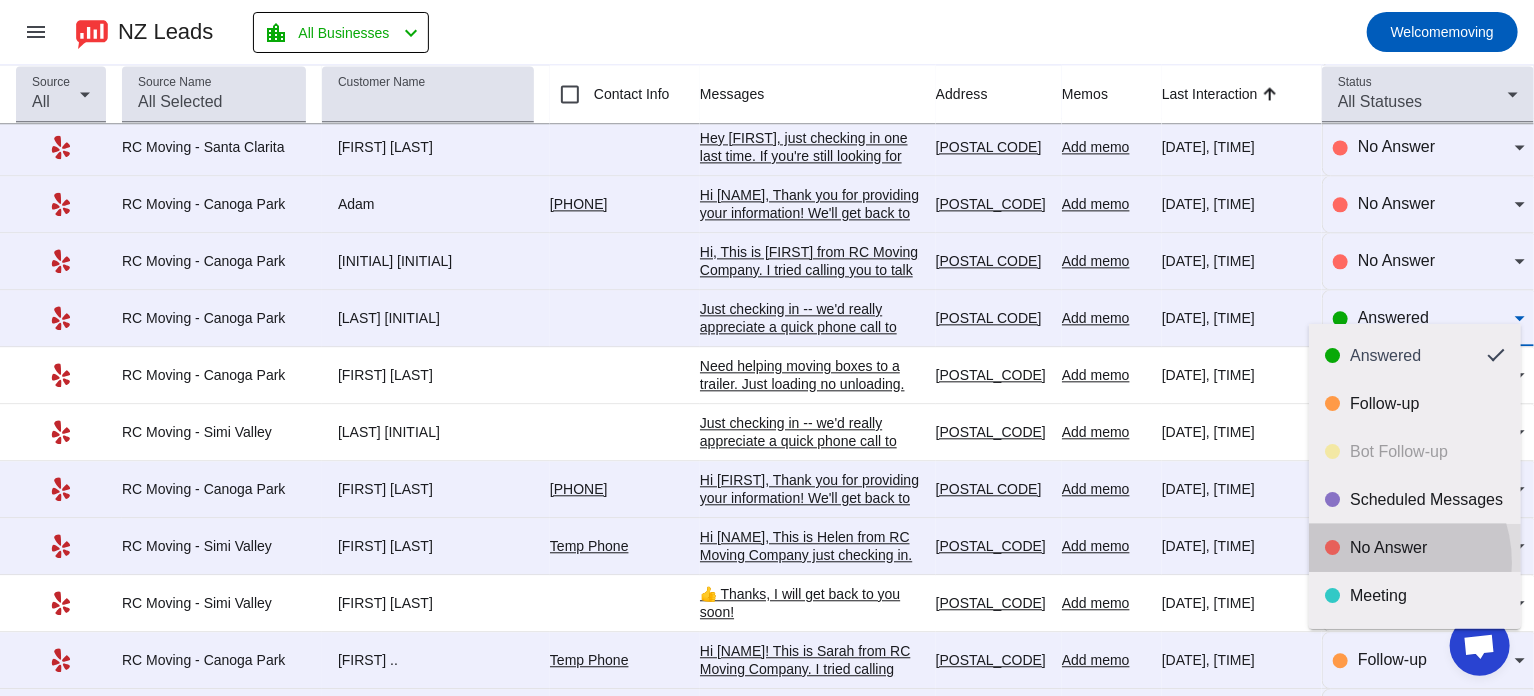 click on "No Answer" at bounding box center [1415, 548] 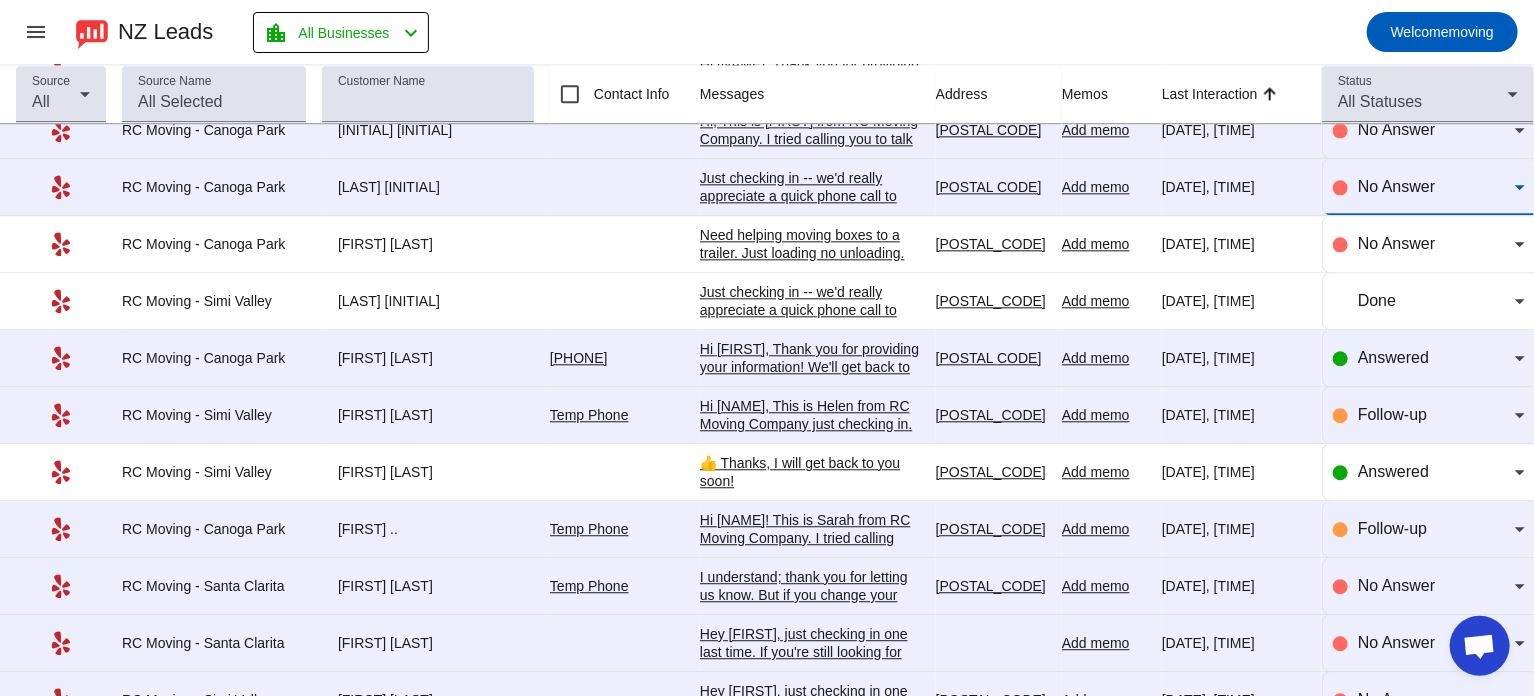 scroll, scrollTop: 6236, scrollLeft: 0, axis: vertical 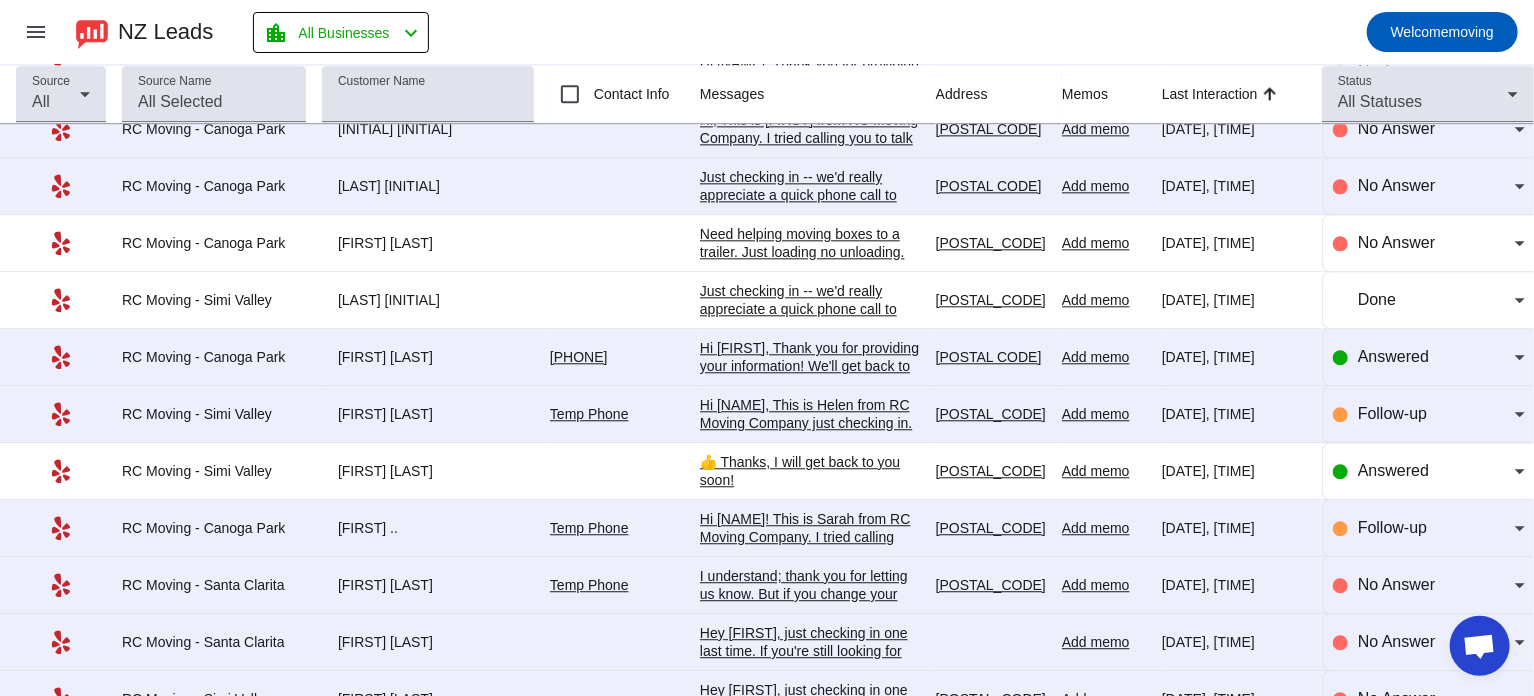 drag, startPoint x: 335, startPoint y: 334, endPoint x: 398, endPoint y: 334, distance: 63 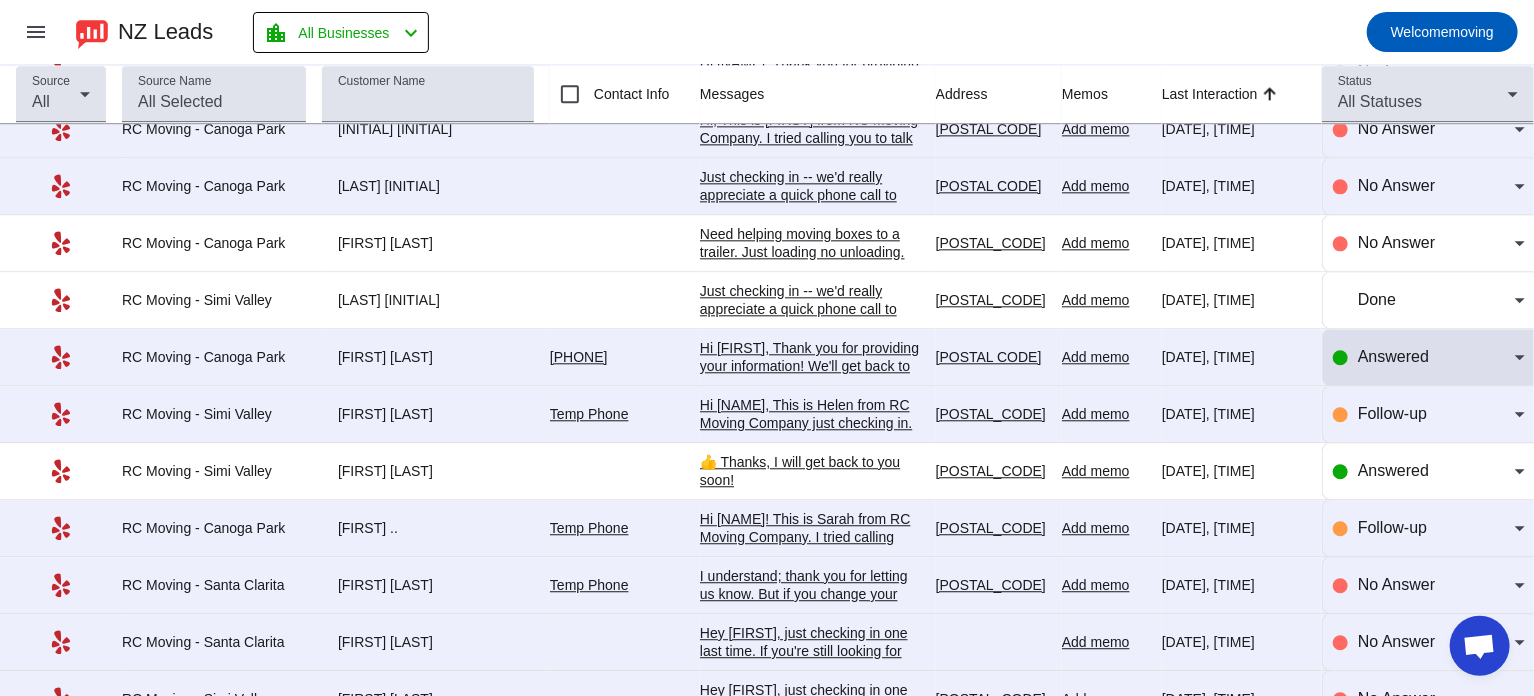 click on "Answered" 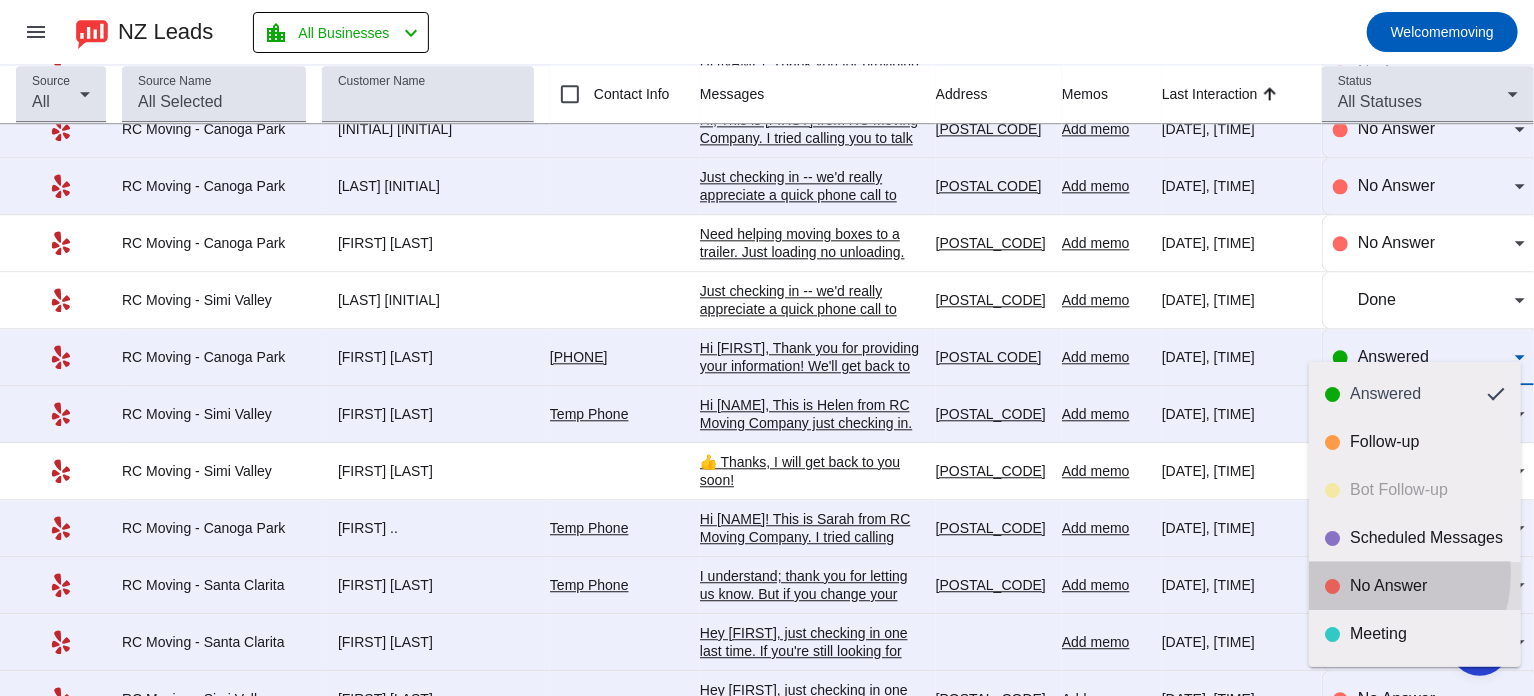 click on "No Answer" at bounding box center [1415, 586] 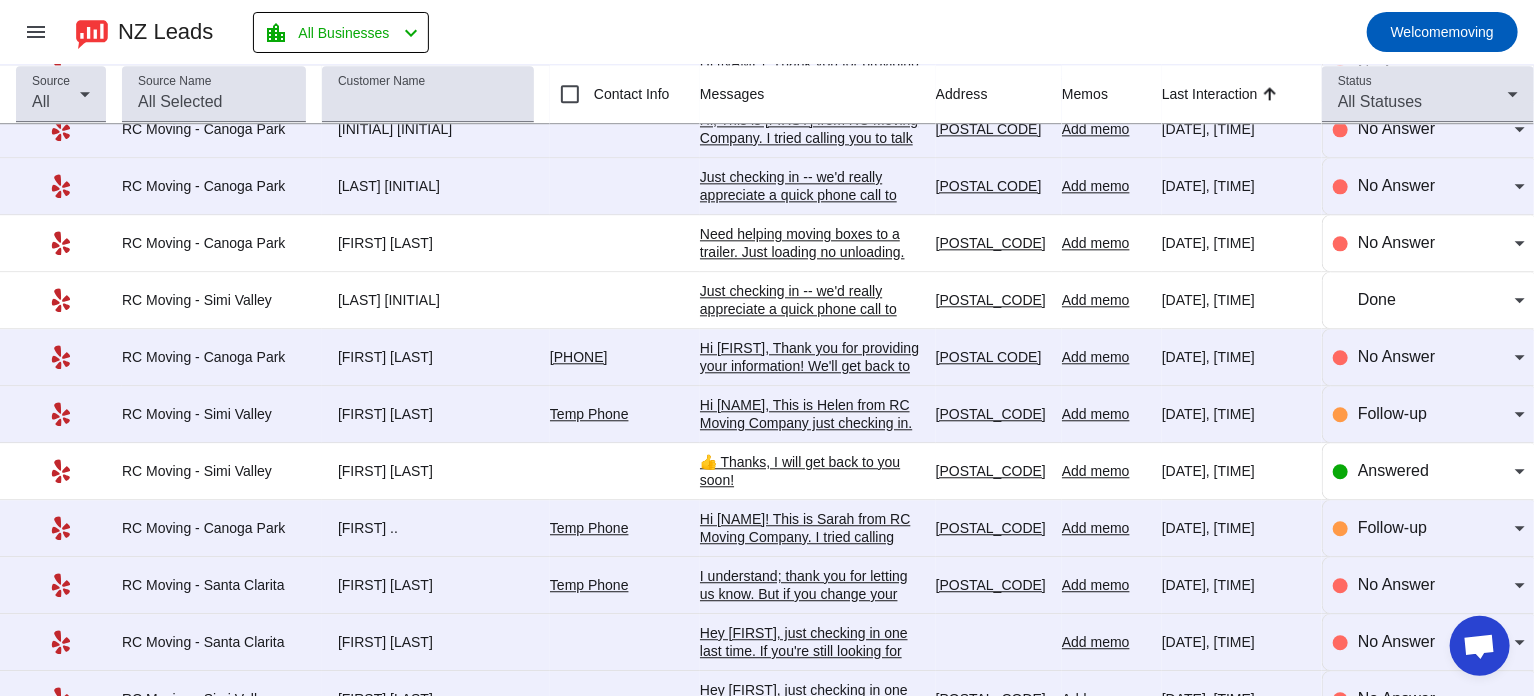 drag, startPoint x: 335, startPoint y: 392, endPoint x: 395, endPoint y: 390, distance: 60.033325 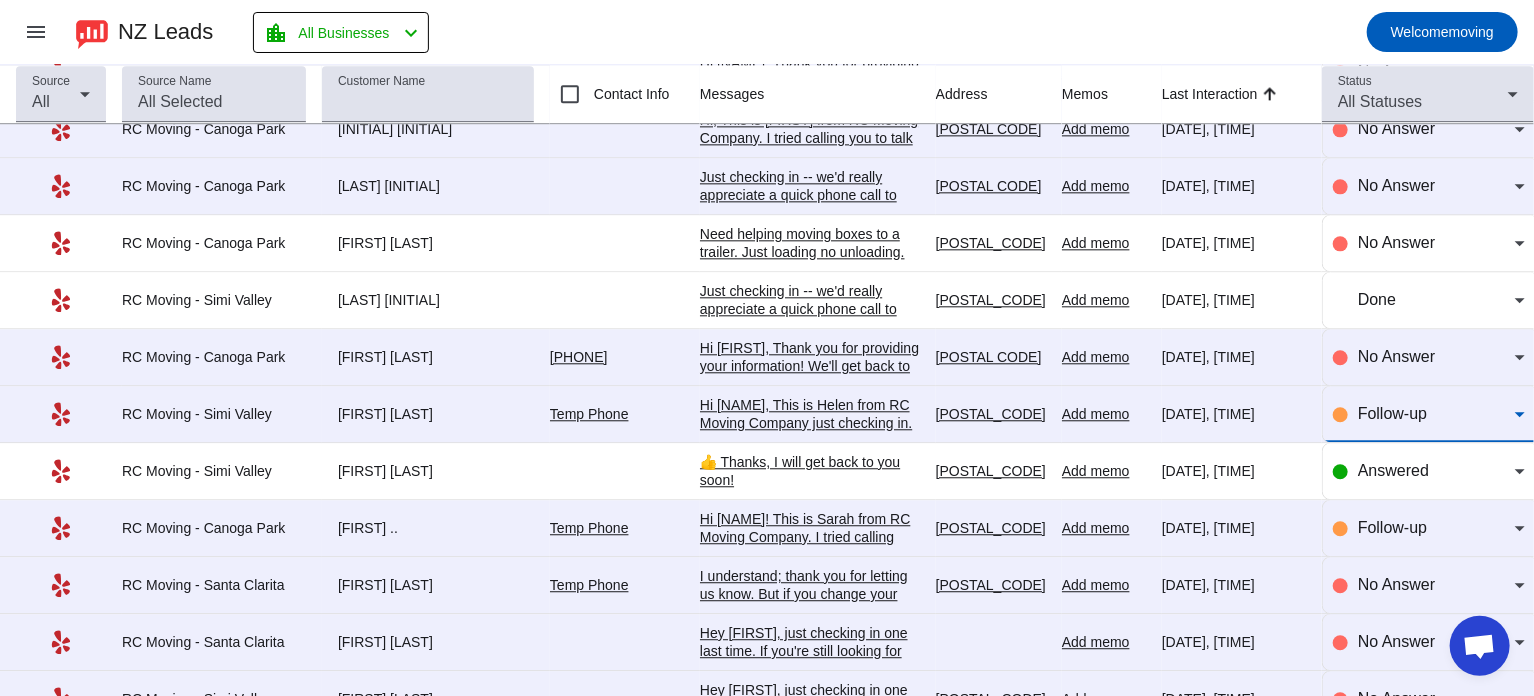 click on "Follow-up" at bounding box center (1392, 413) 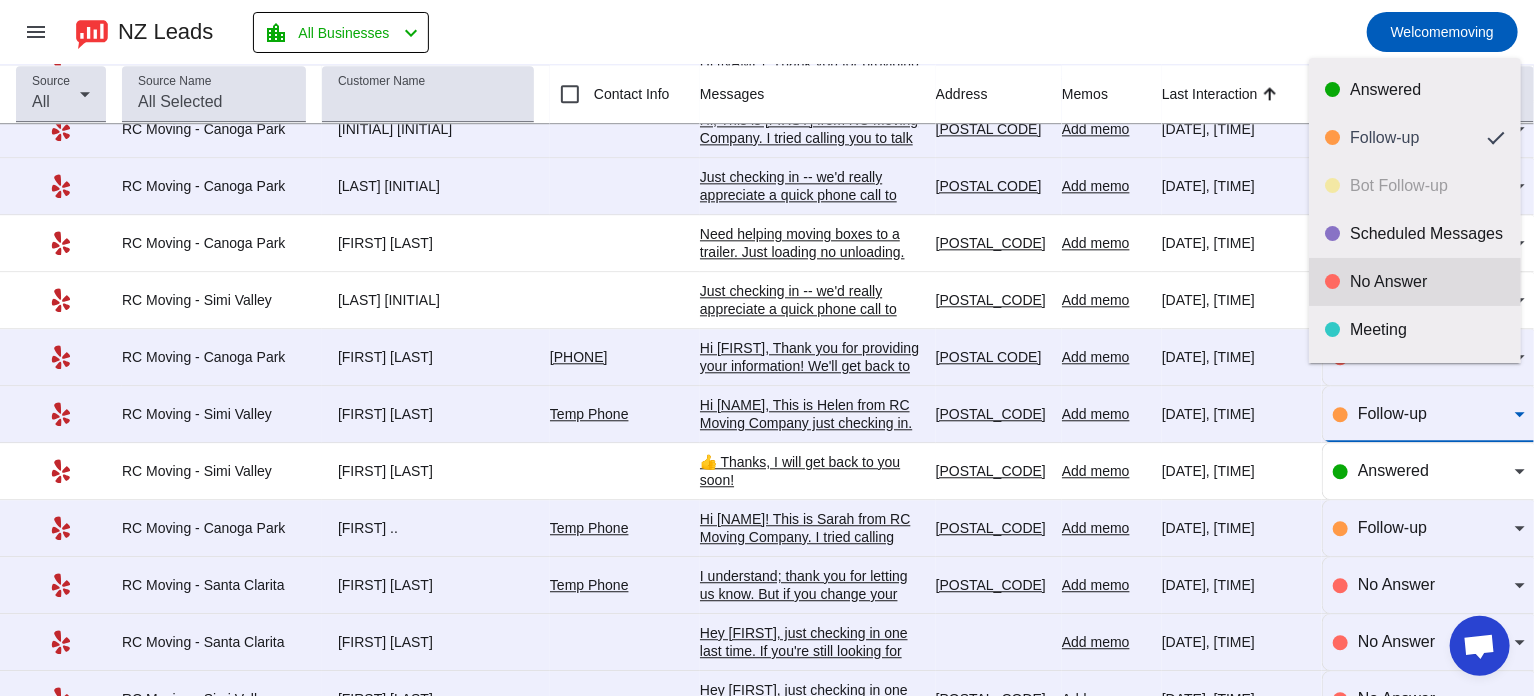 click on "No Answer" at bounding box center (1427, 282) 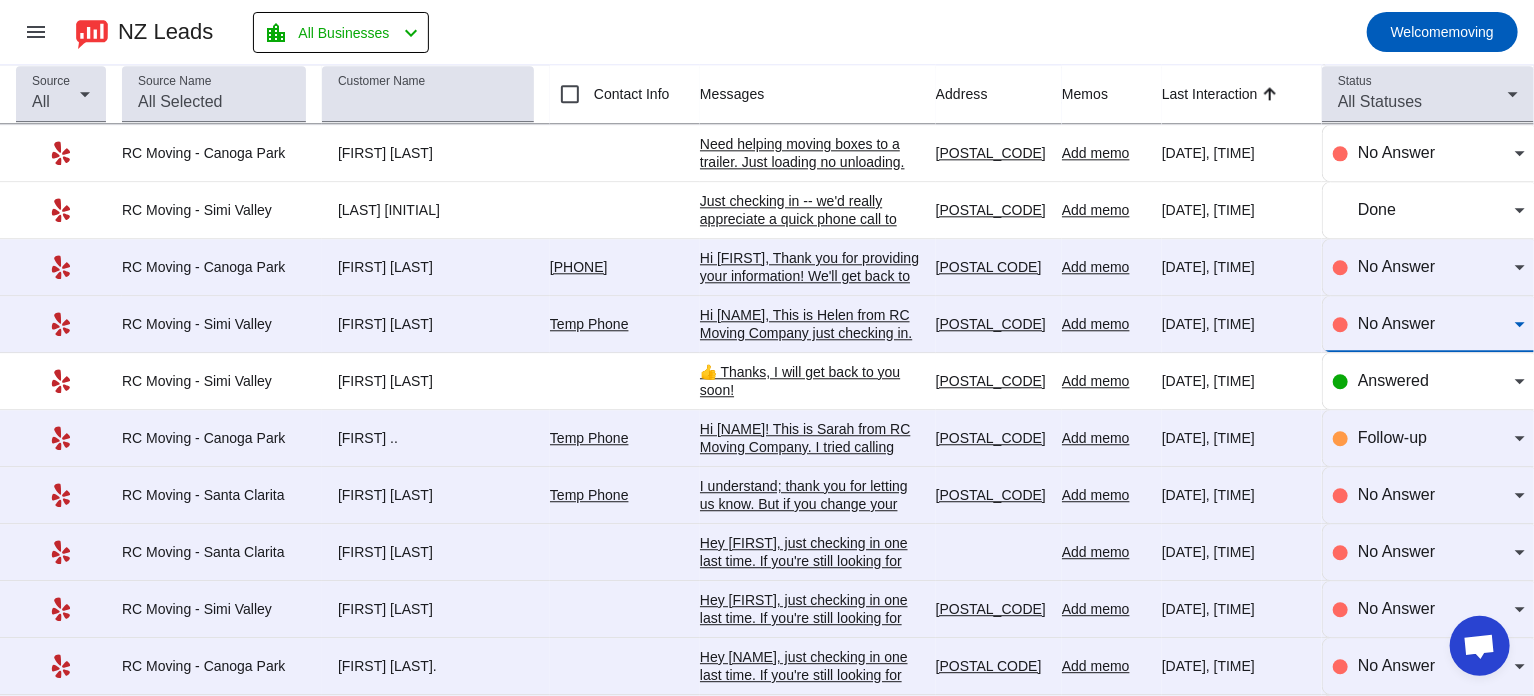 scroll, scrollTop: 6328, scrollLeft: 0, axis: vertical 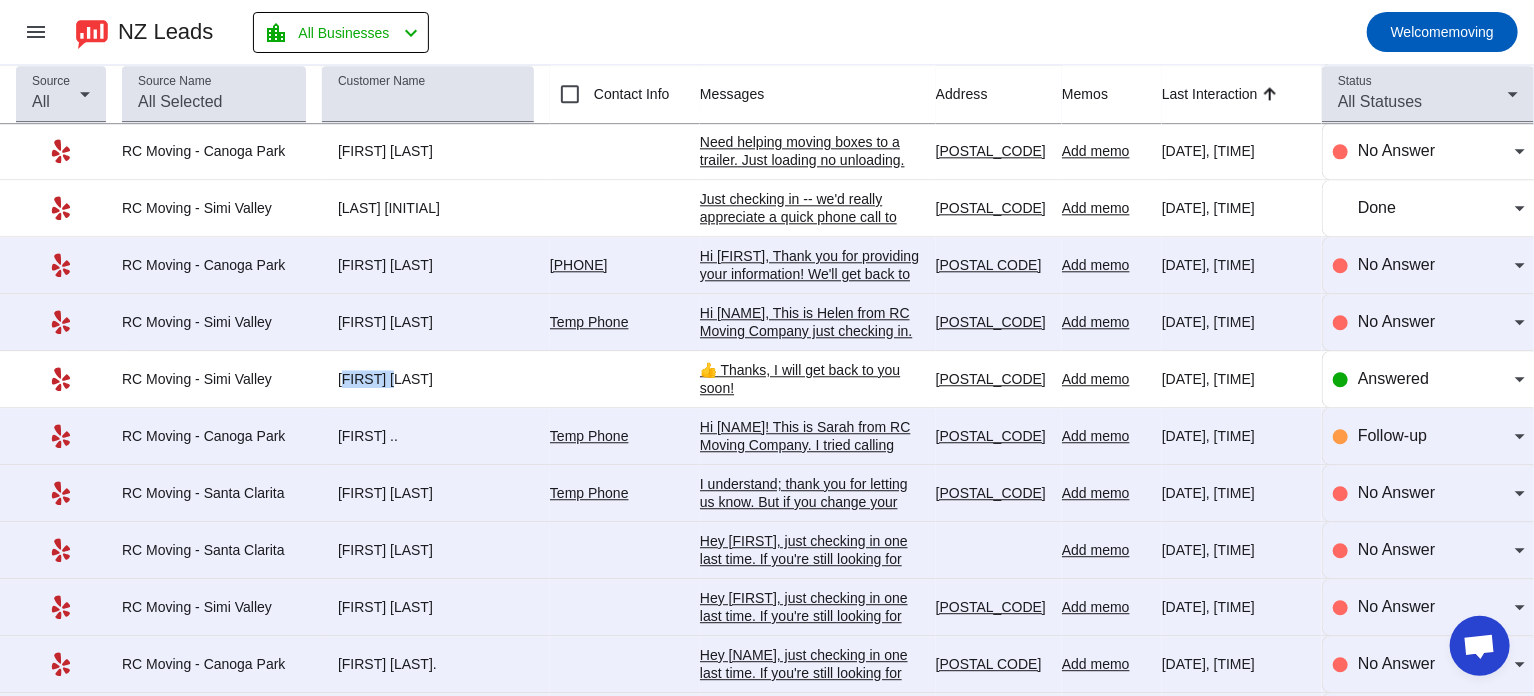 drag, startPoint x: 334, startPoint y: 357, endPoint x: 383, endPoint y: 353, distance: 49.162994 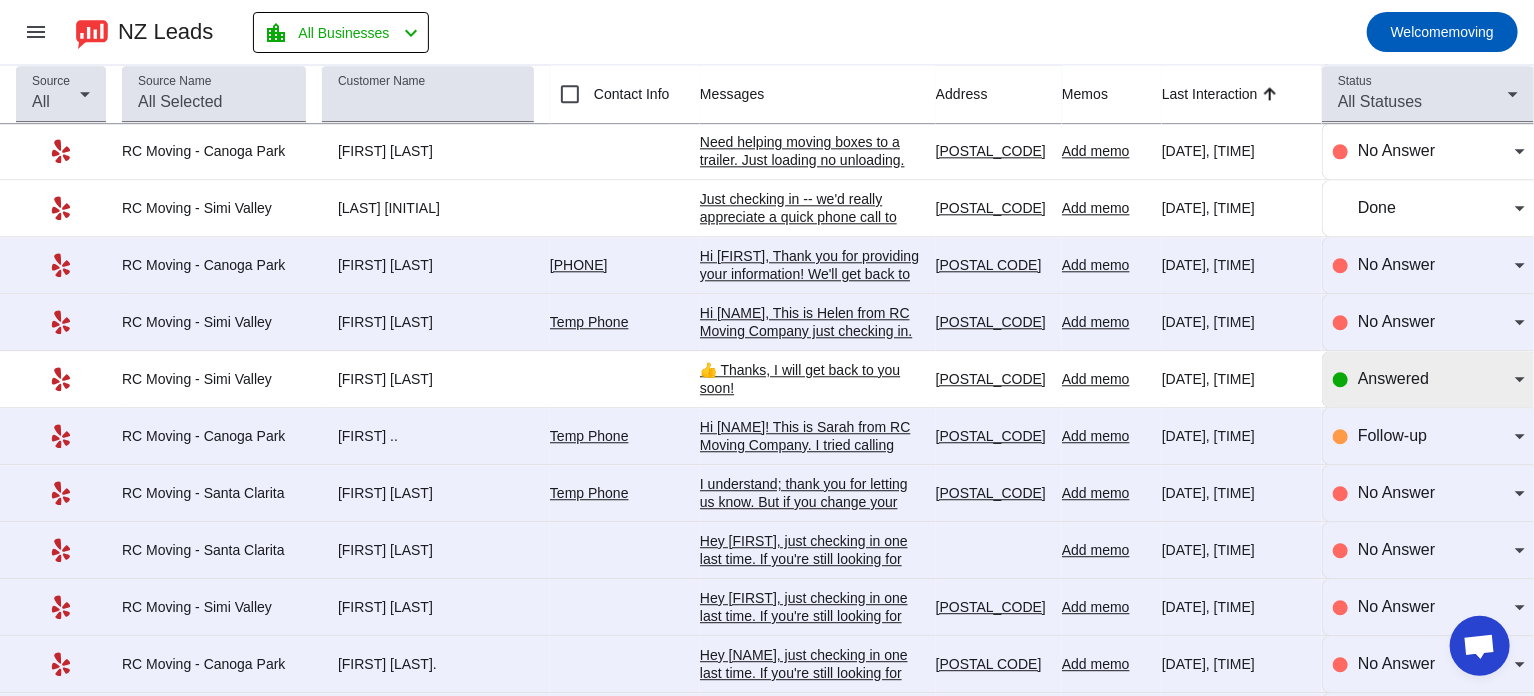 click on "Answered" 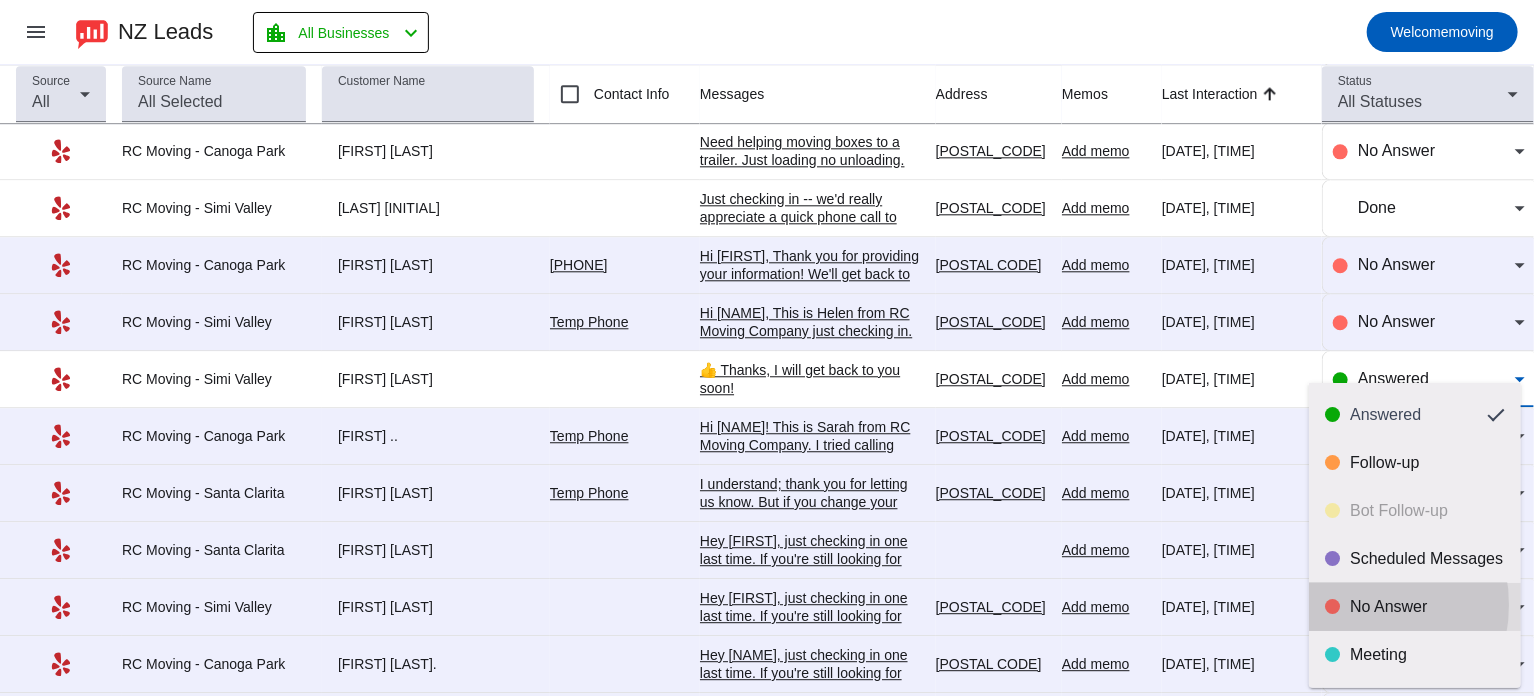 click on "No Answer" at bounding box center (1415, 607) 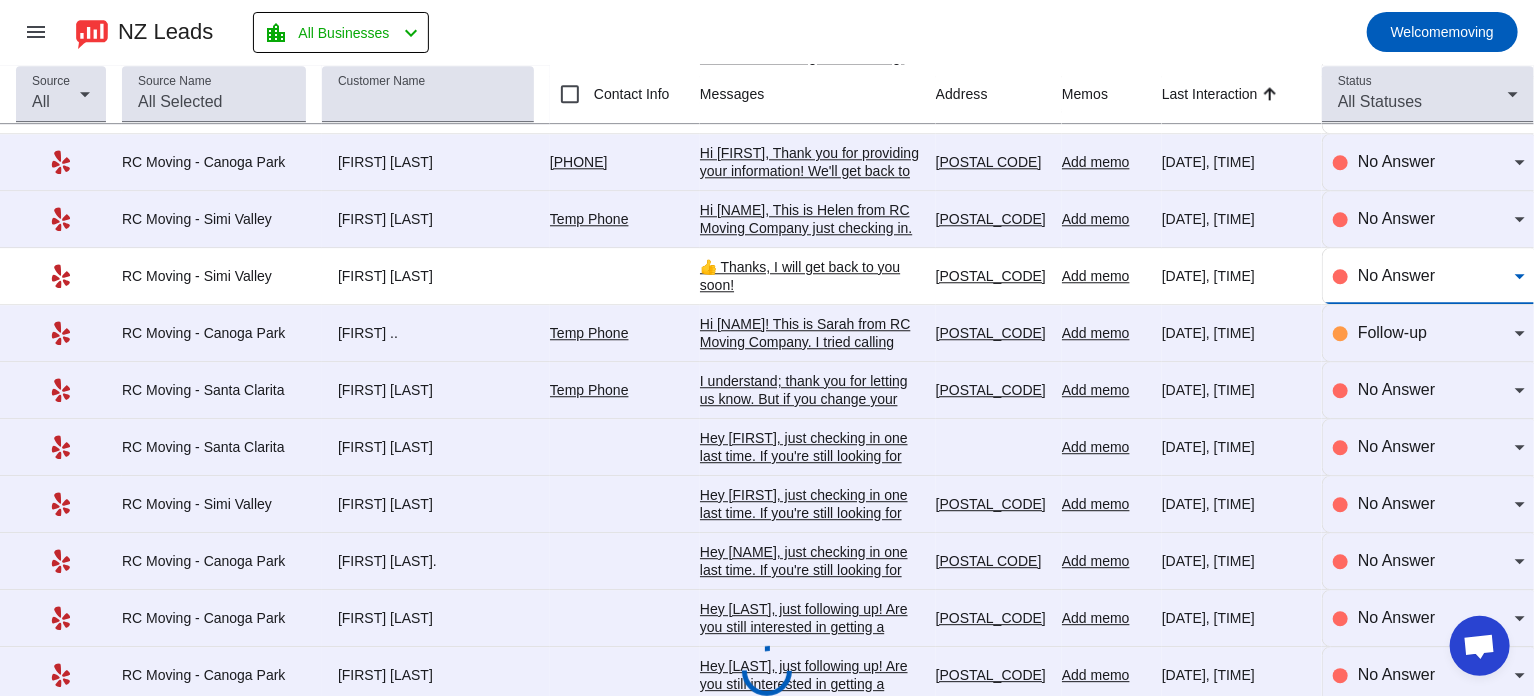 scroll, scrollTop: 6440, scrollLeft: 0, axis: vertical 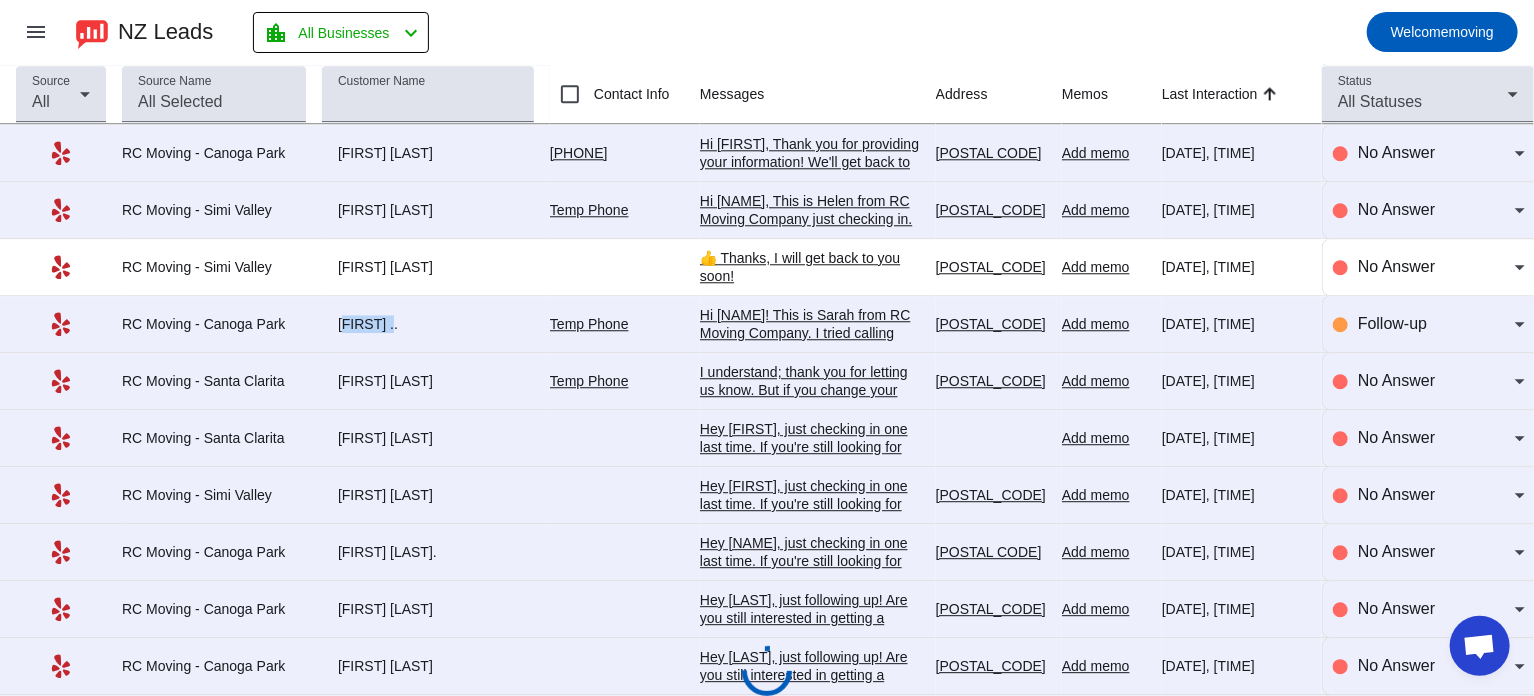 drag, startPoint x: 339, startPoint y: 299, endPoint x: 383, endPoint y: 301, distance: 44.04543 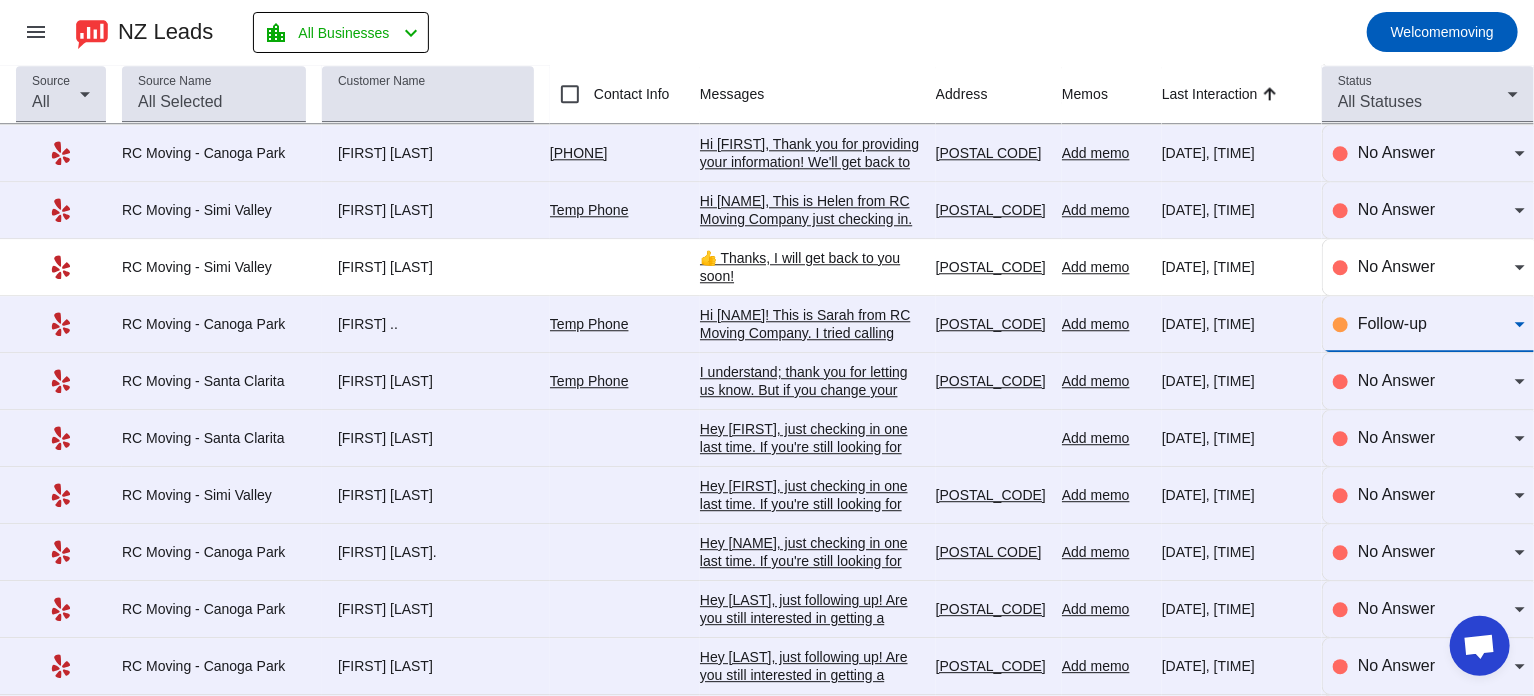 click on "Follow-up" at bounding box center [1436, 324] 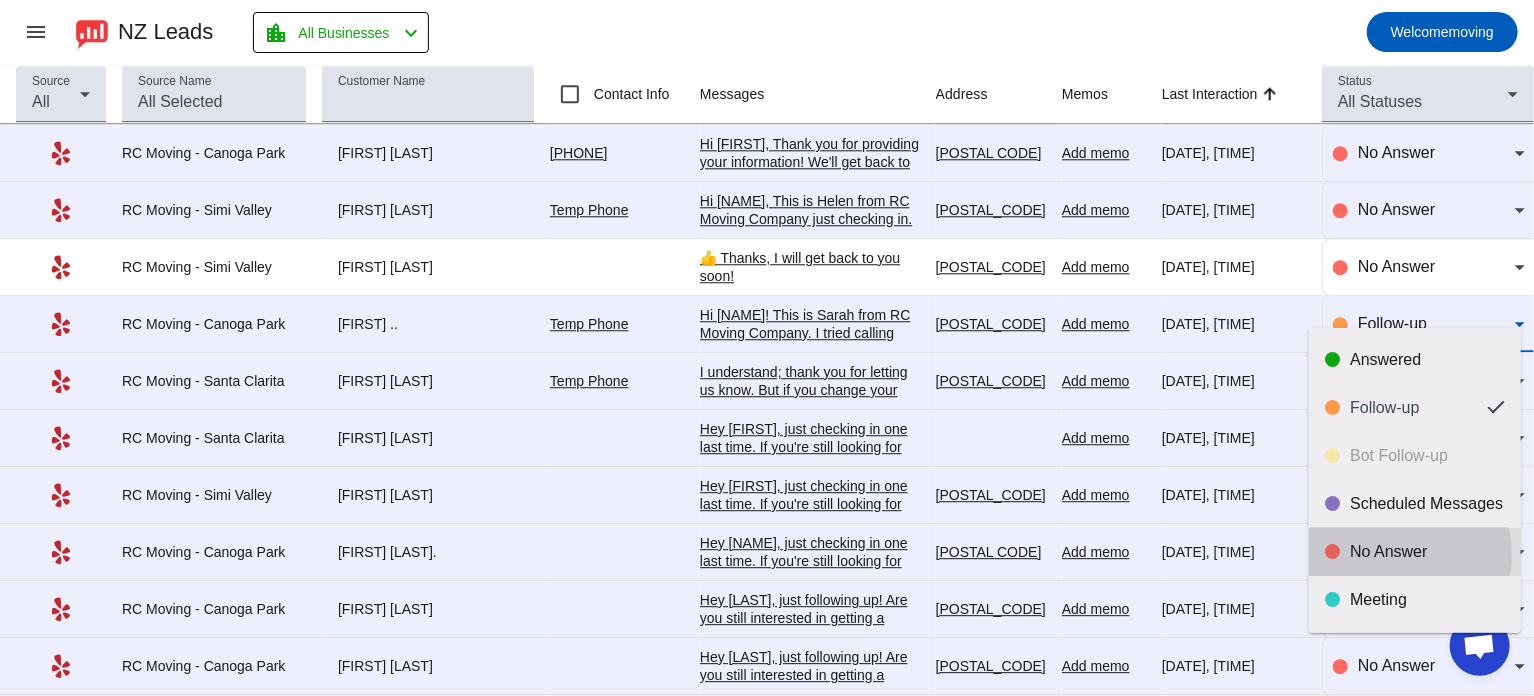click on "No Answer" at bounding box center (1427, 552) 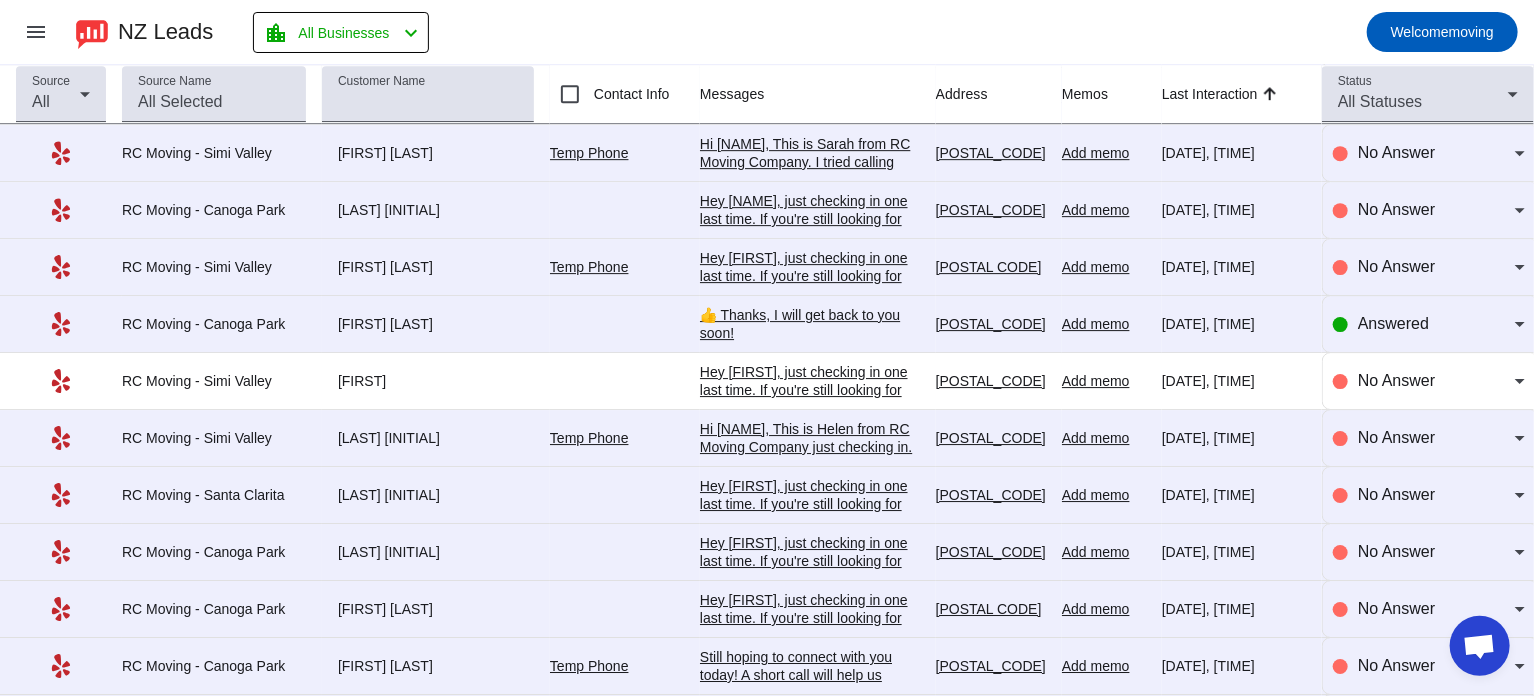 scroll, scrollTop: 7024, scrollLeft: 0, axis: vertical 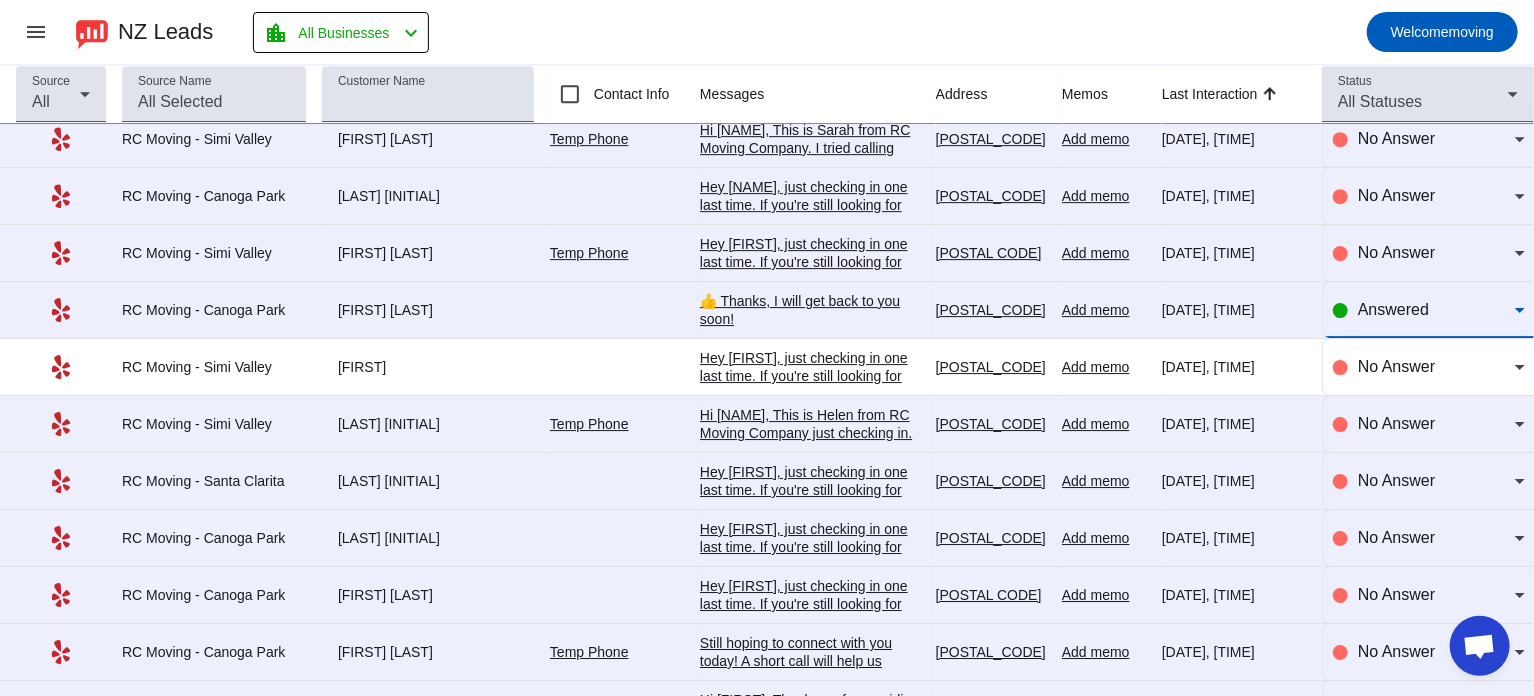 click on "Answered" at bounding box center (1393, 309) 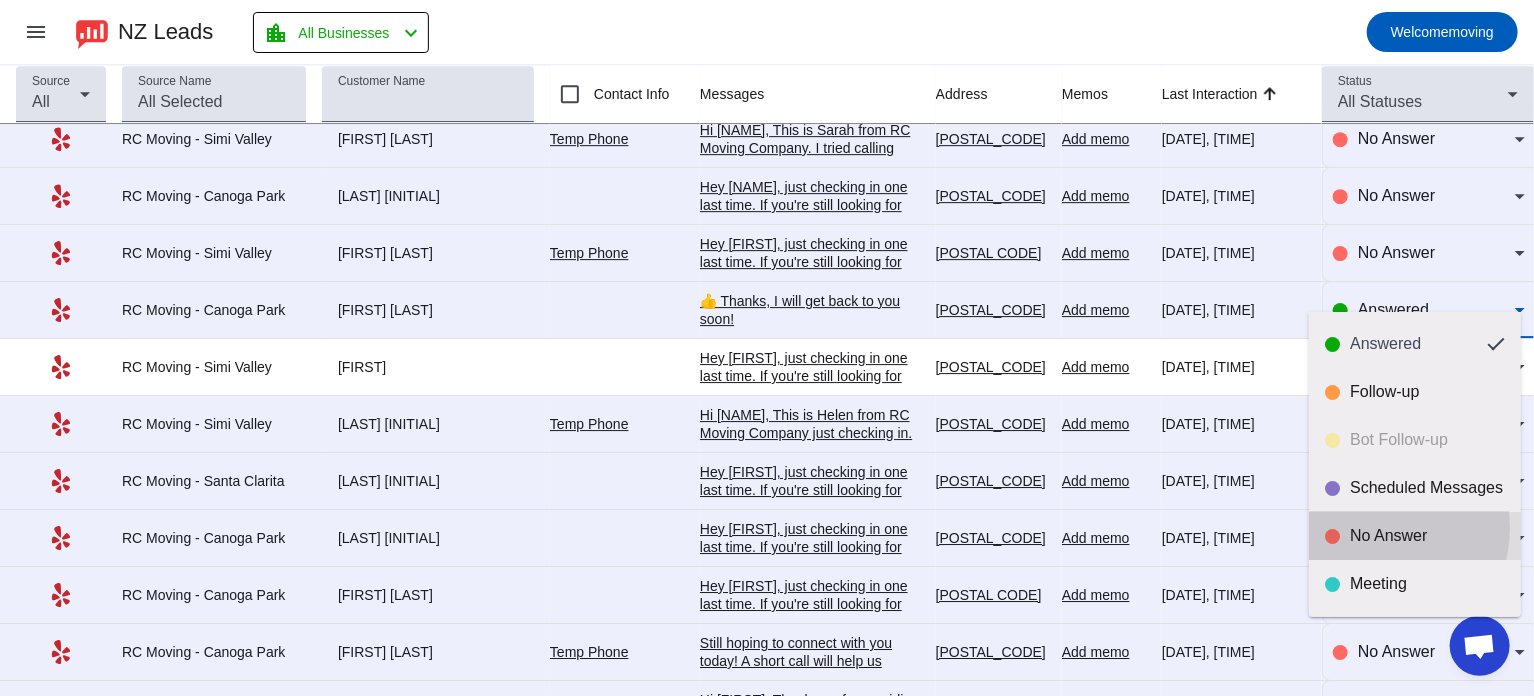 click on "No Answer" at bounding box center (1427, 536) 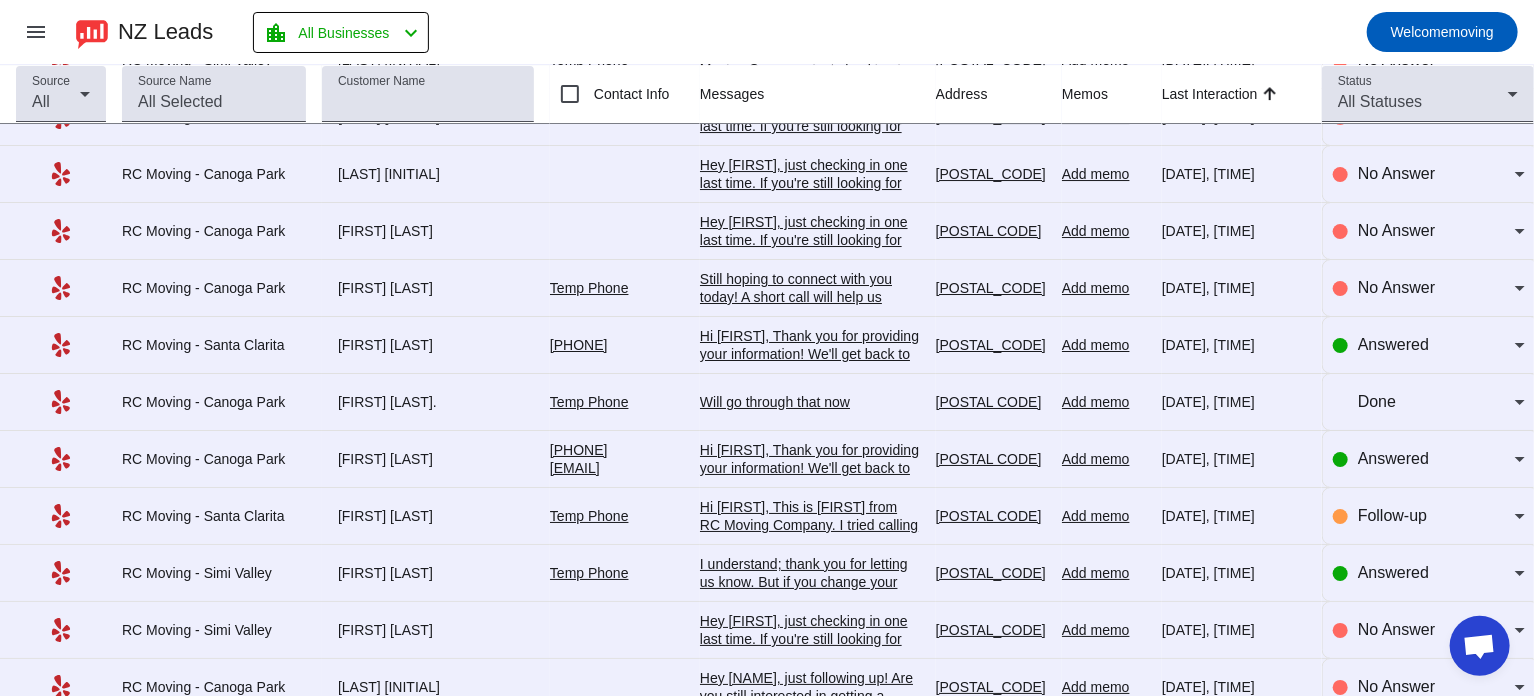 scroll, scrollTop: 7392, scrollLeft: 0, axis: vertical 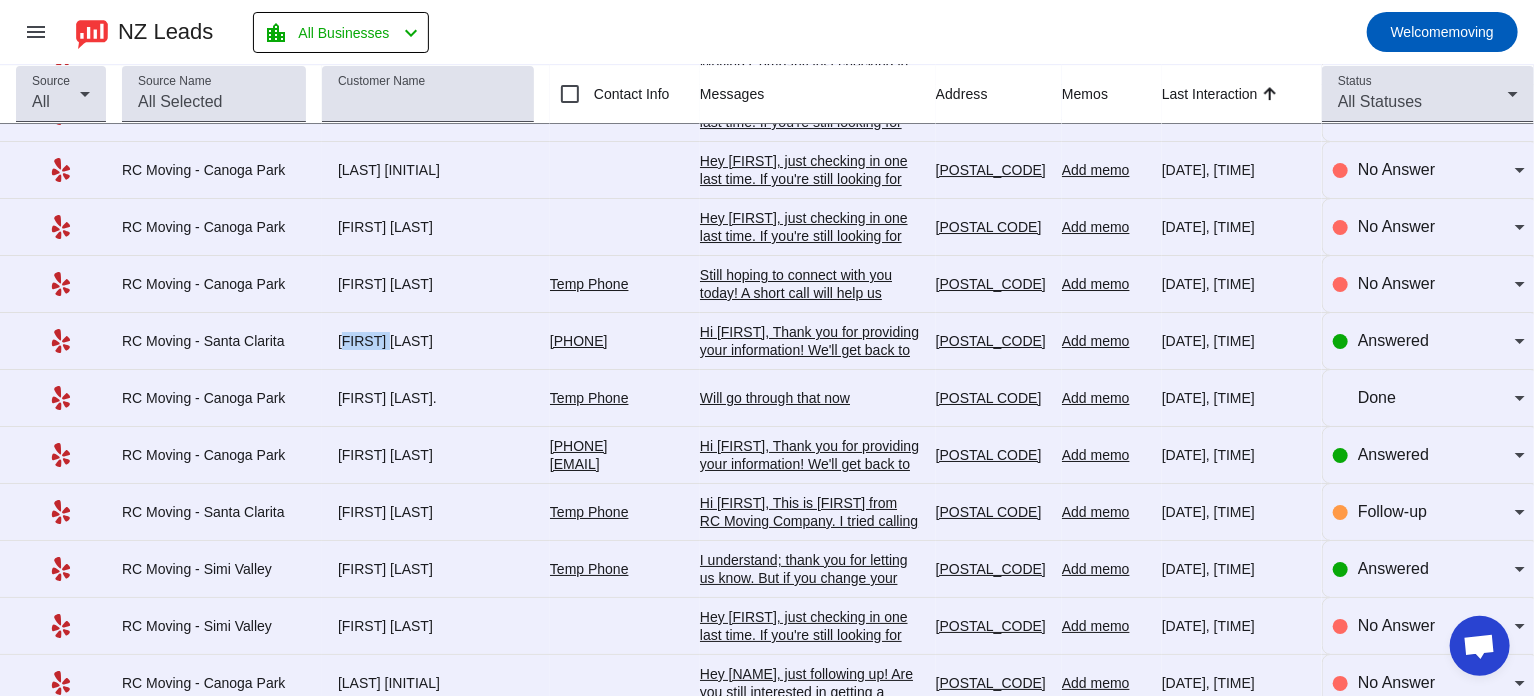 drag, startPoint x: 336, startPoint y: 314, endPoint x: 394, endPoint y: 311, distance: 58.077534 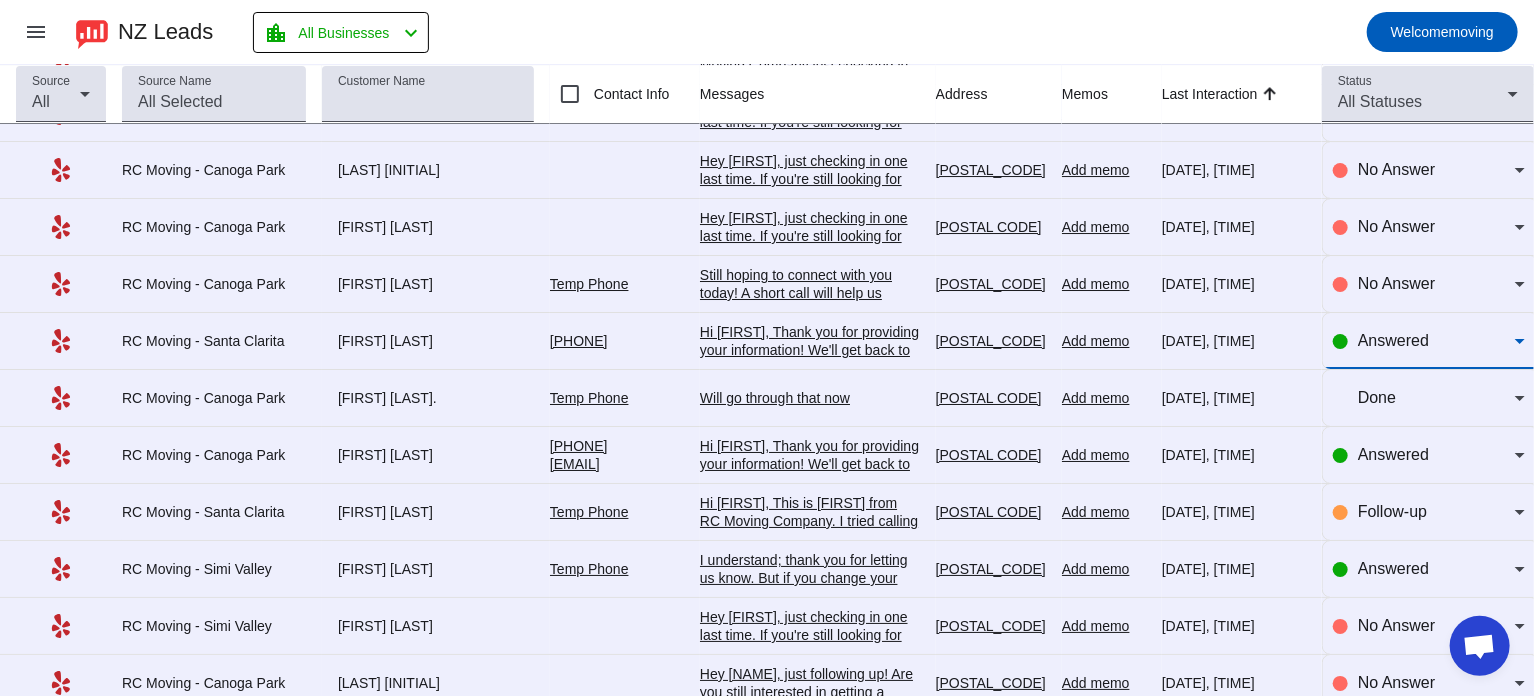 click on "Answered" at bounding box center (1393, 340) 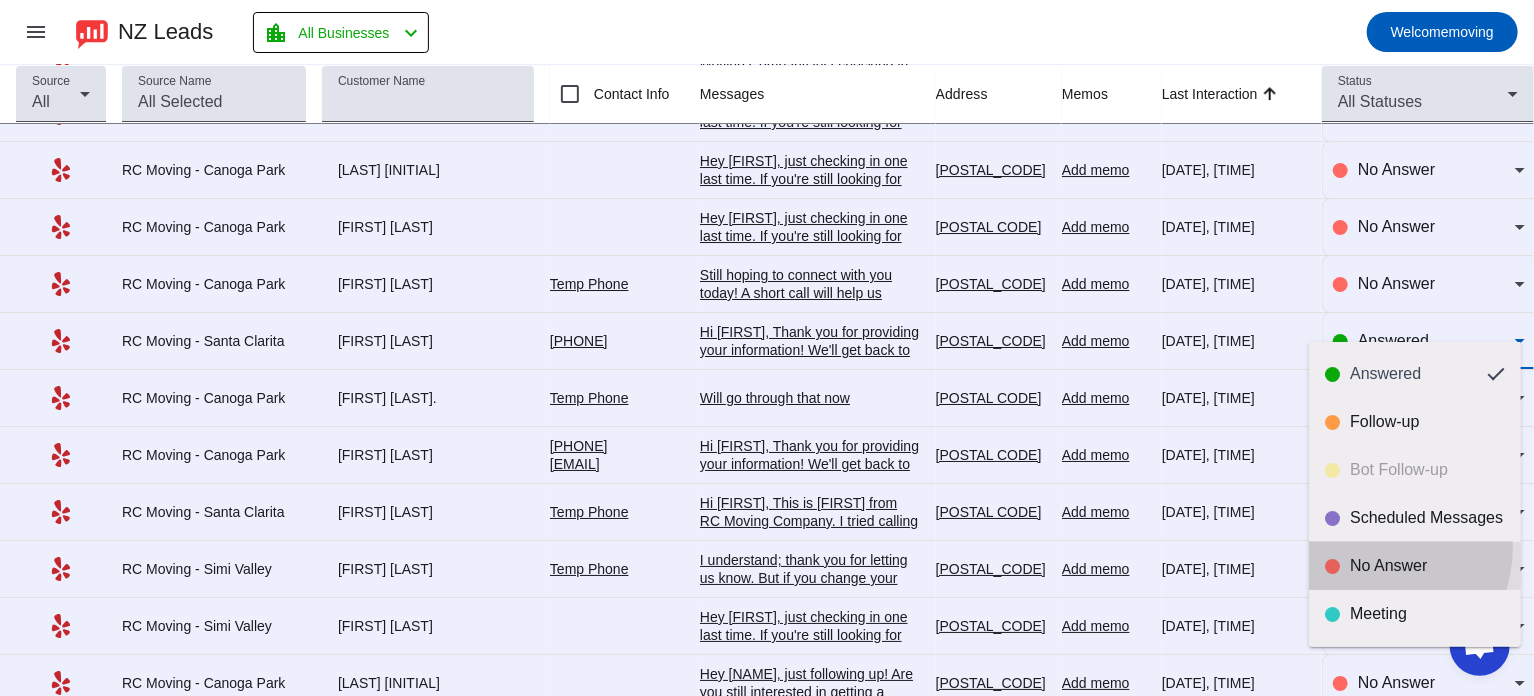 click on "No Answer" at bounding box center (1415, 566) 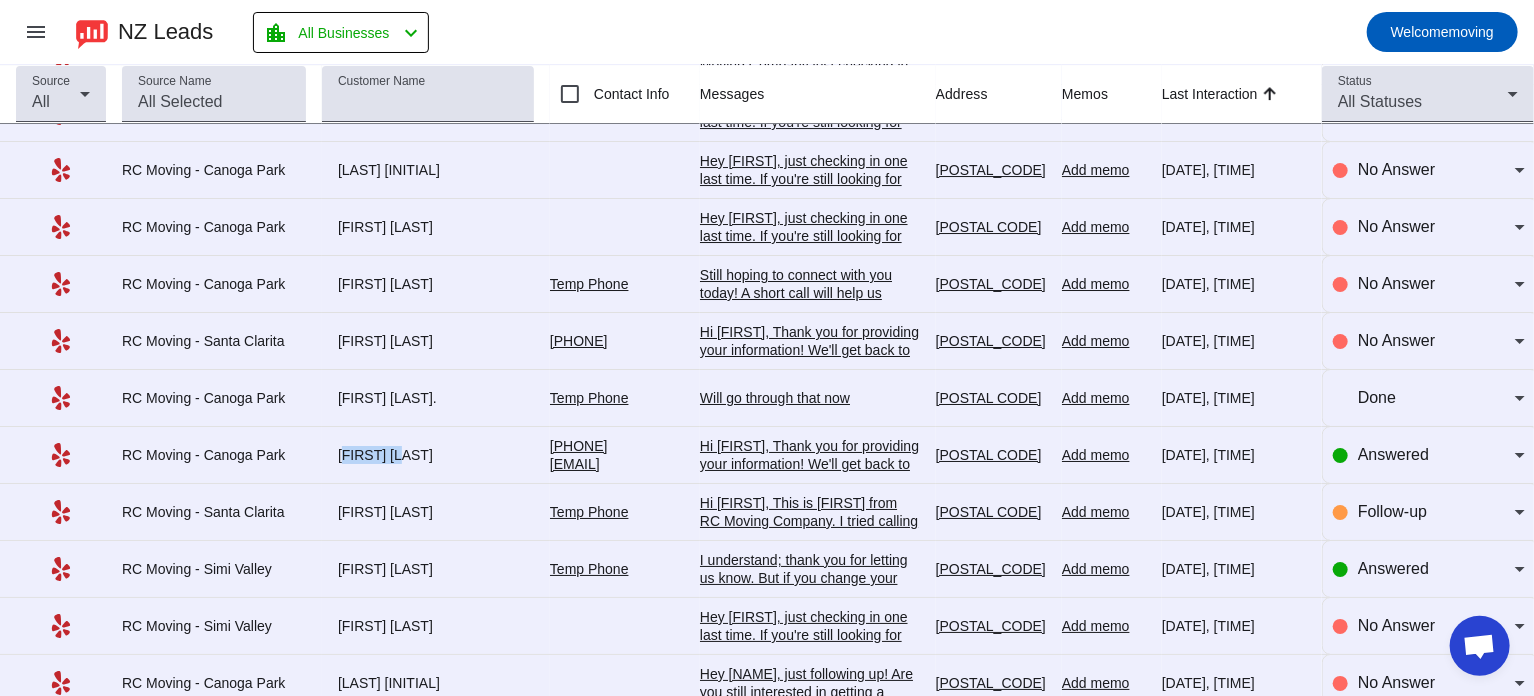 drag, startPoint x: 333, startPoint y: 426, endPoint x: 388, endPoint y: 424, distance: 55.03635 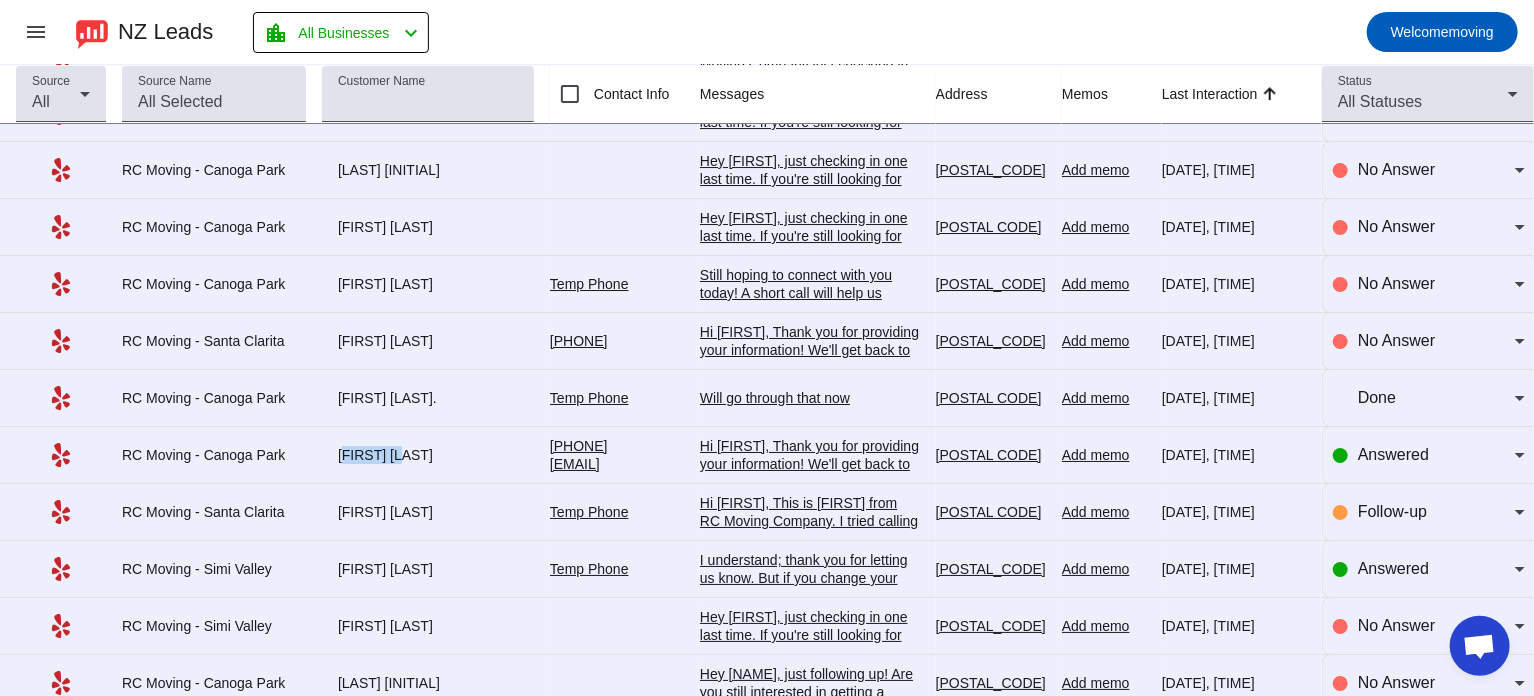 scroll, scrollTop: 7444, scrollLeft: 0, axis: vertical 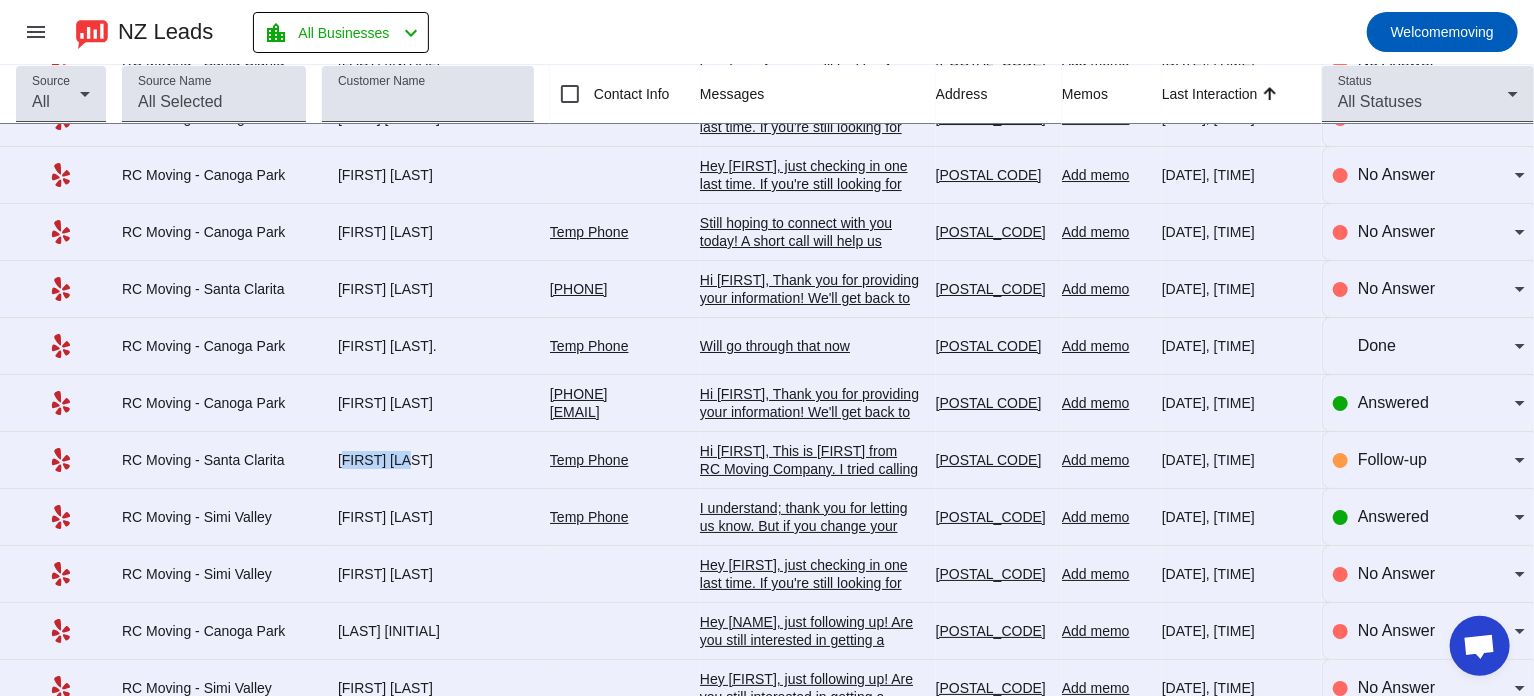 drag, startPoint x: 336, startPoint y: 423, endPoint x: 402, endPoint y: 431, distance: 66.48308 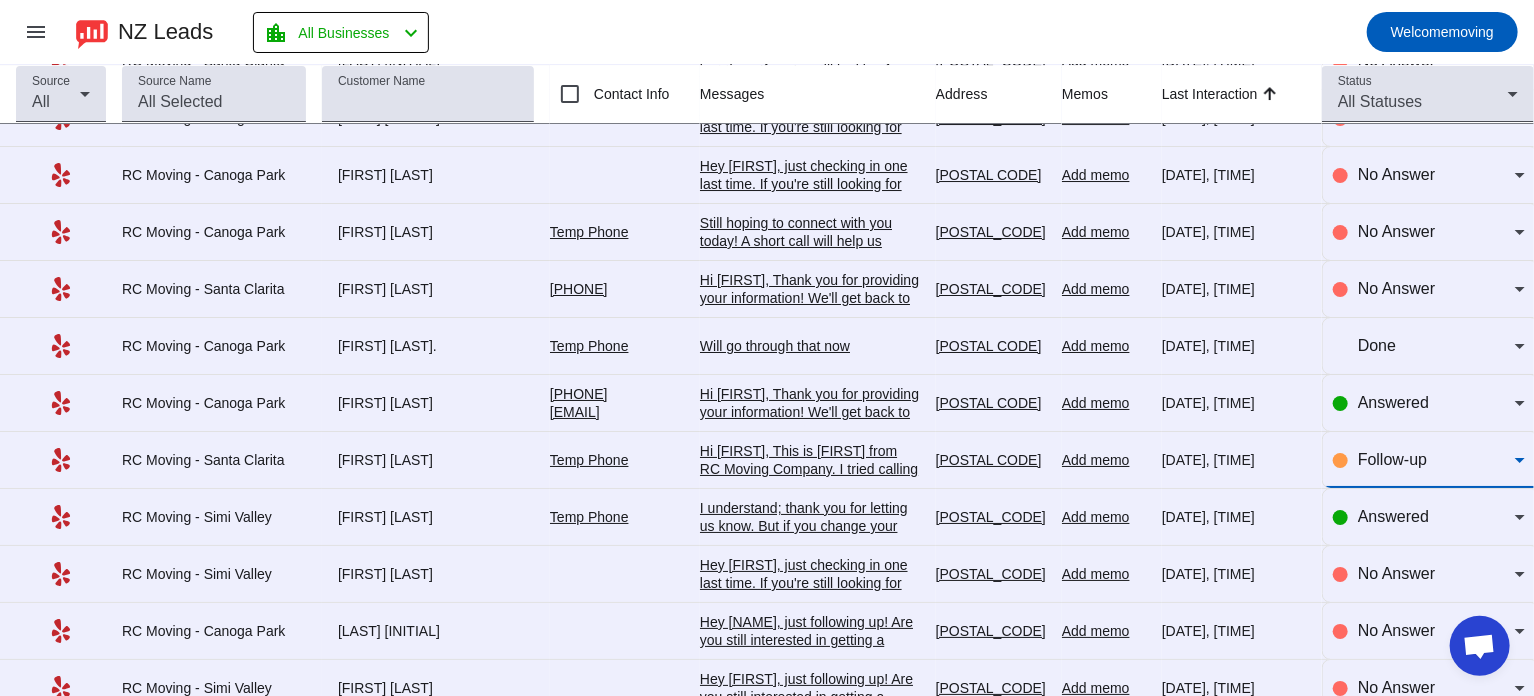 click on "Follow-up" at bounding box center [1392, 459] 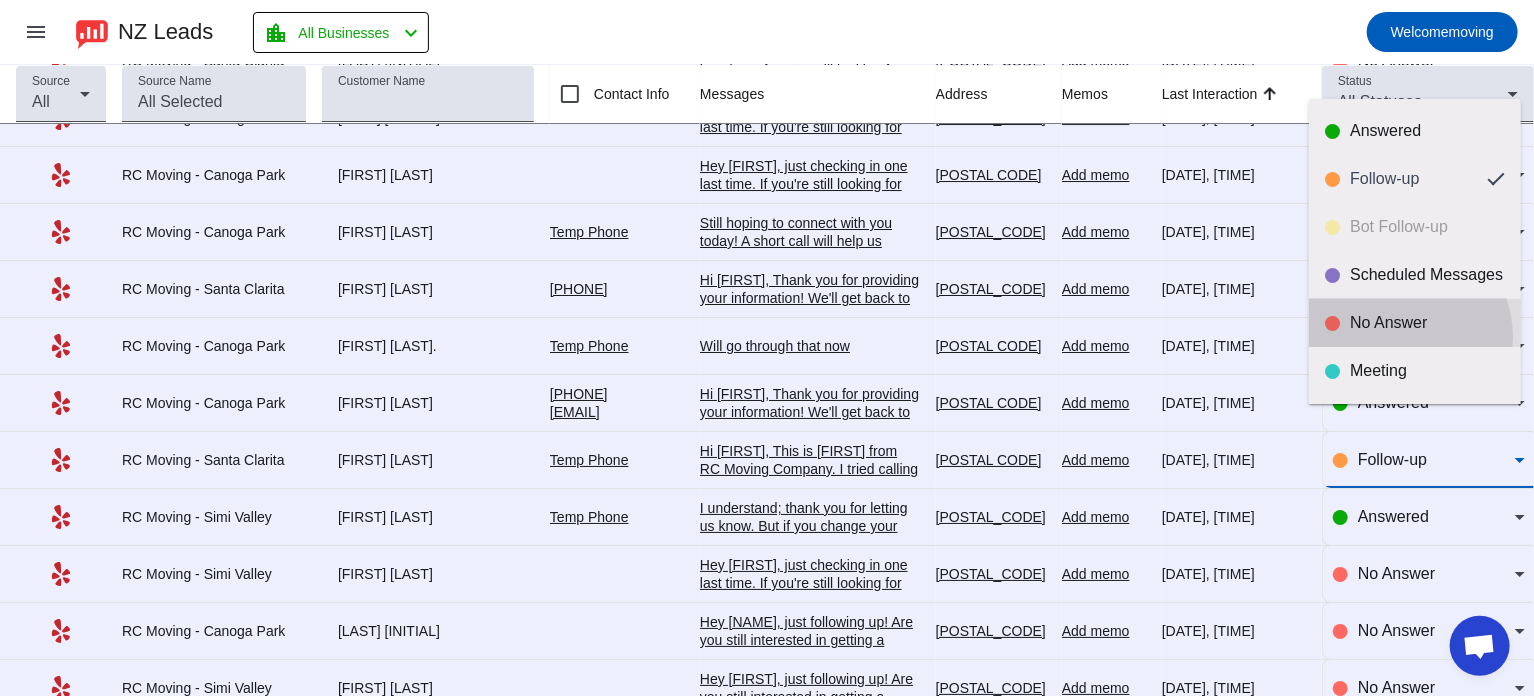 click on "No Answer" at bounding box center [1415, 323] 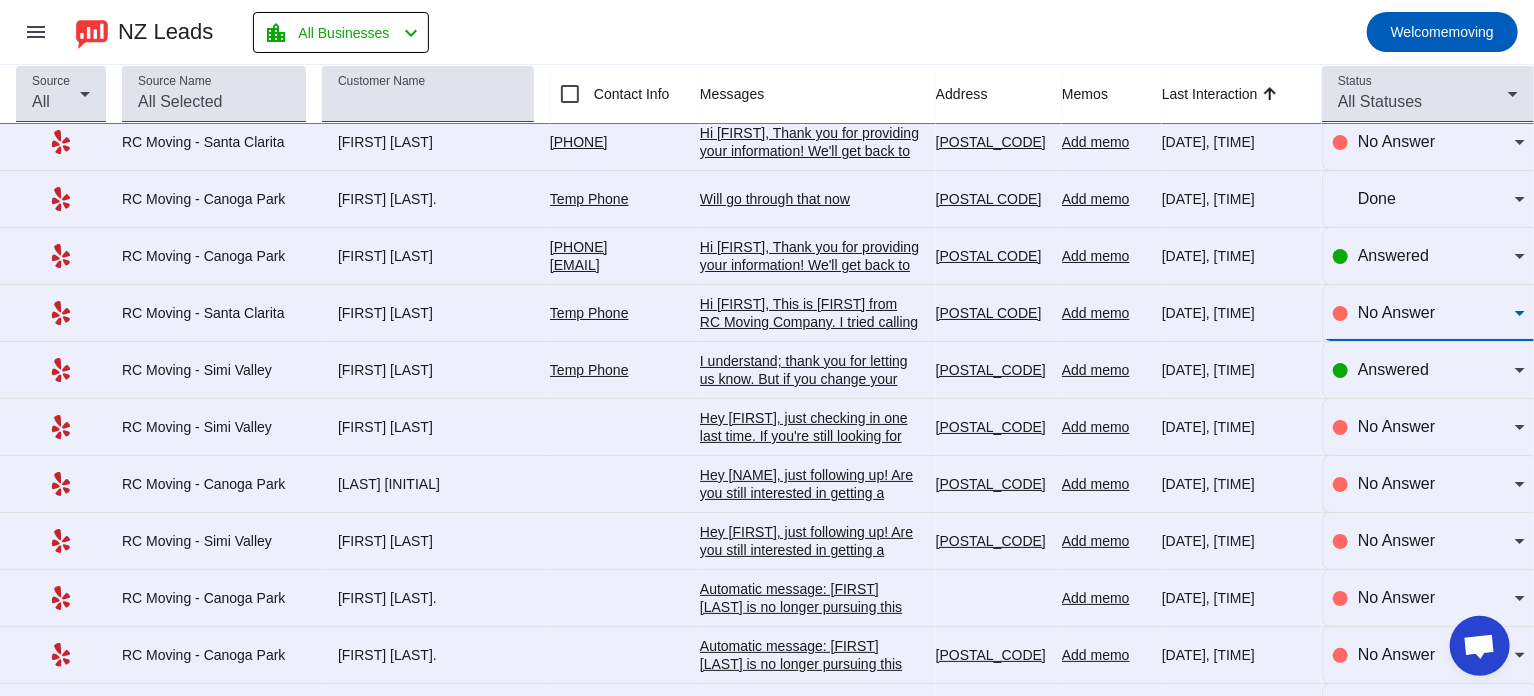 scroll, scrollTop: 7604, scrollLeft: 0, axis: vertical 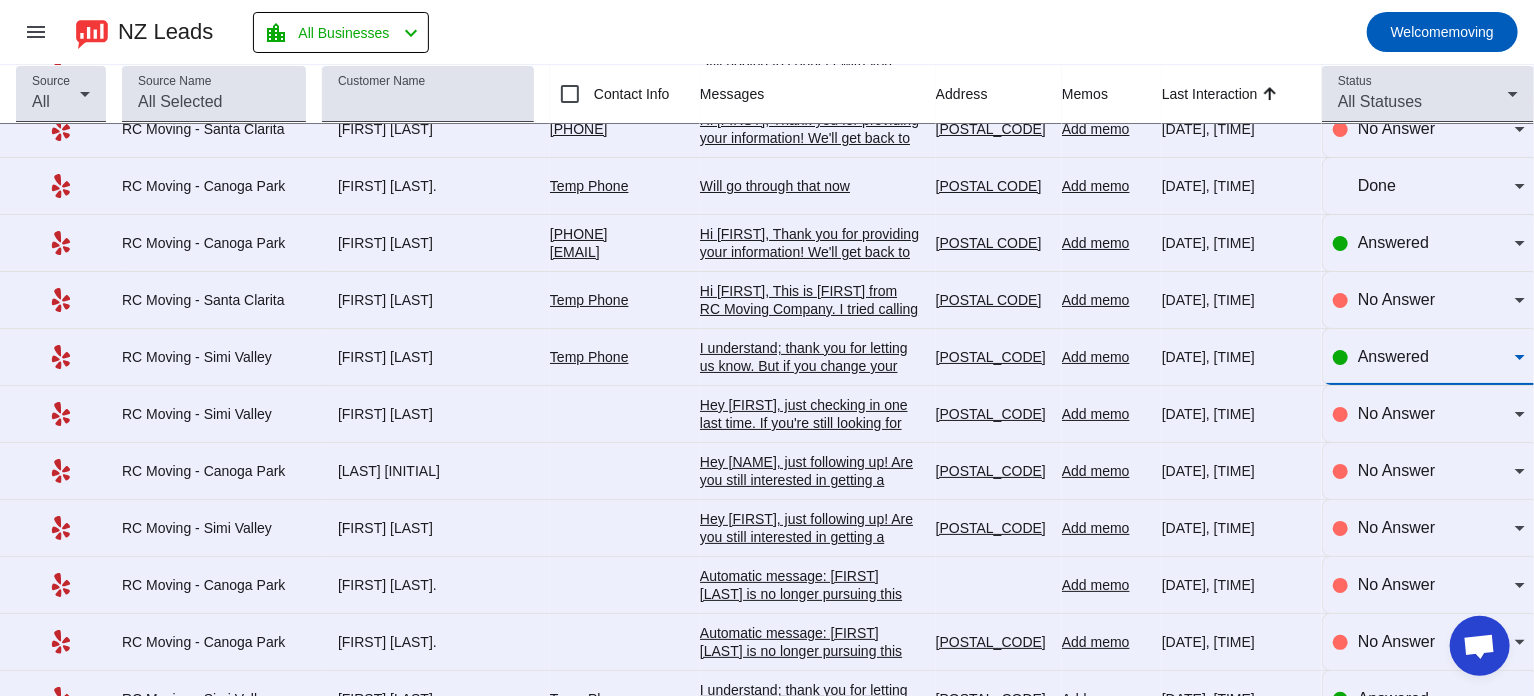 click on "Answered" at bounding box center [1393, 356] 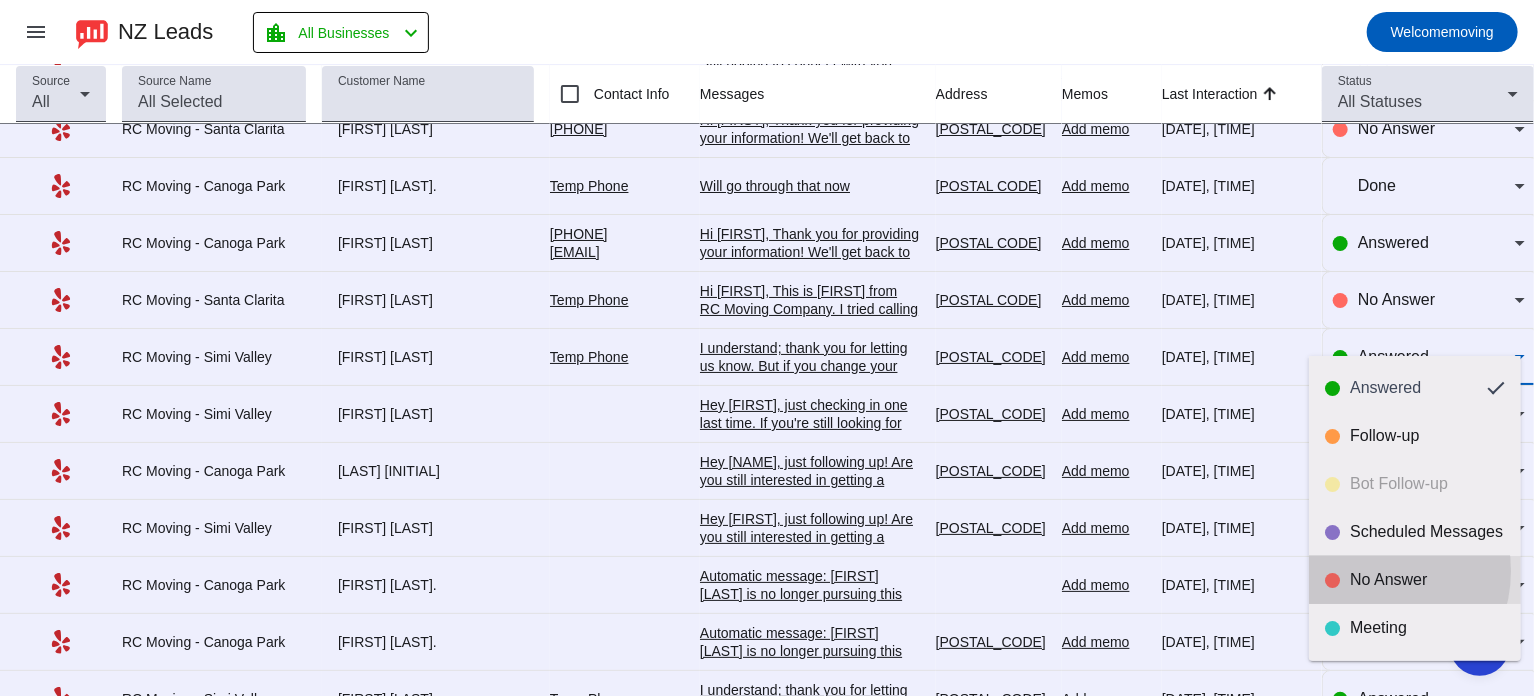 click on "No Answer" at bounding box center [1427, 580] 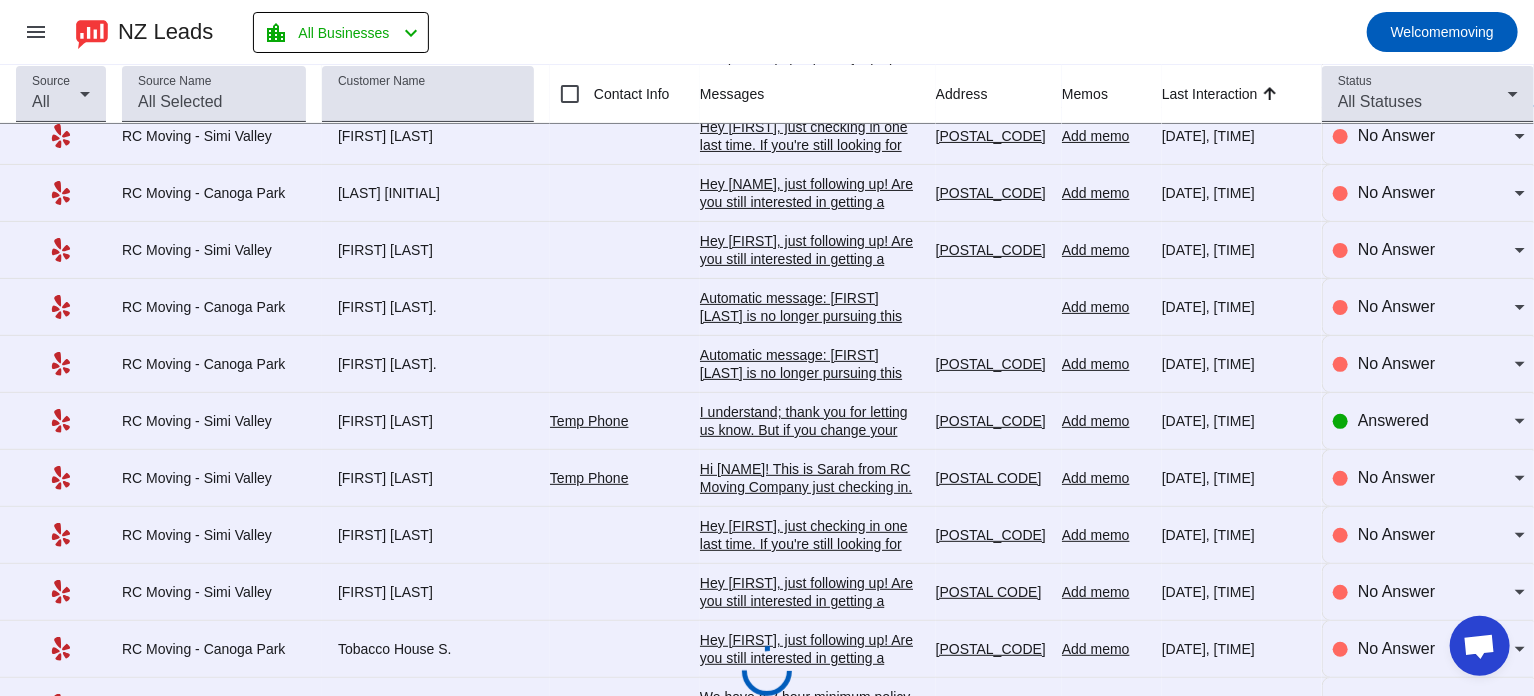 scroll, scrollTop: 7948, scrollLeft: 0, axis: vertical 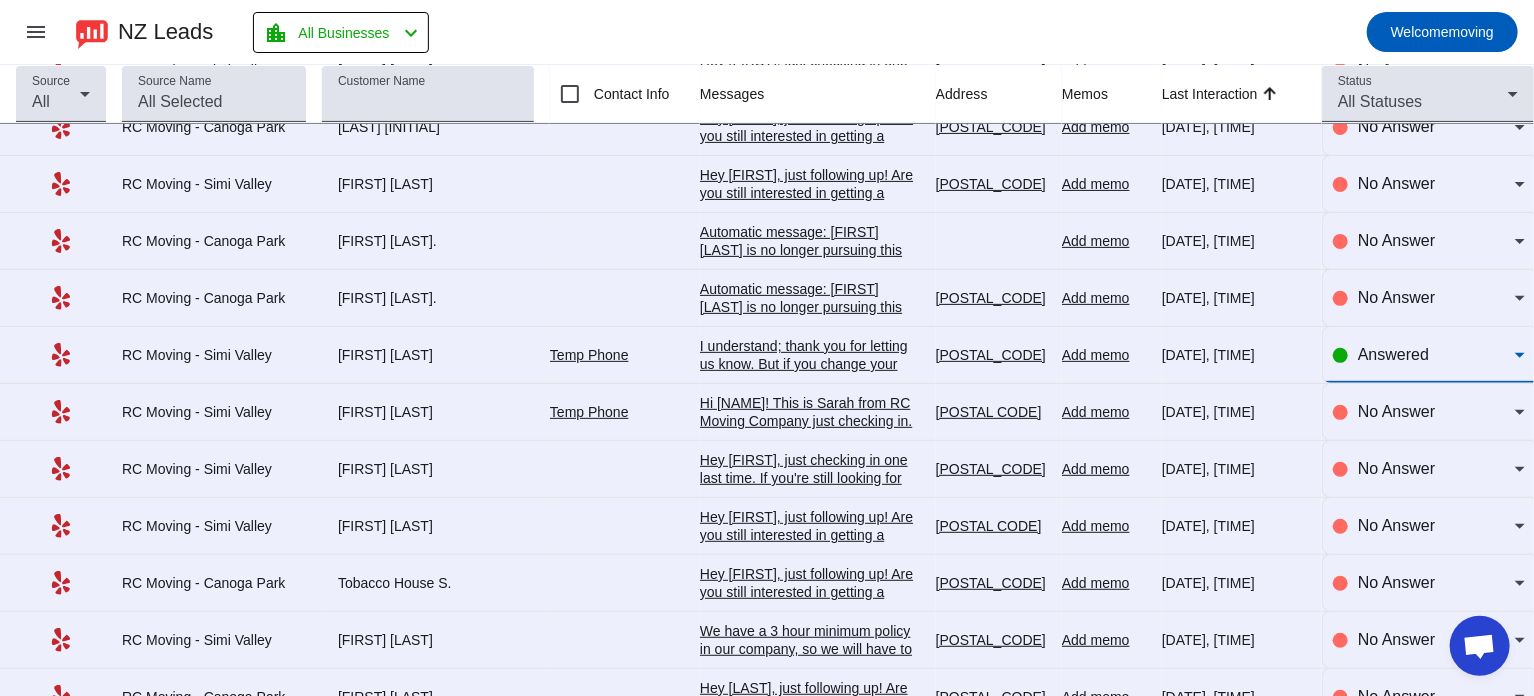 click on "Answered" at bounding box center [1436, 355] 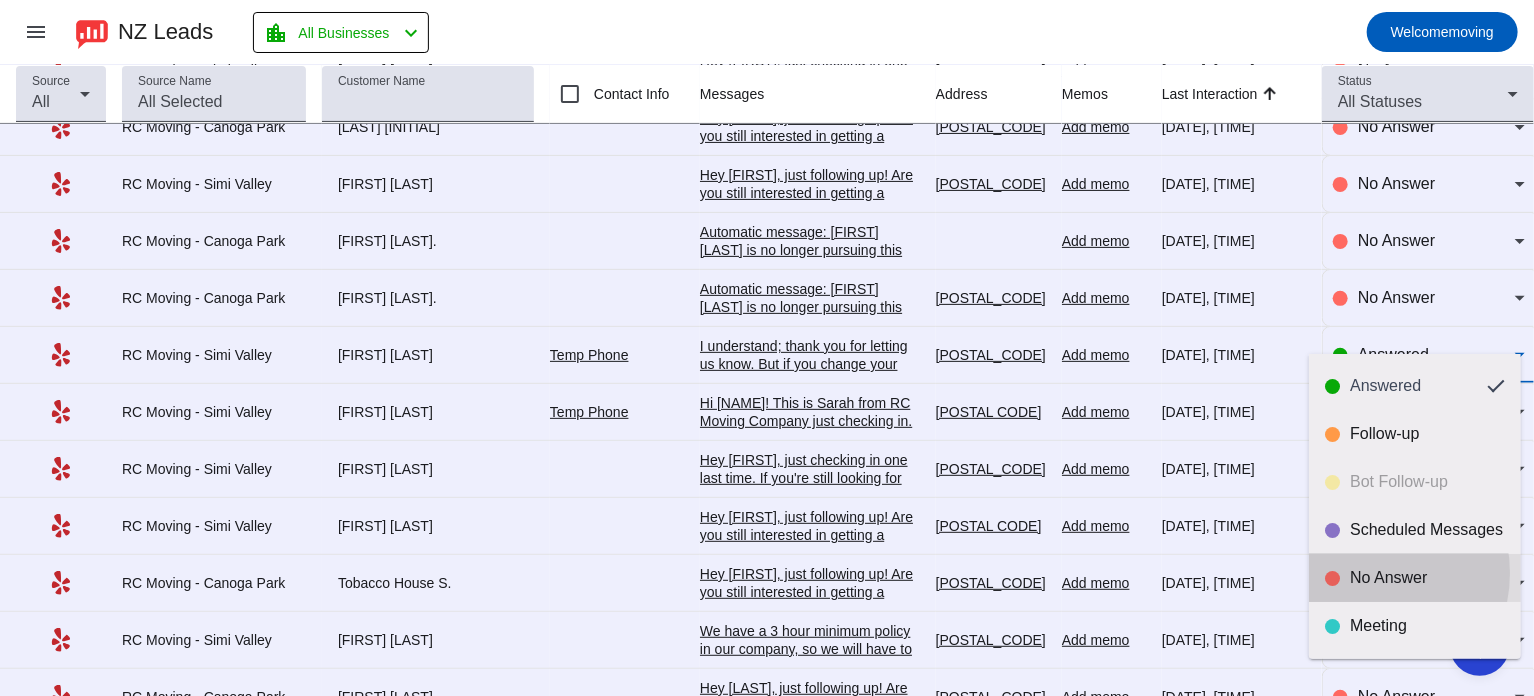 click on "No Answer" at bounding box center [1427, 578] 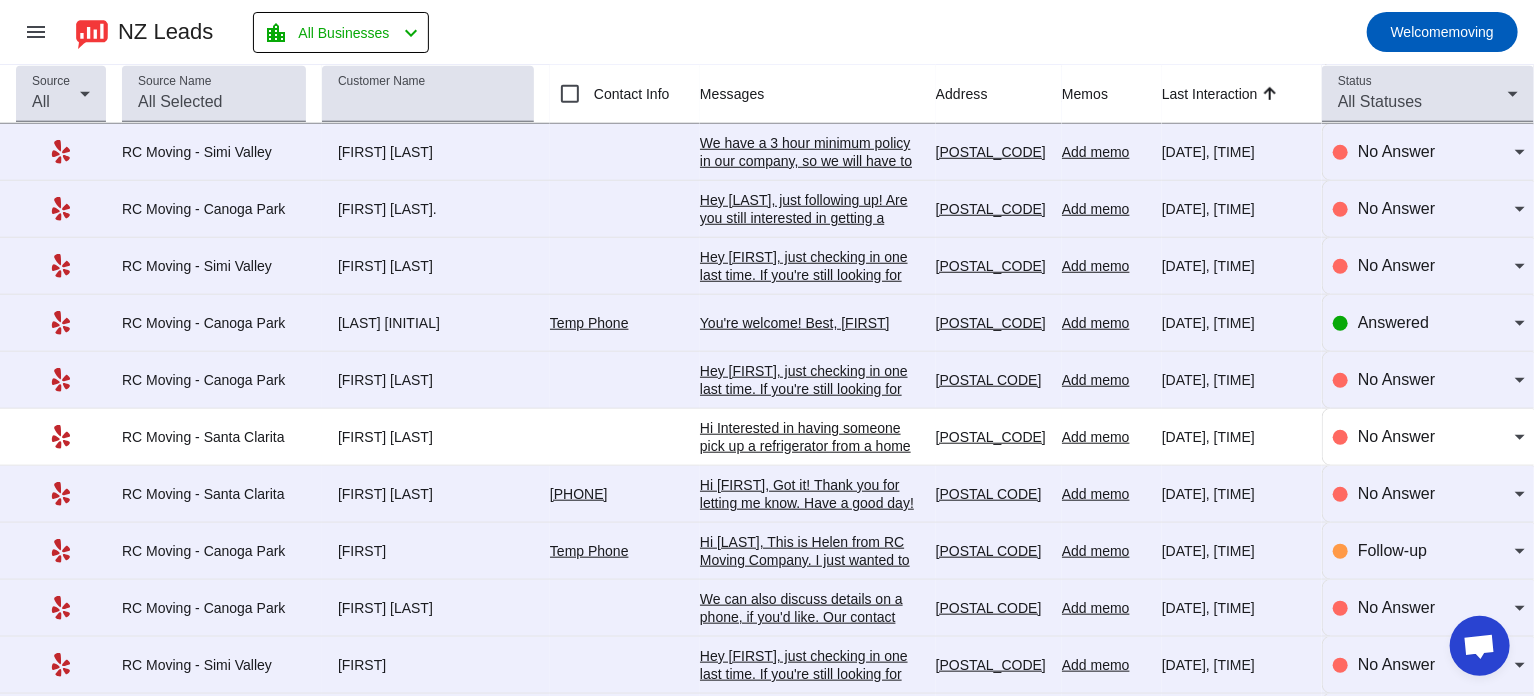 scroll, scrollTop: 8440, scrollLeft: 0, axis: vertical 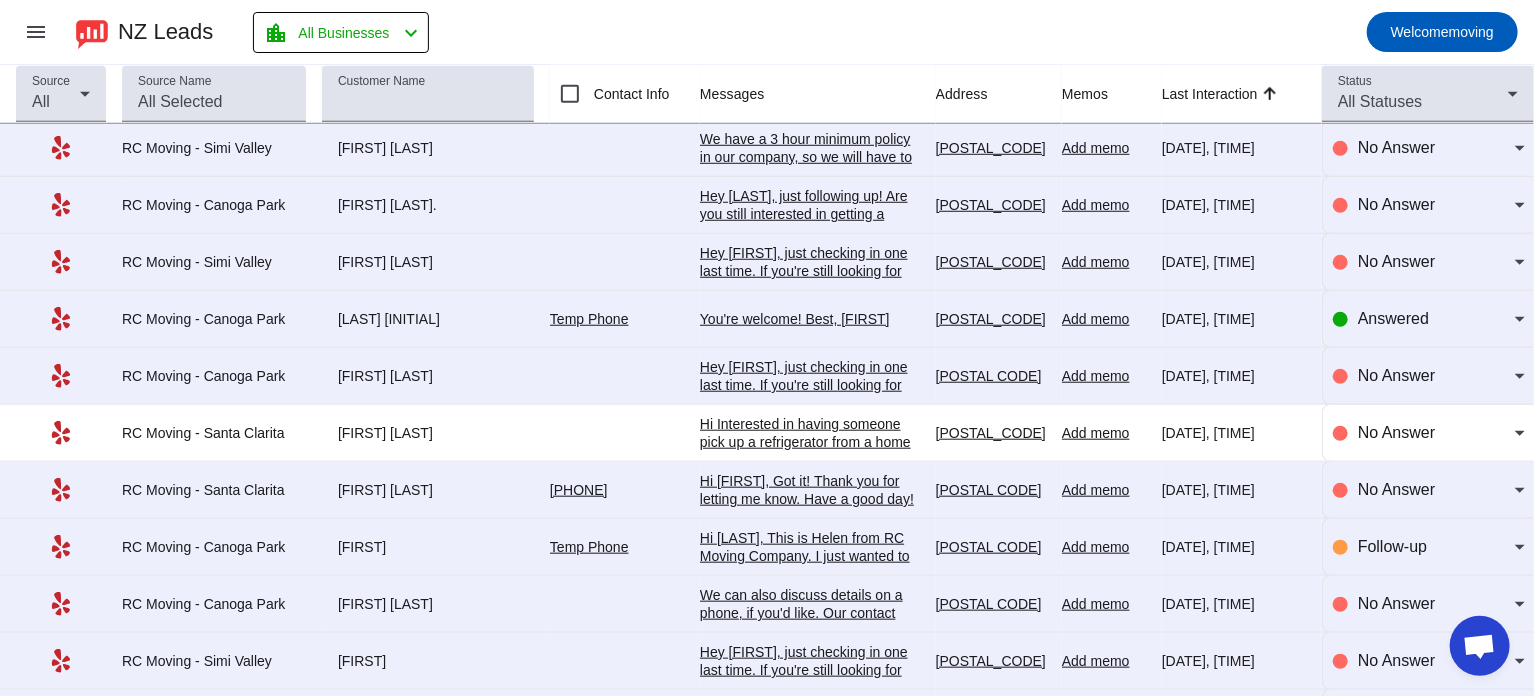 click on "You're welcome!
Best,
[FIRST]" 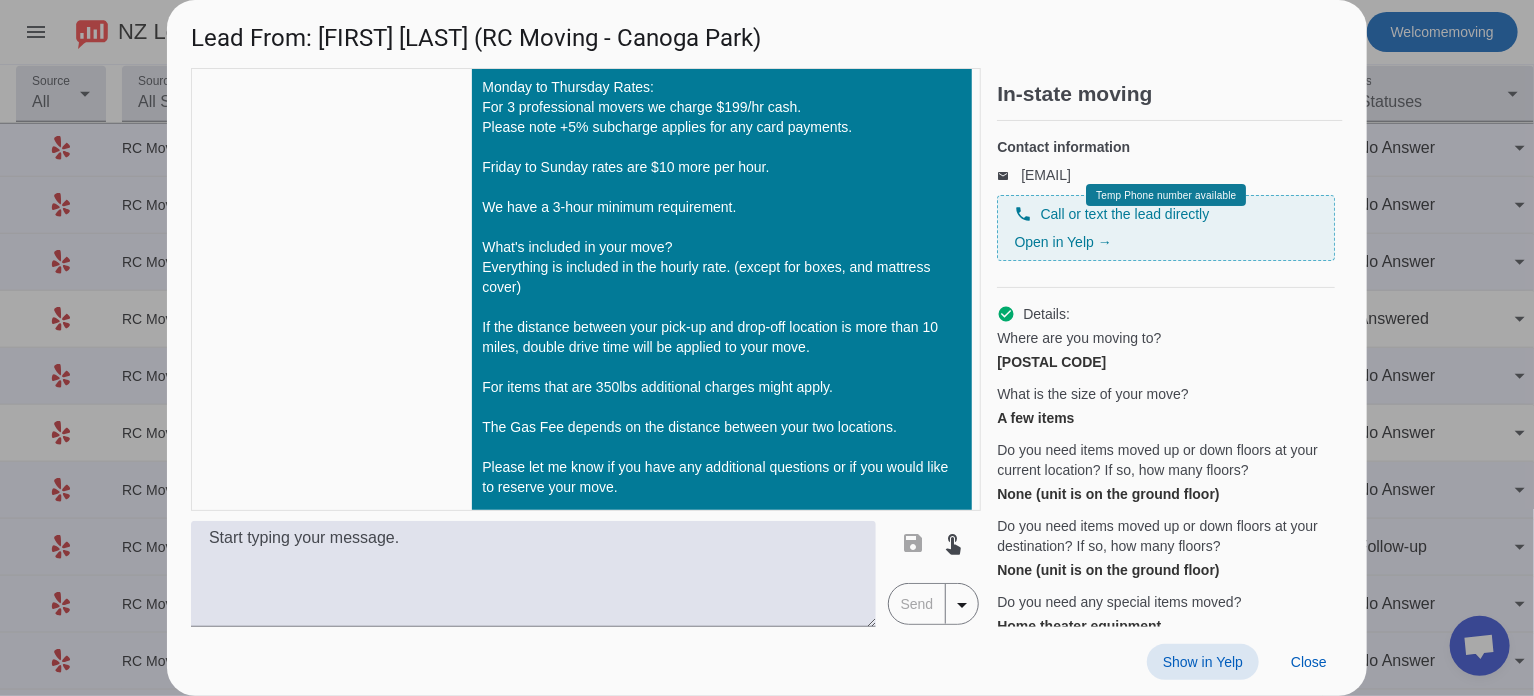 scroll, scrollTop: 2839, scrollLeft: 0, axis: vertical 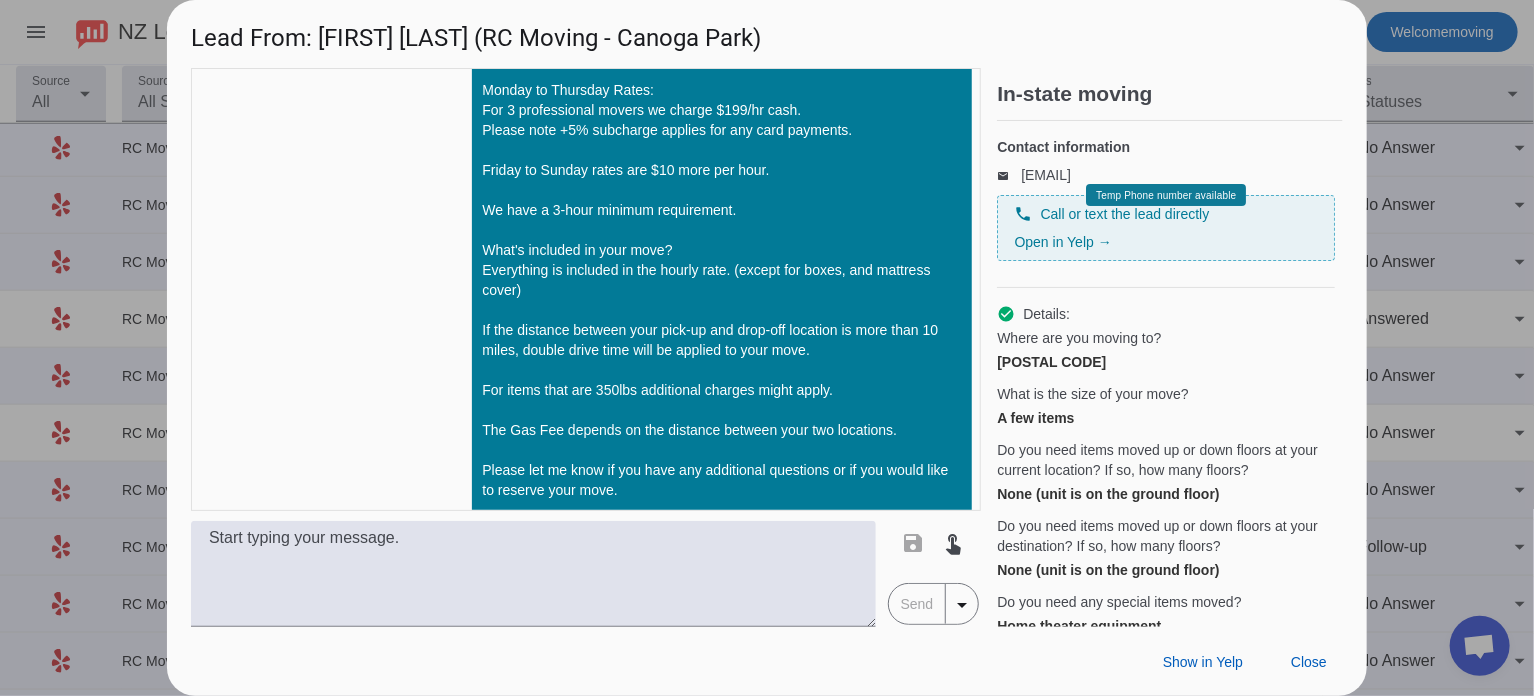 click at bounding box center (767, 348) 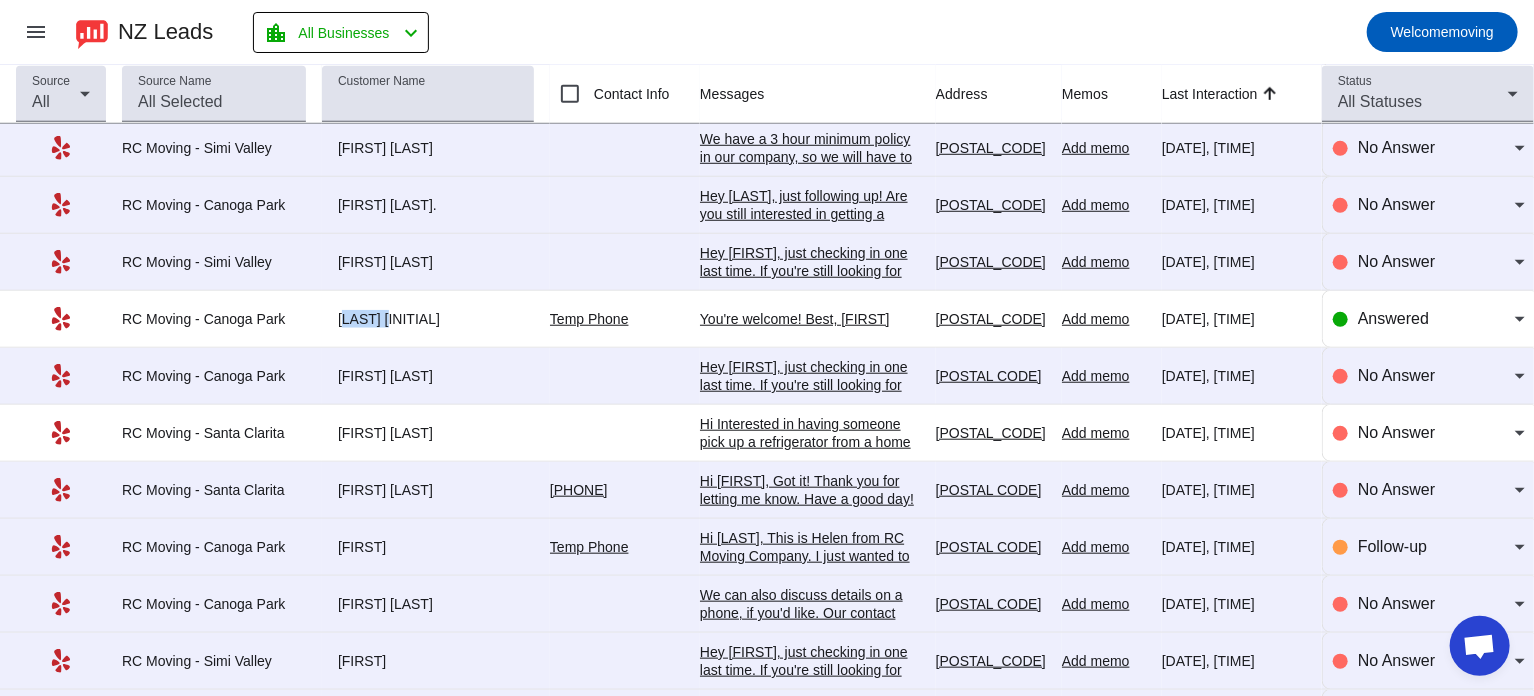 drag, startPoint x: 339, startPoint y: 284, endPoint x: 384, endPoint y: 284, distance: 45 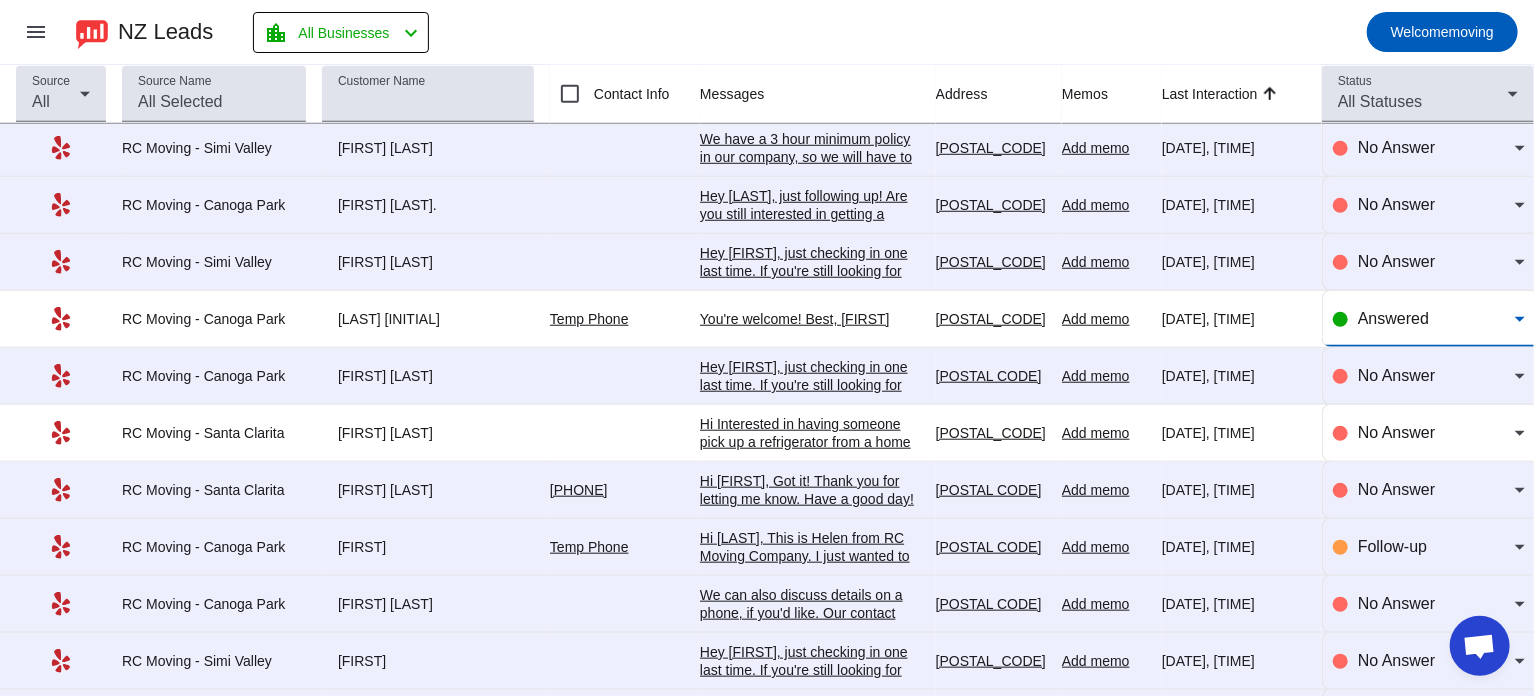 click on "Answered" at bounding box center [1393, 318] 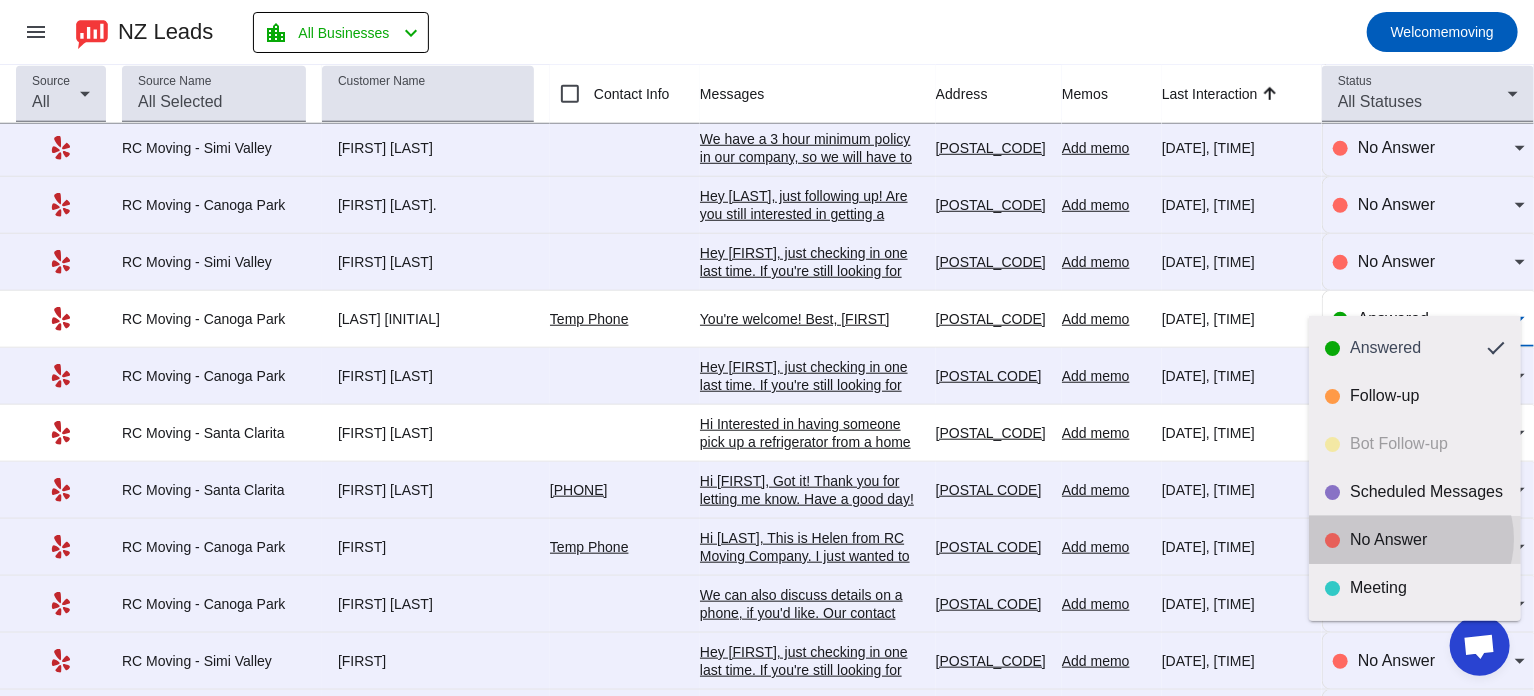 click on "No Answer" at bounding box center (1427, 540) 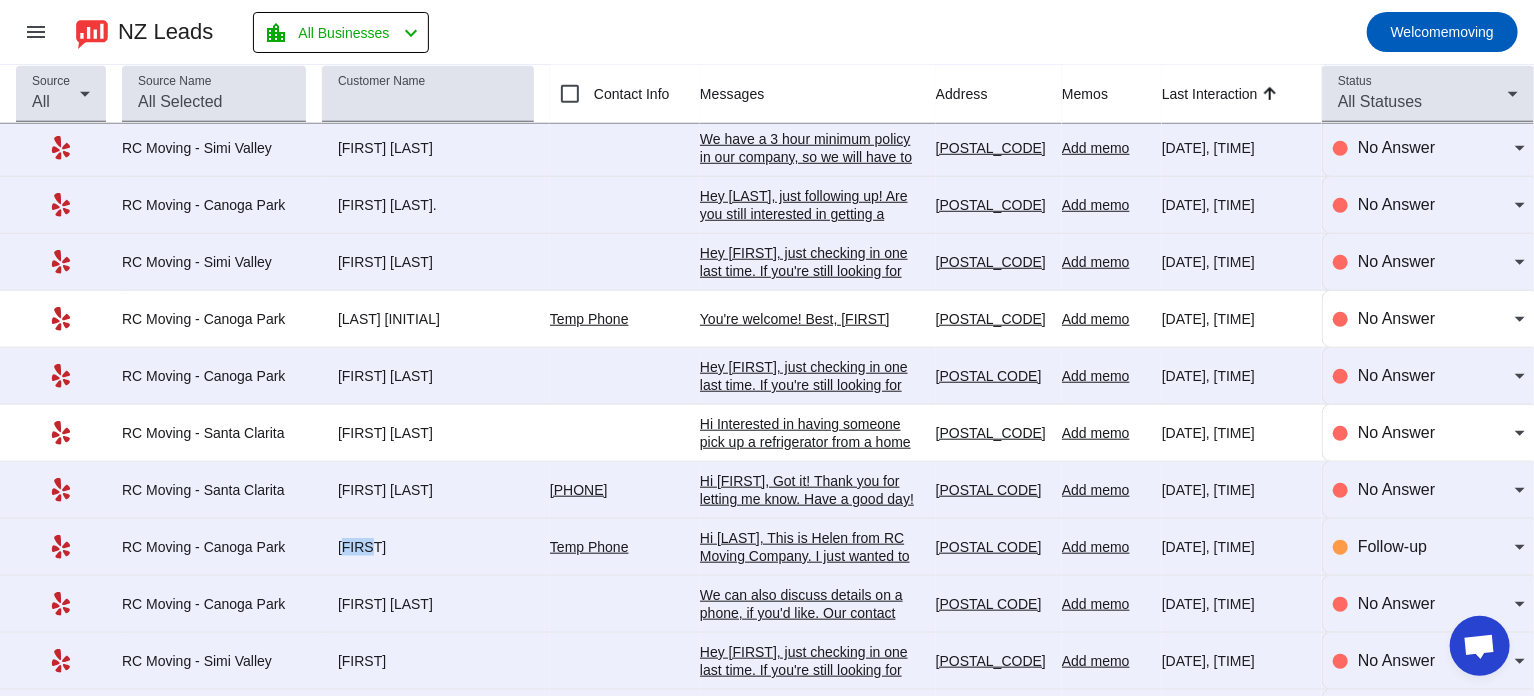 drag, startPoint x: 333, startPoint y: 516, endPoint x: 380, endPoint y: 519, distance: 47.095646 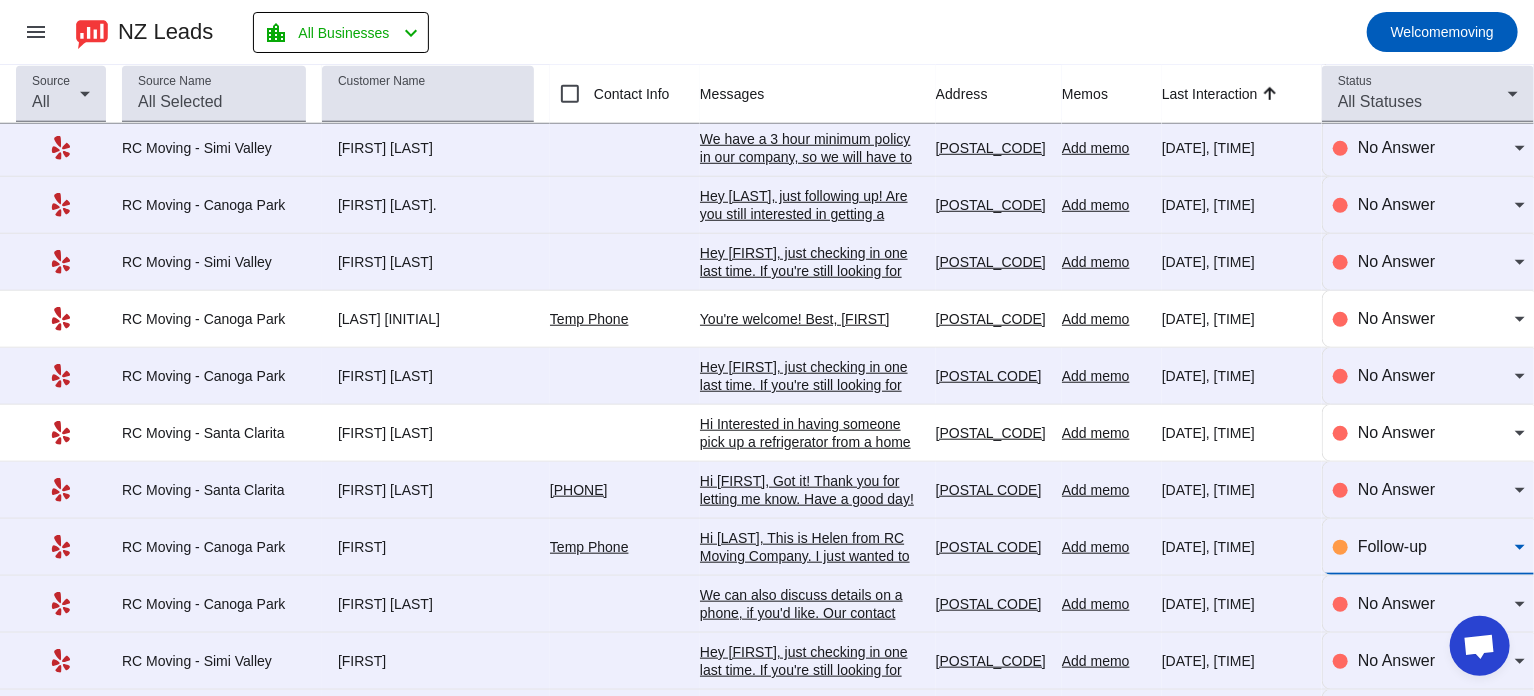 click on "Follow-up" at bounding box center (1392, 546) 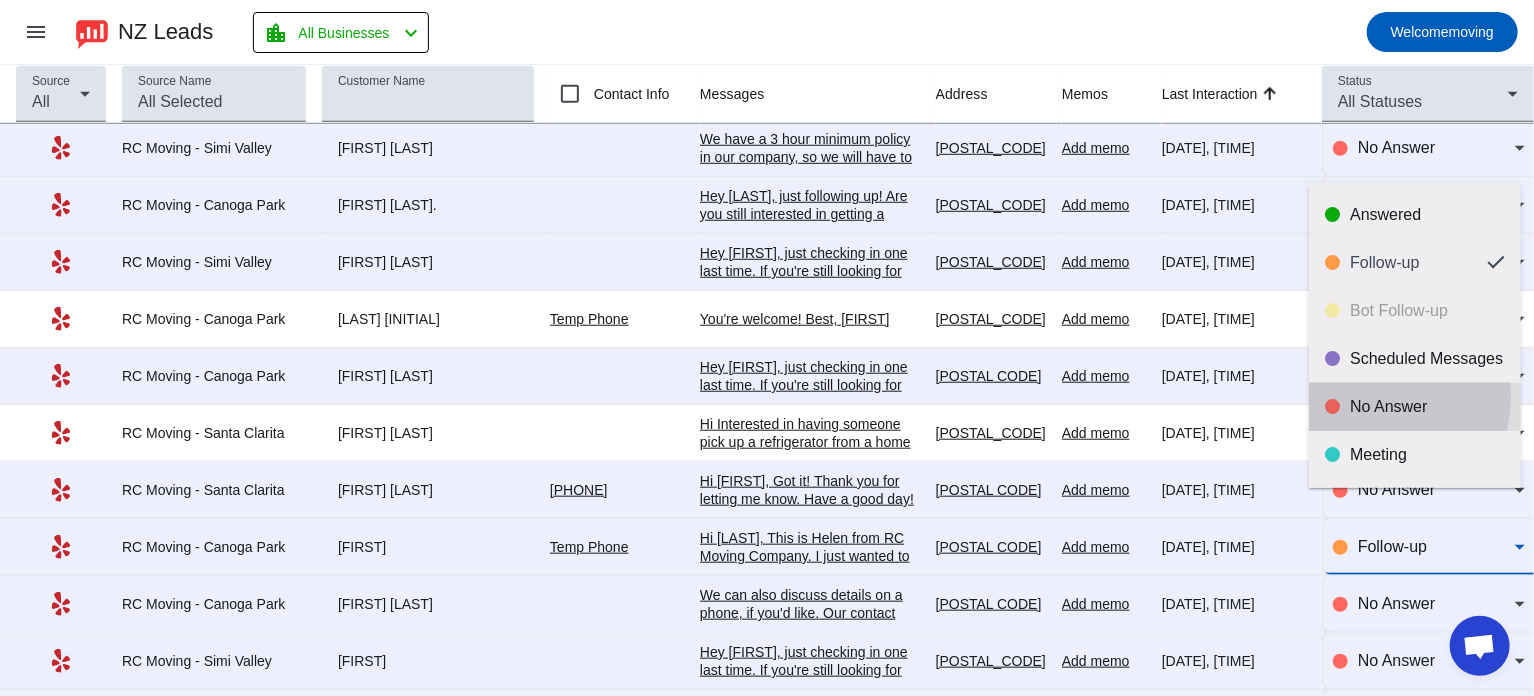 click on "No Answer" at bounding box center (1415, 407) 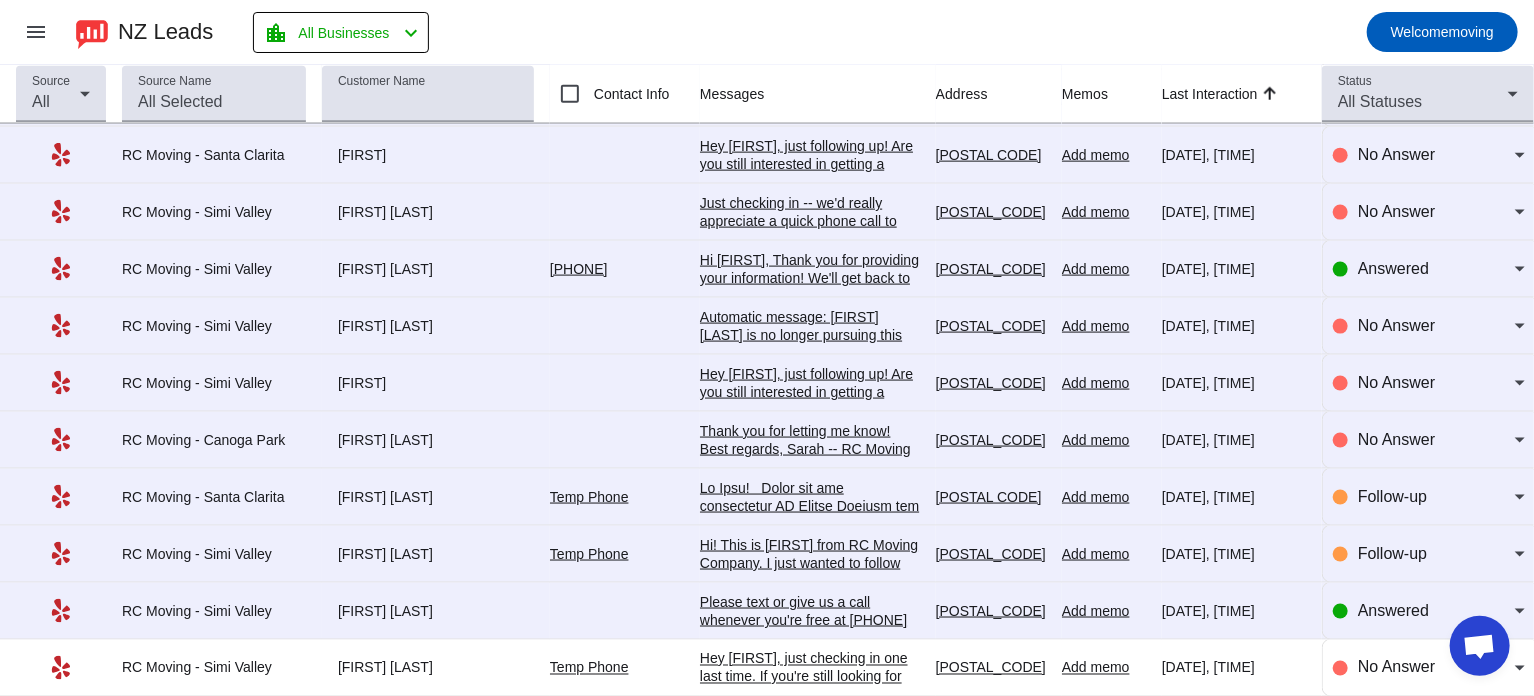 scroll, scrollTop: 9008, scrollLeft: 0, axis: vertical 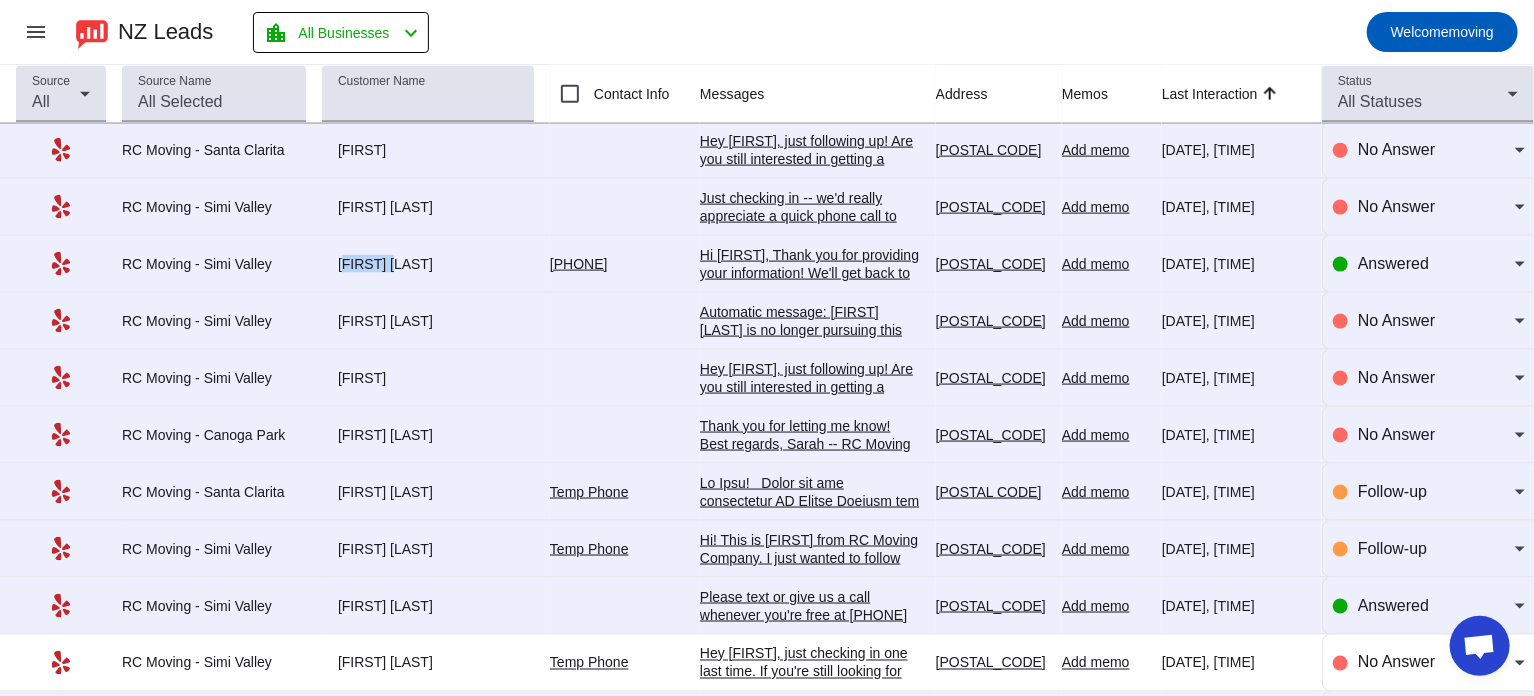 drag, startPoint x: 338, startPoint y: 233, endPoint x: 391, endPoint y: 231, distance: 53.037724 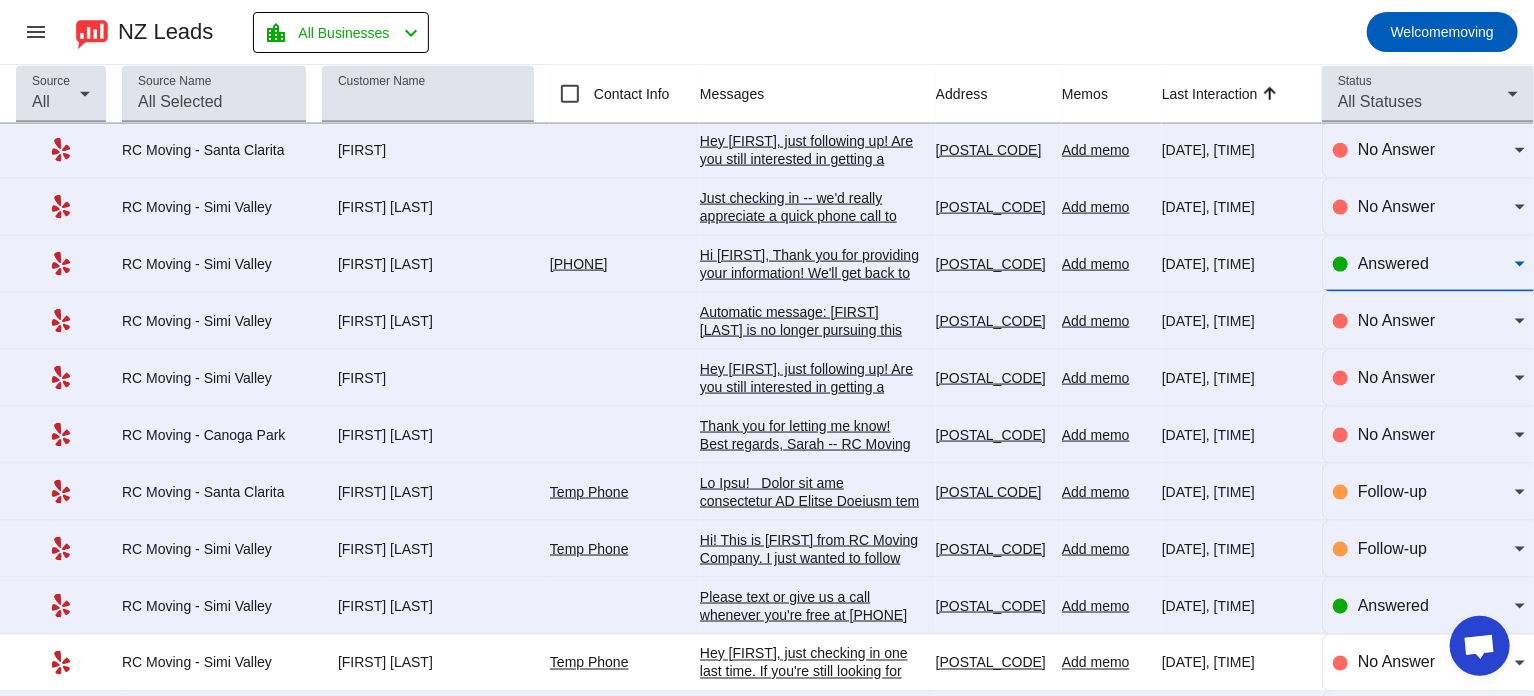 click on "Answered" at bounding box center (1393, 263) 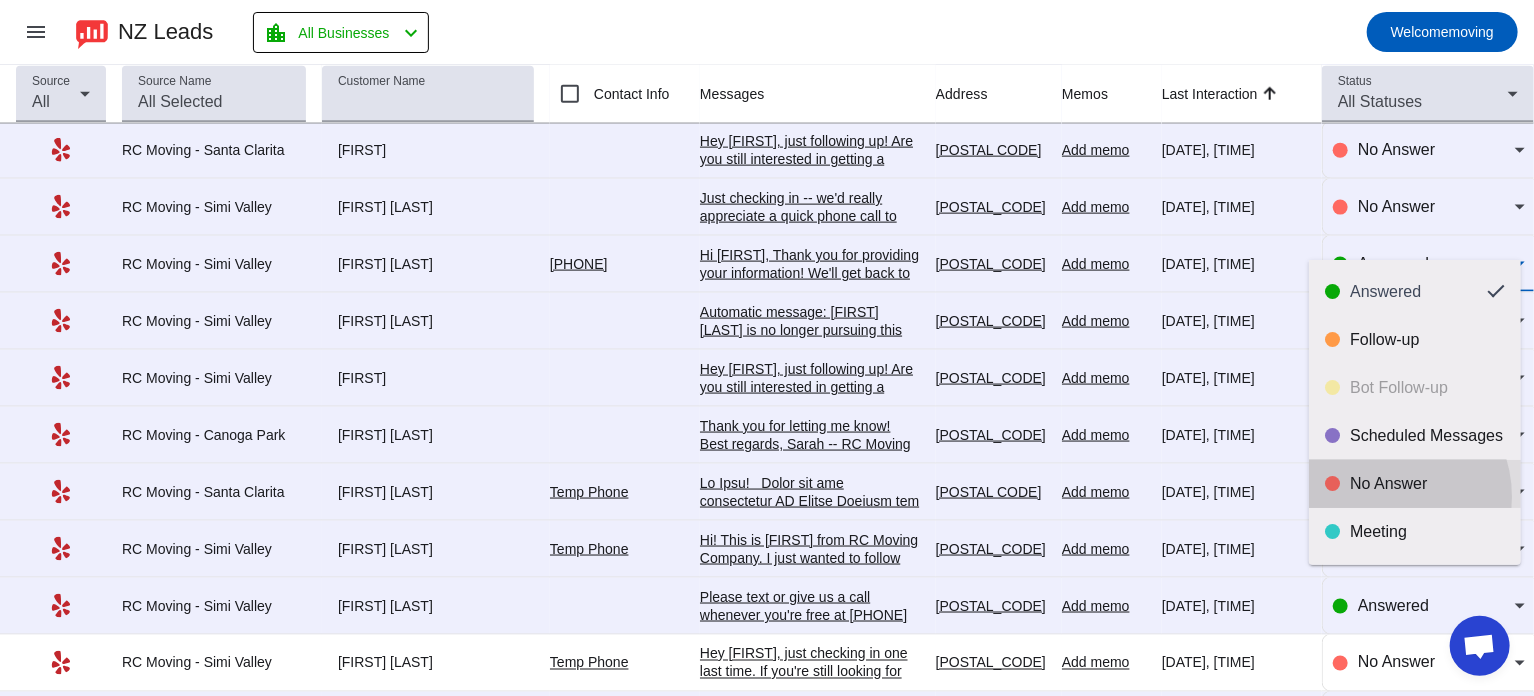click on "No Answer" at bounding box center (1415, 484) 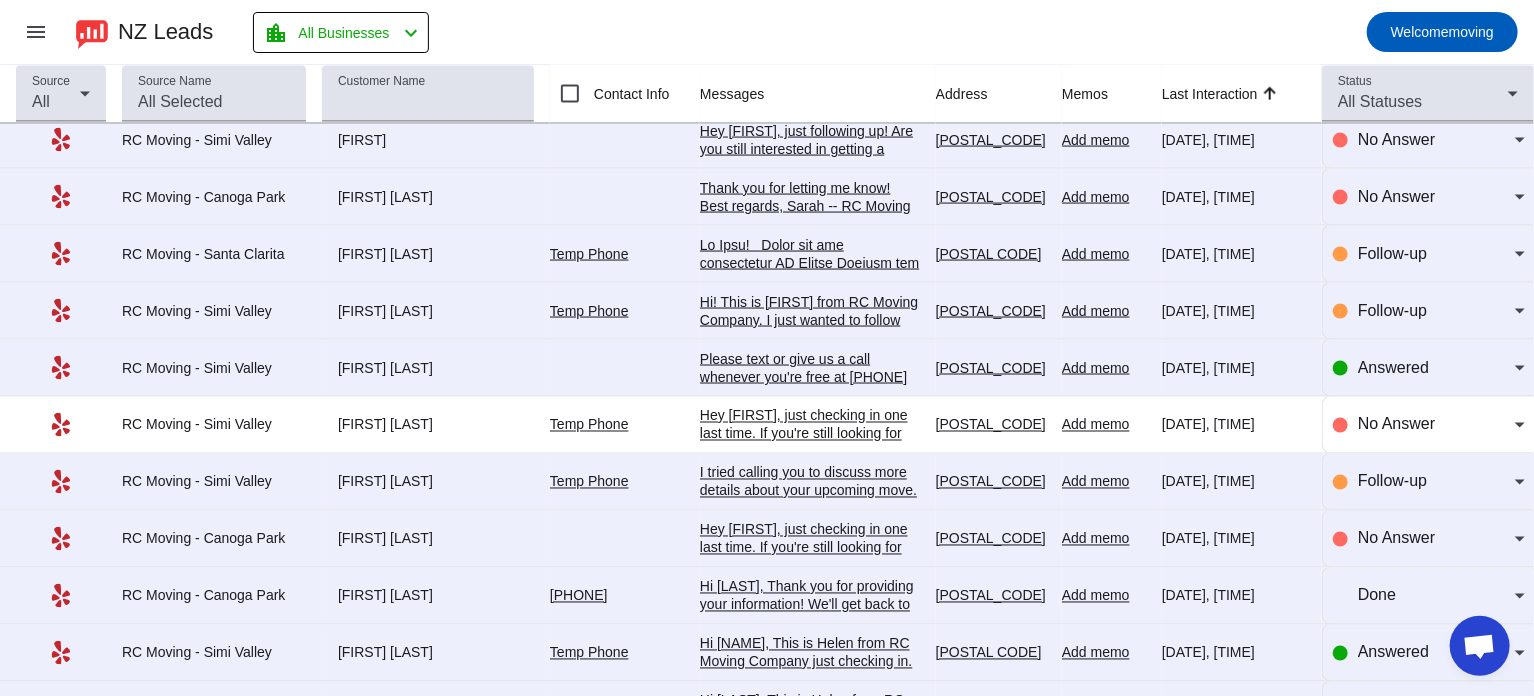 scroll, scrollTop: 9250, scrollLeft: 0, axis: vertical 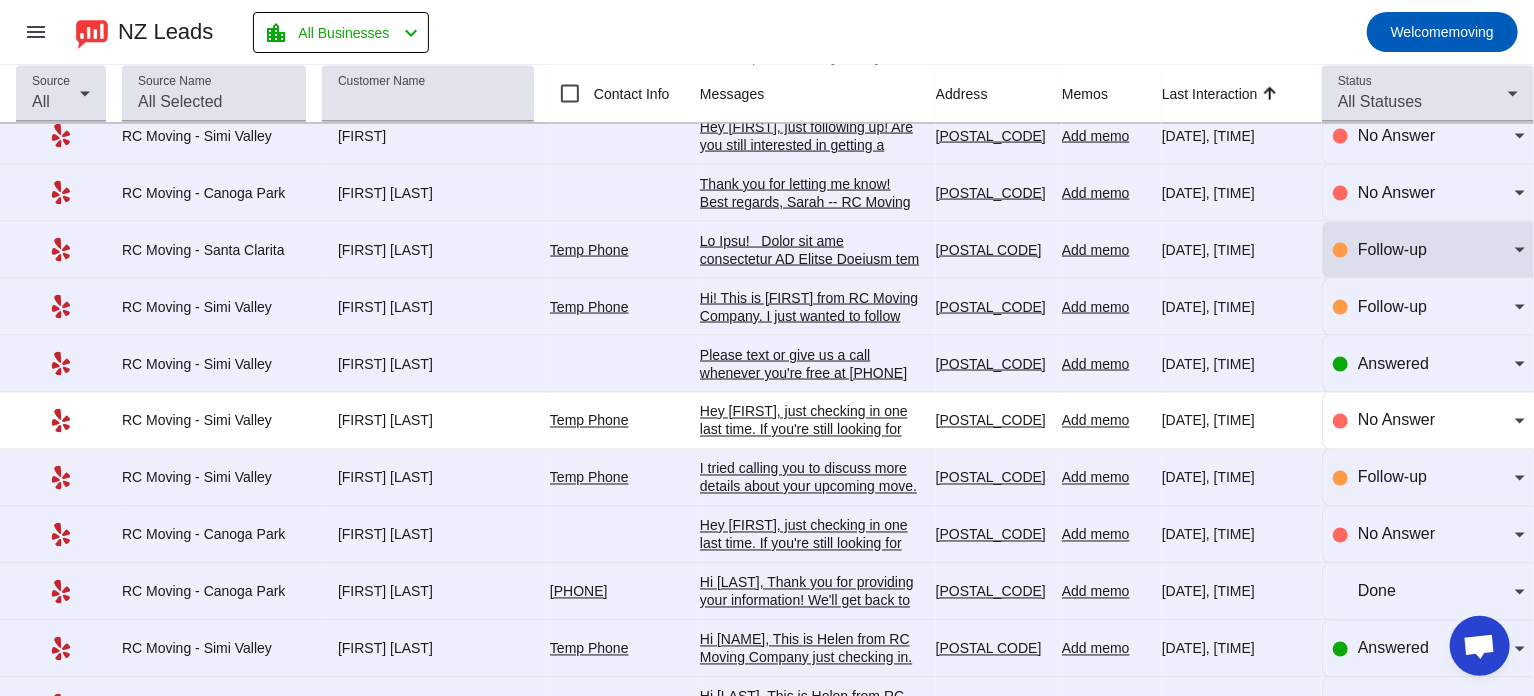 click on "Follow-up" at bounding box center (1392, 249) 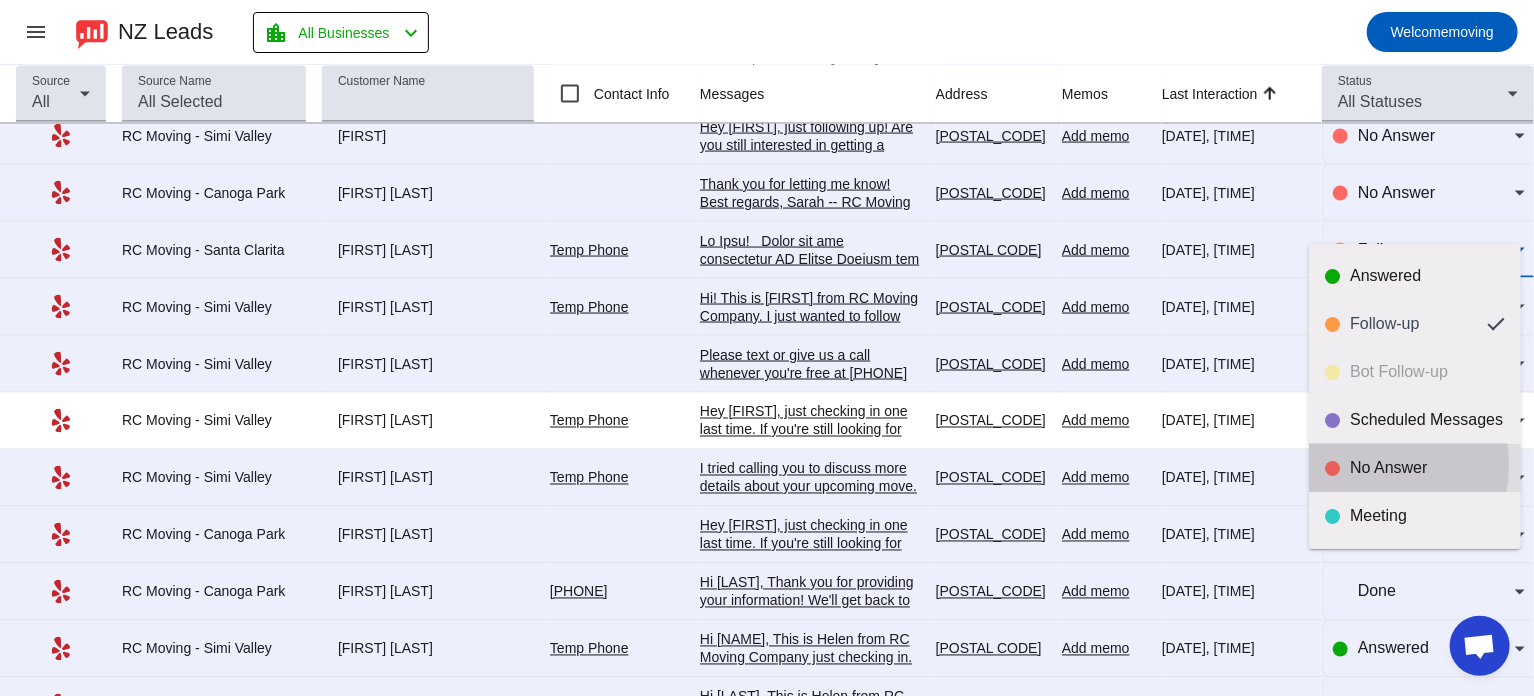 click on "No Answer" at bounding box center (1427, 468) 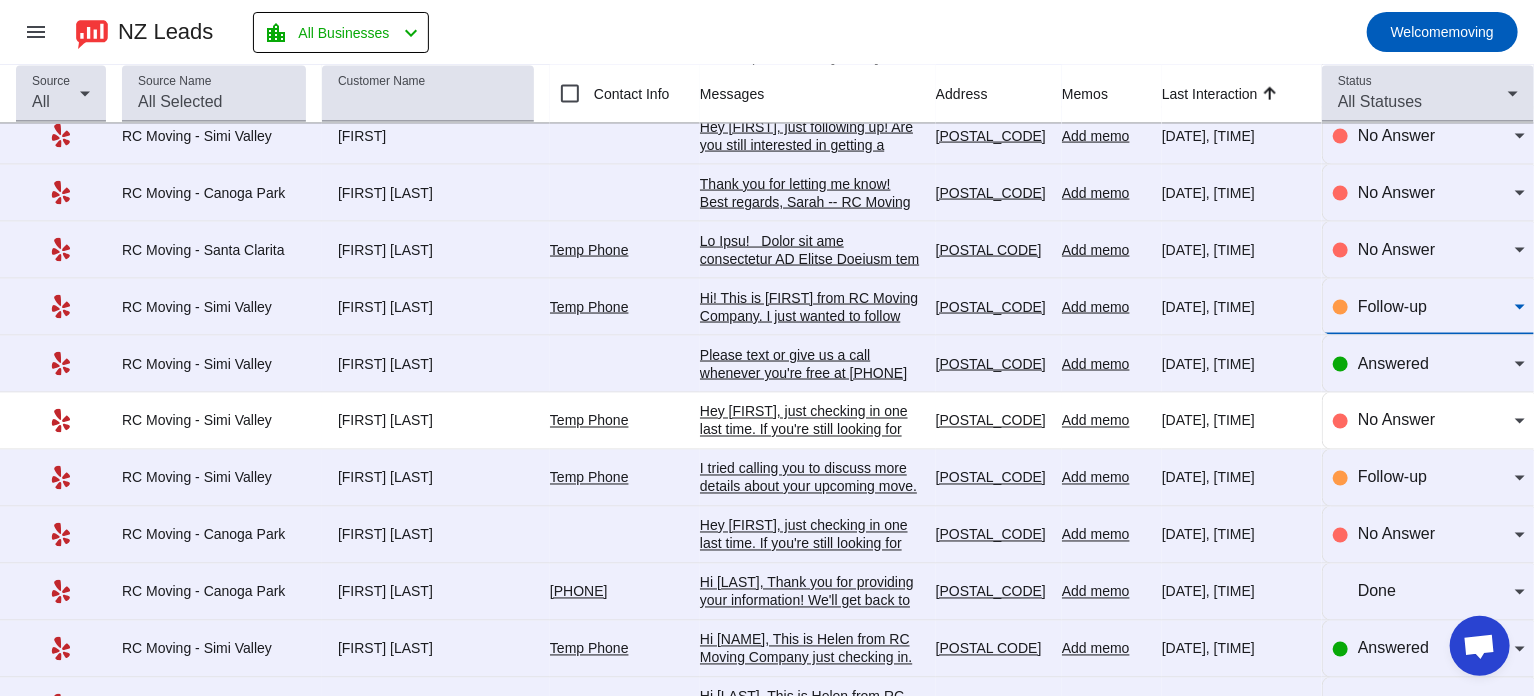 click on "Follow-up" at bounding box center (1436, 307) 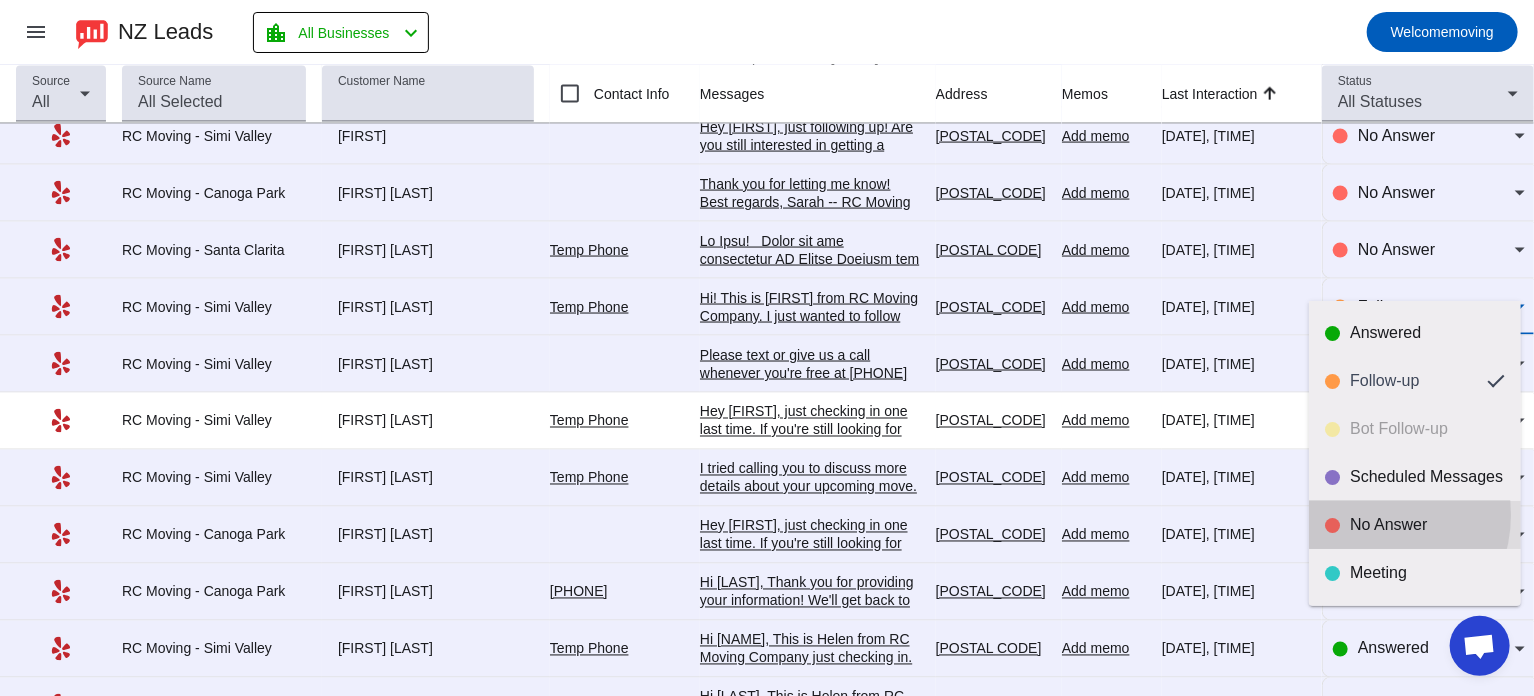 click on "No Answer" at bounding box center [1427, 525] 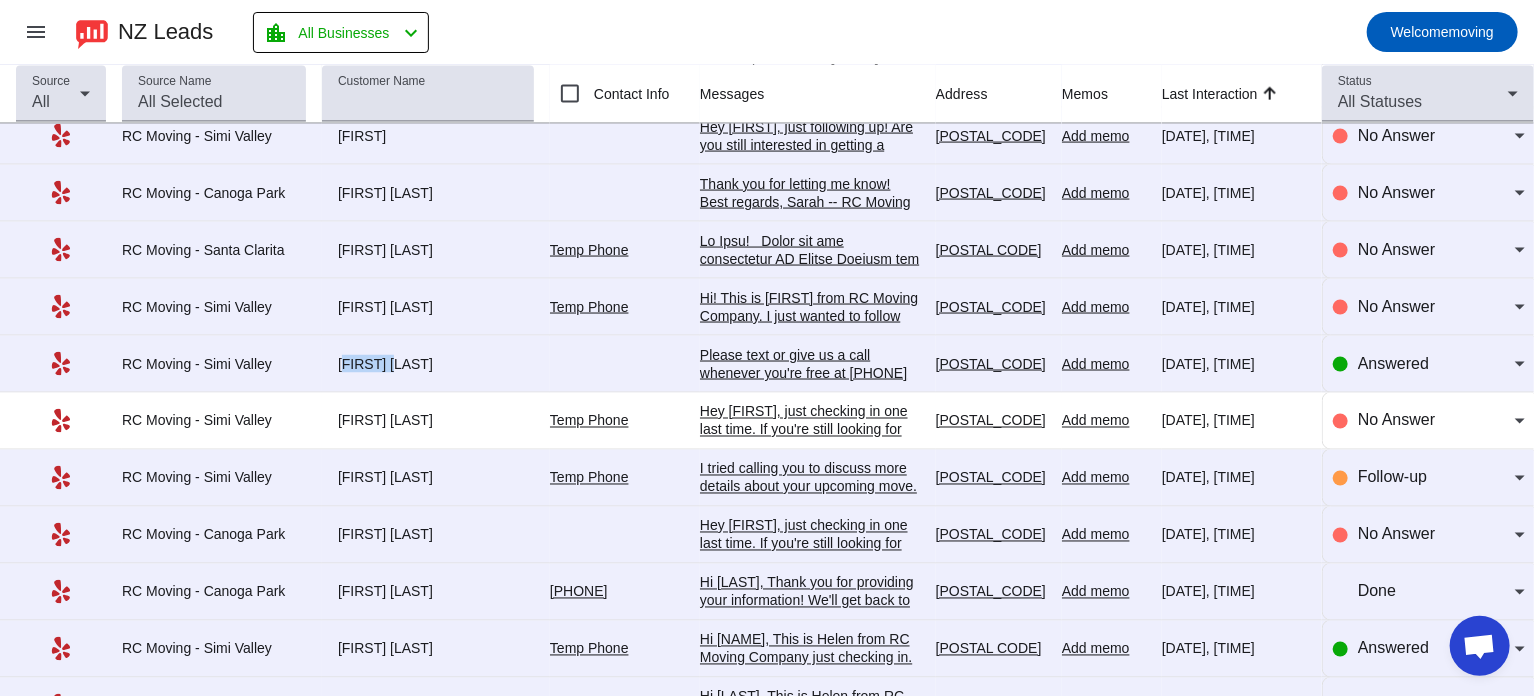 drag, startPoint x: 331, startPoint y: 336, endPoint x: 393, endPoint y: 331, distance: 62.201286 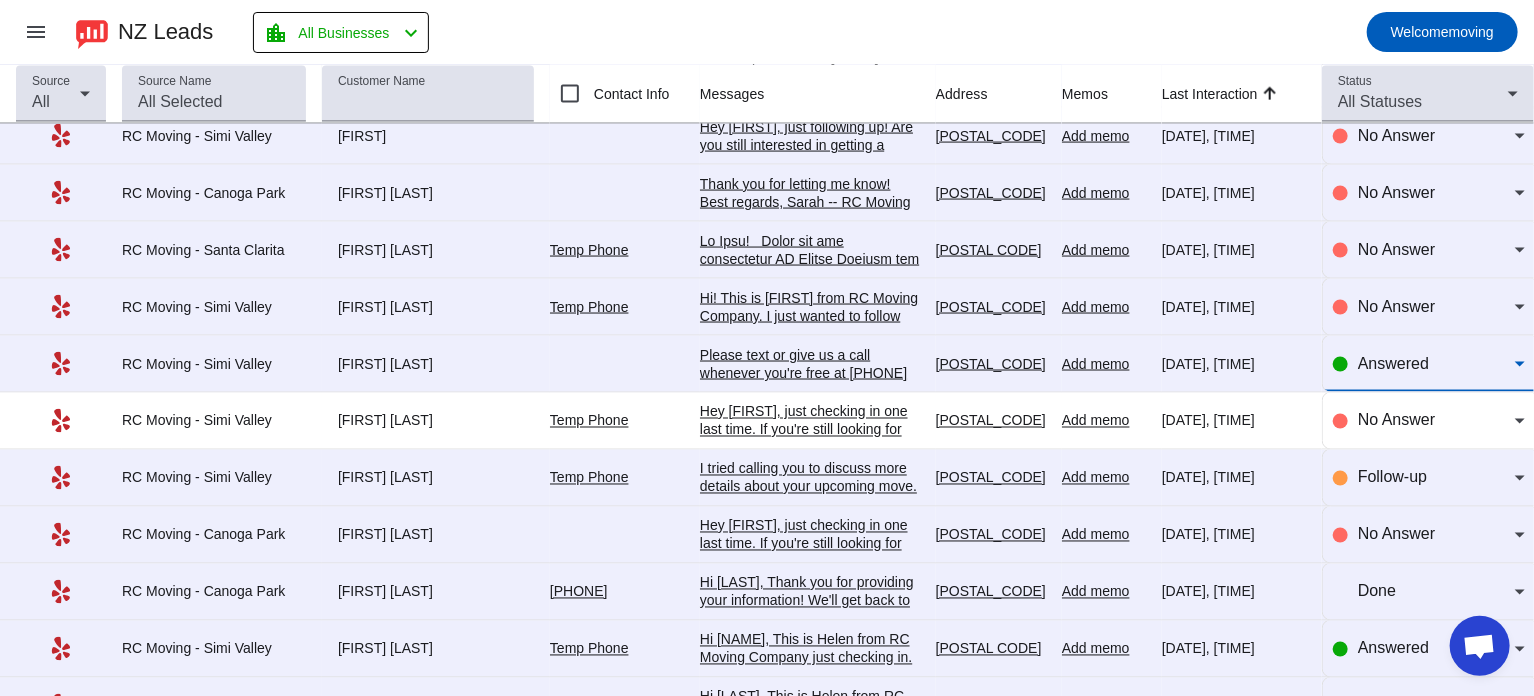 click on "Answered" at bounding box center [1393, 363] 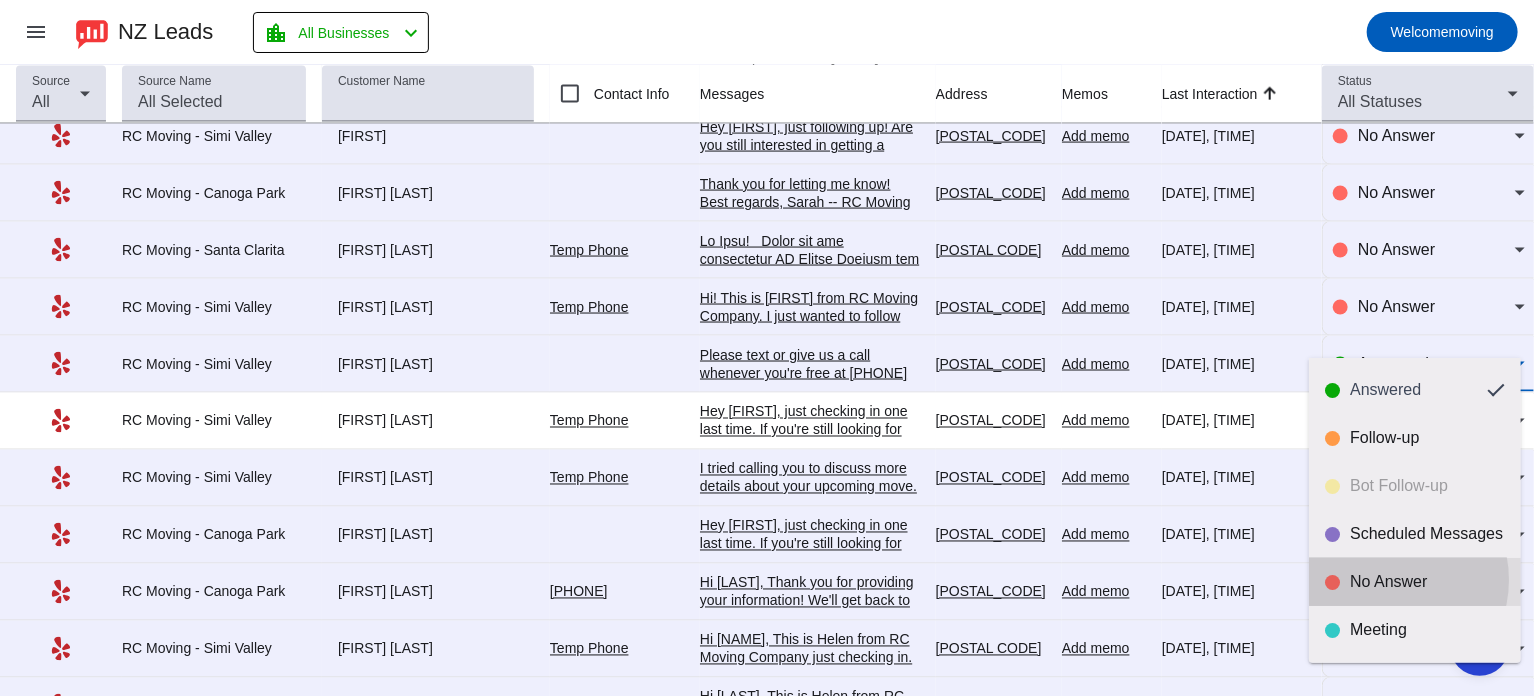 click on "No Answer" at bounding box center (1427, 582) 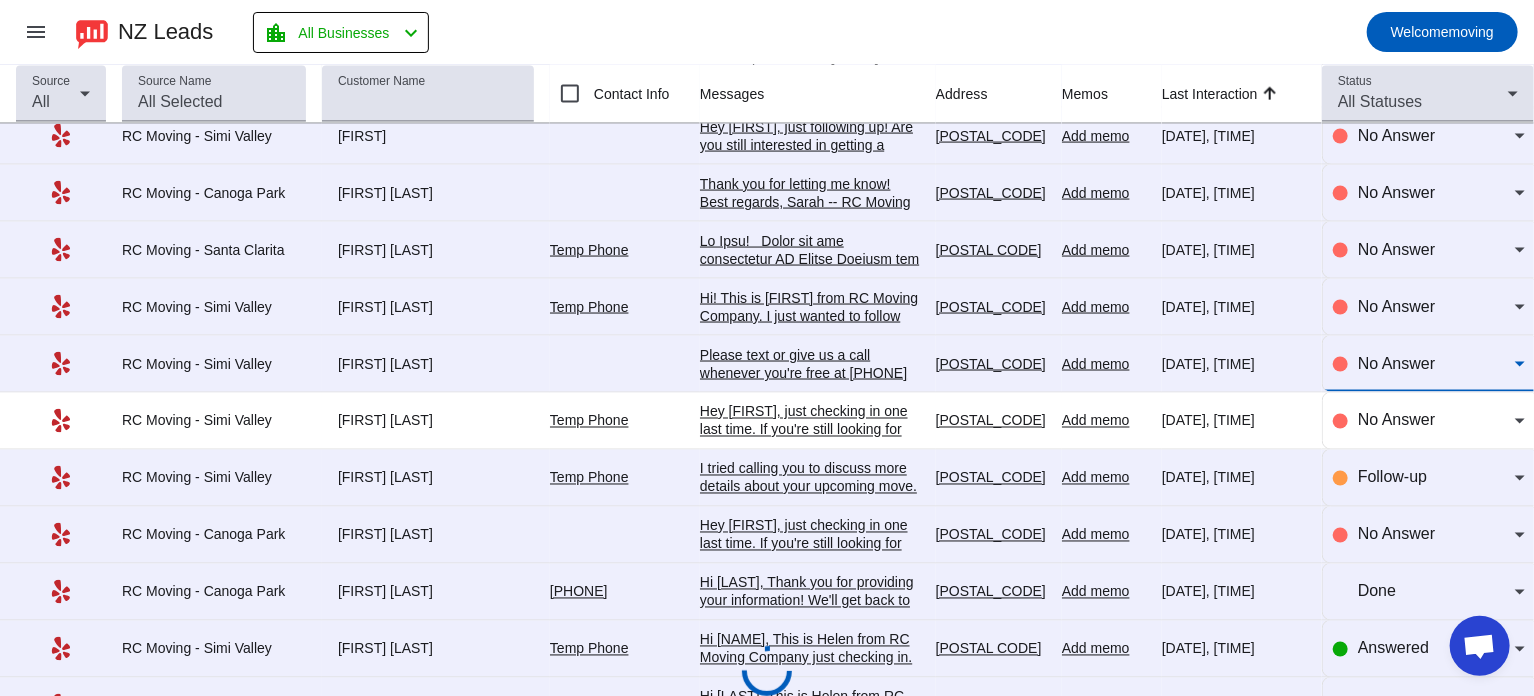 scroll, scrollTop: 9368, scrollLeft: 0, axis: vertical 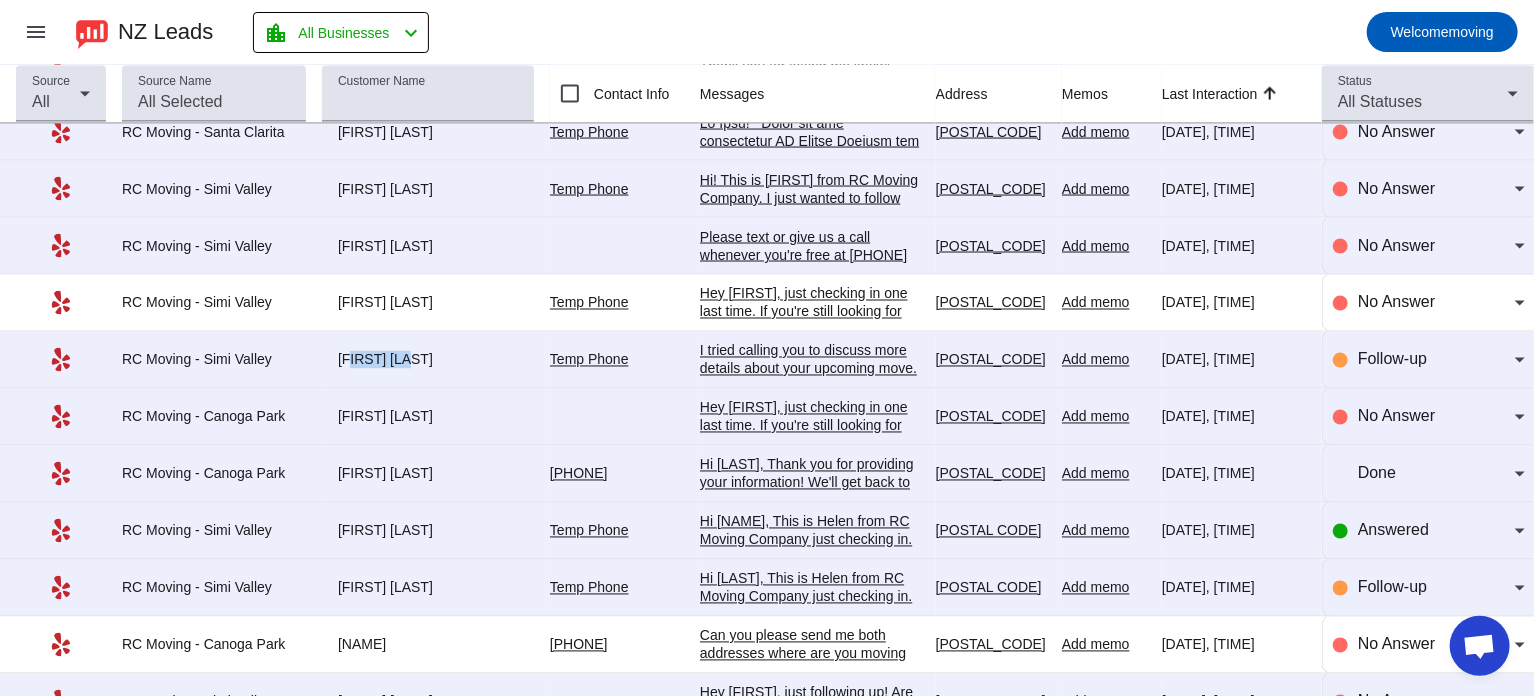 drag, startPoint x: 343, startPoint y: 322, endPoint x: 409, endPoint y: 325, distance: 66.068146 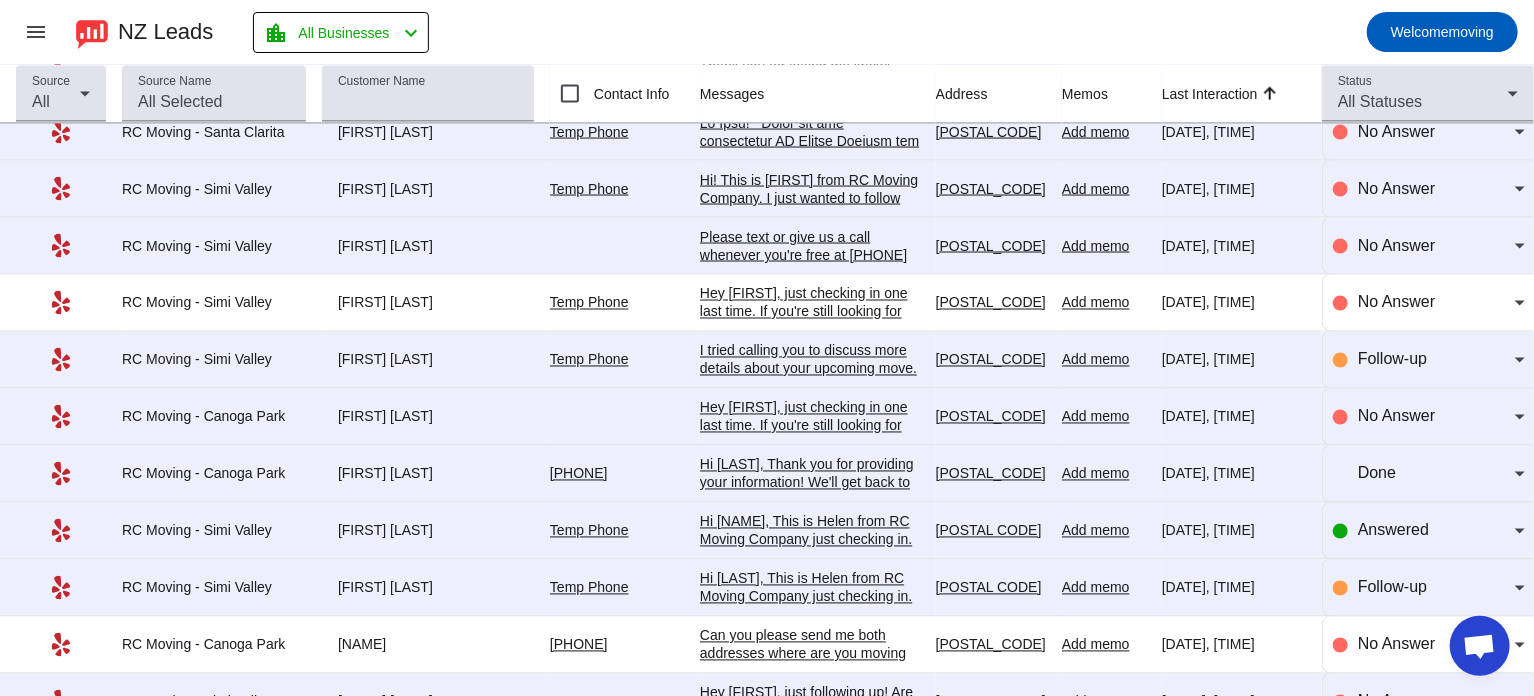 click on "[FIRST] [LAST]" 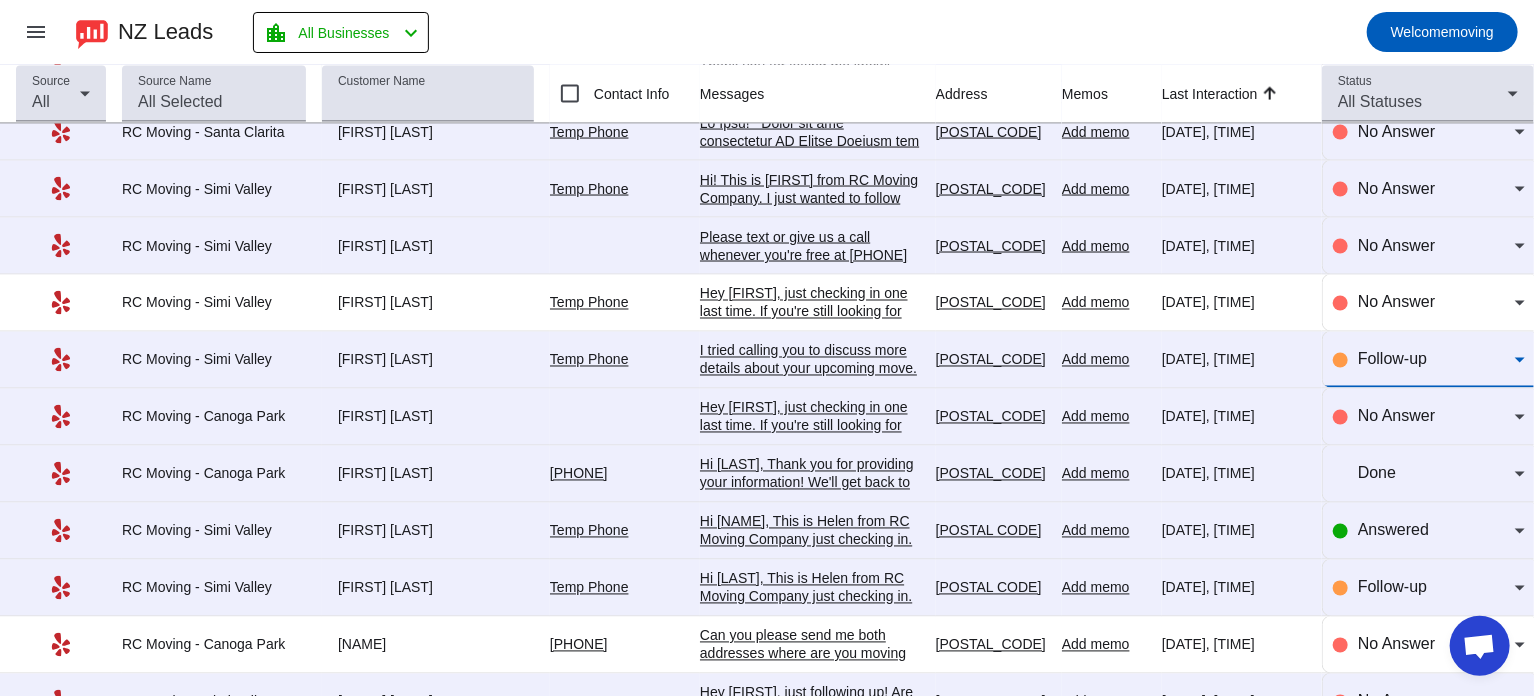 click on "Follow-up" at bounding box center [1392, 359] 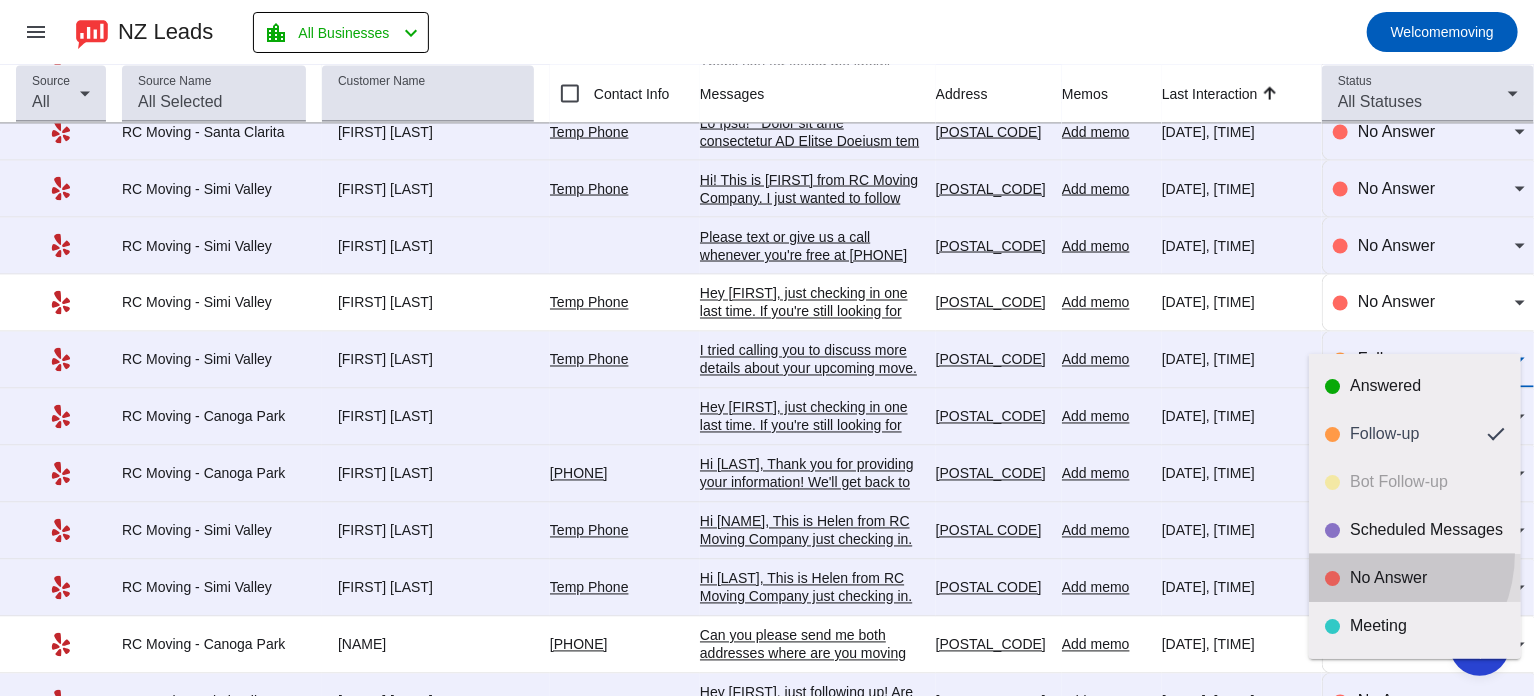 click on "No Answer" at bounding box center [1415, 578] 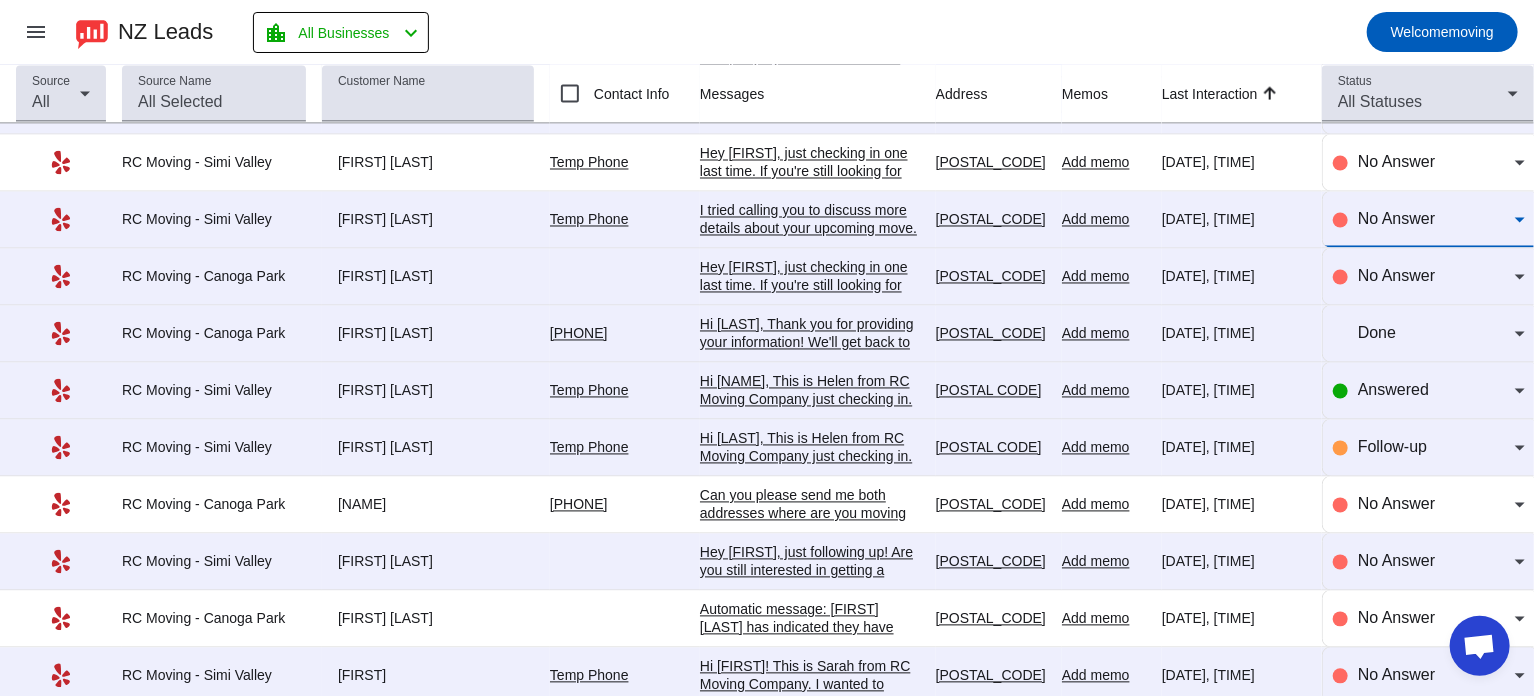 scroll, scrollTop: 9512, scrollLeft: 0, axis: vertical 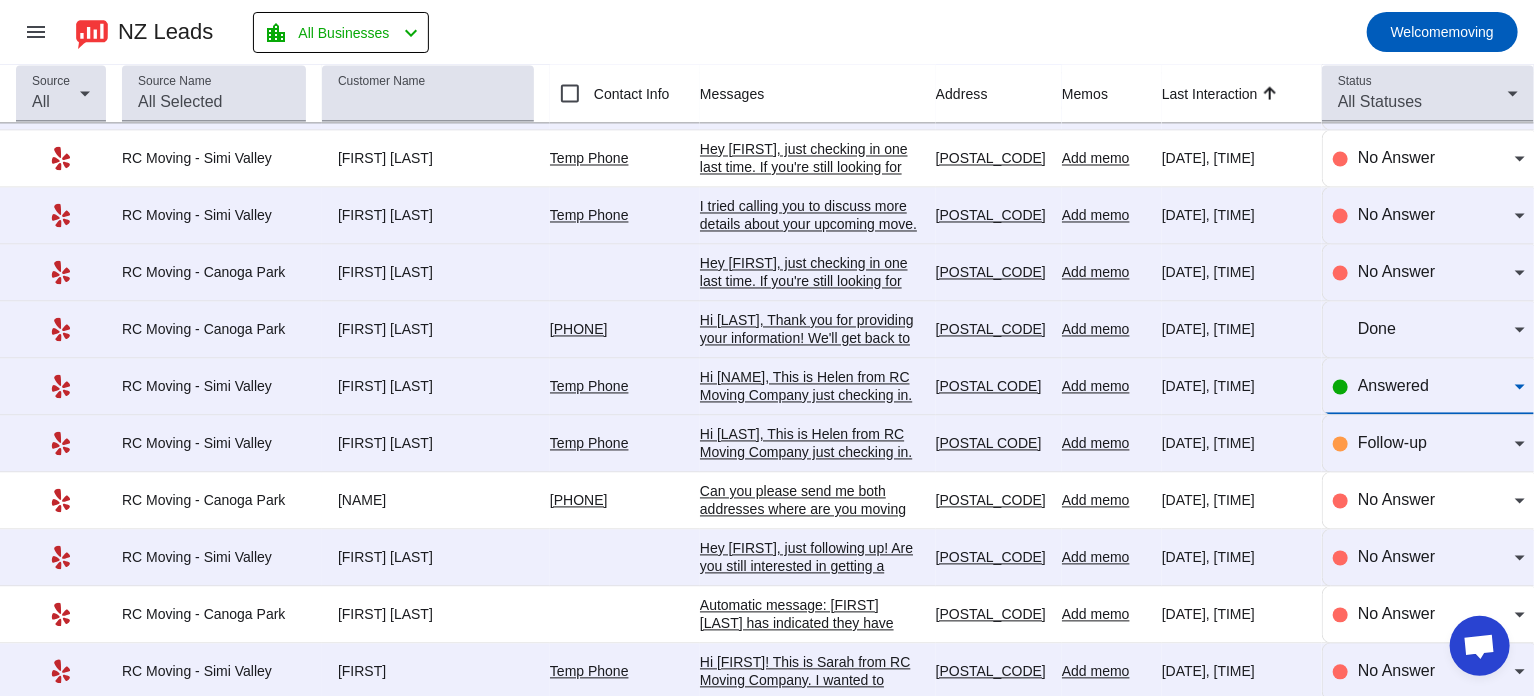 click on "Answered" at bounding box center [1393, 386] 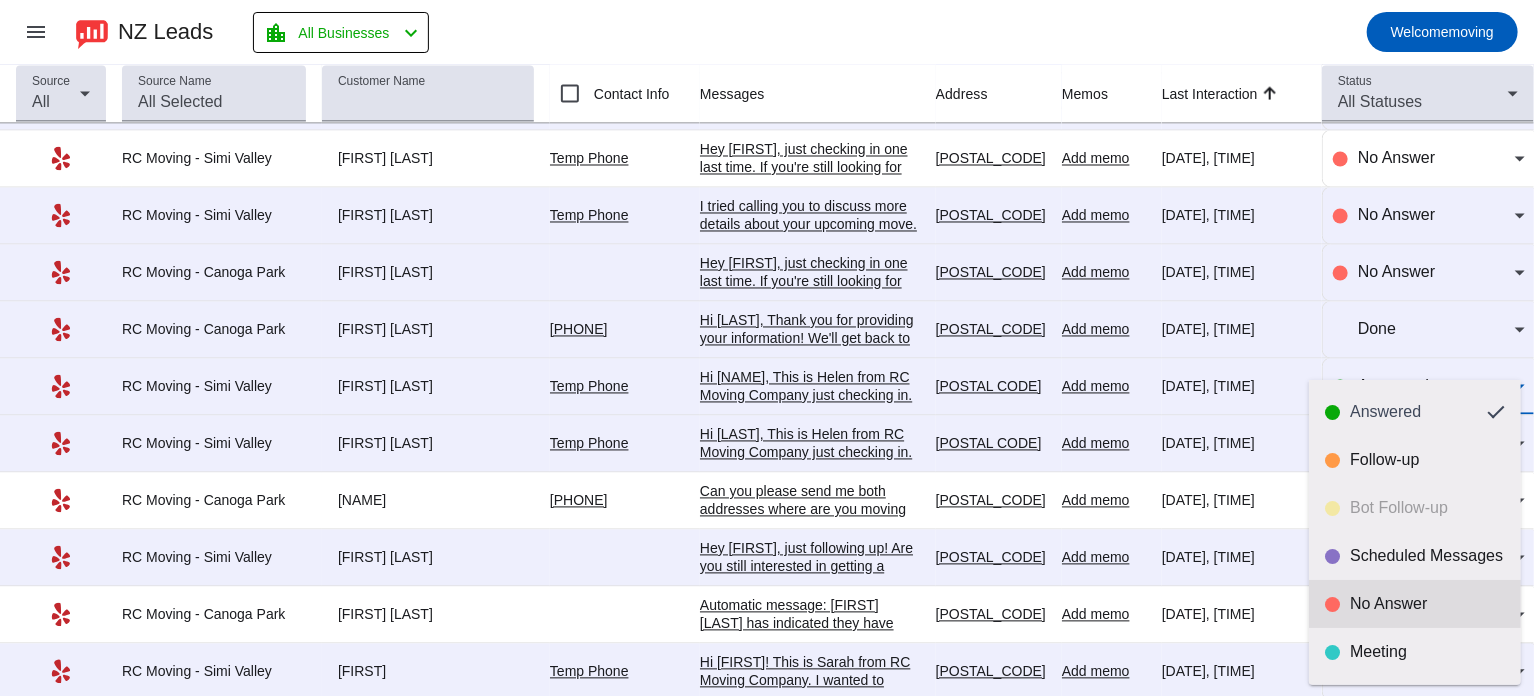 click on "No Answer" at bounding box center (1427, 604) 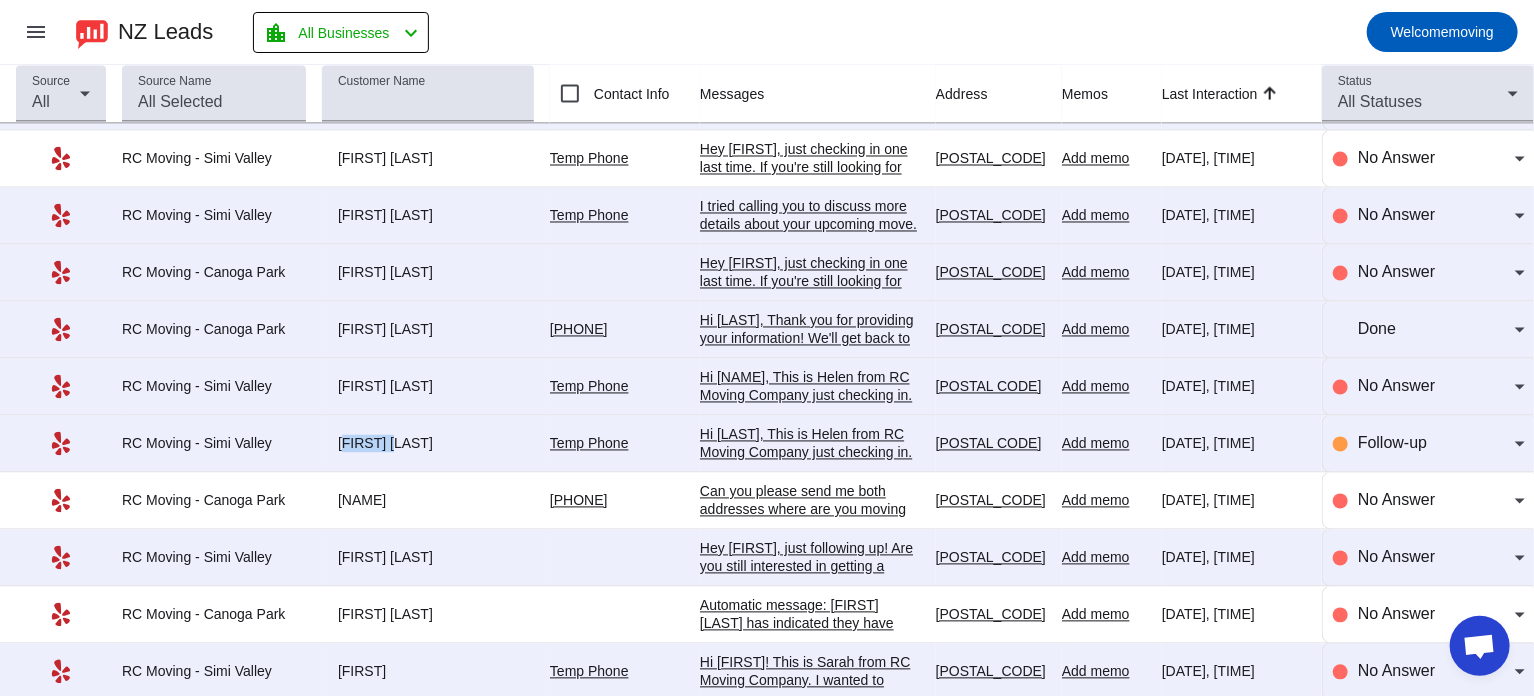 drag, startPoint x: 335, startPoint y: 407, endPoint x: 401, endPoint y: 407, distance: 66 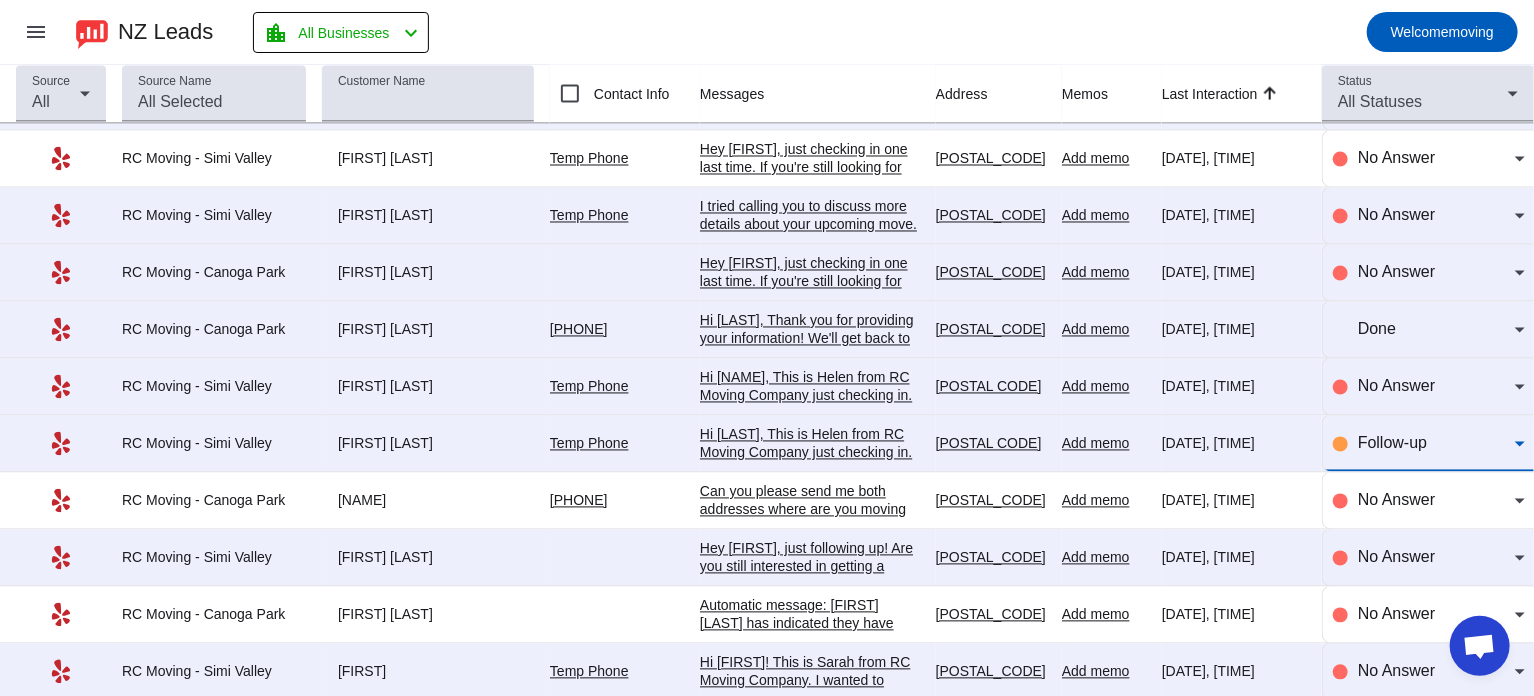 click on "Follow-up" at bounding box center [1392, 443] 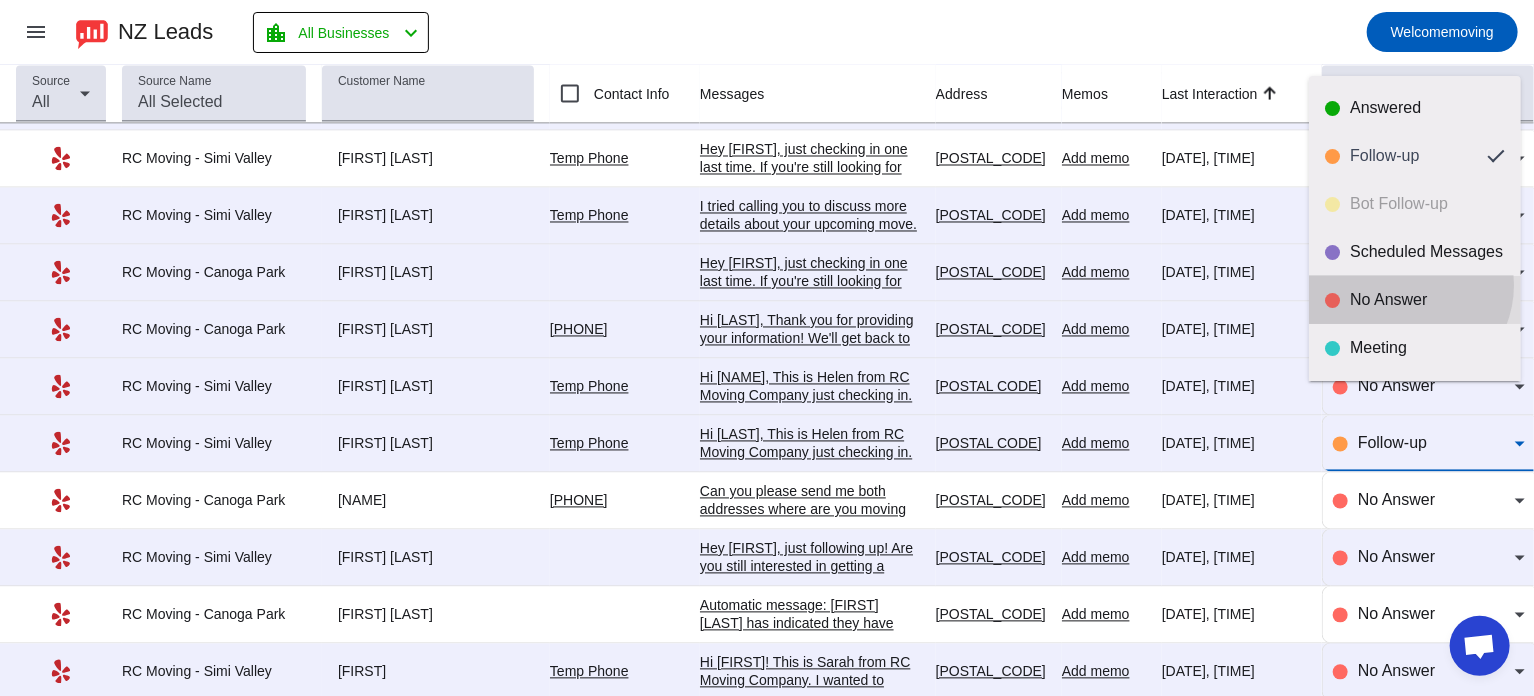 click on "No Answer" at bounding box center (1415, 300) 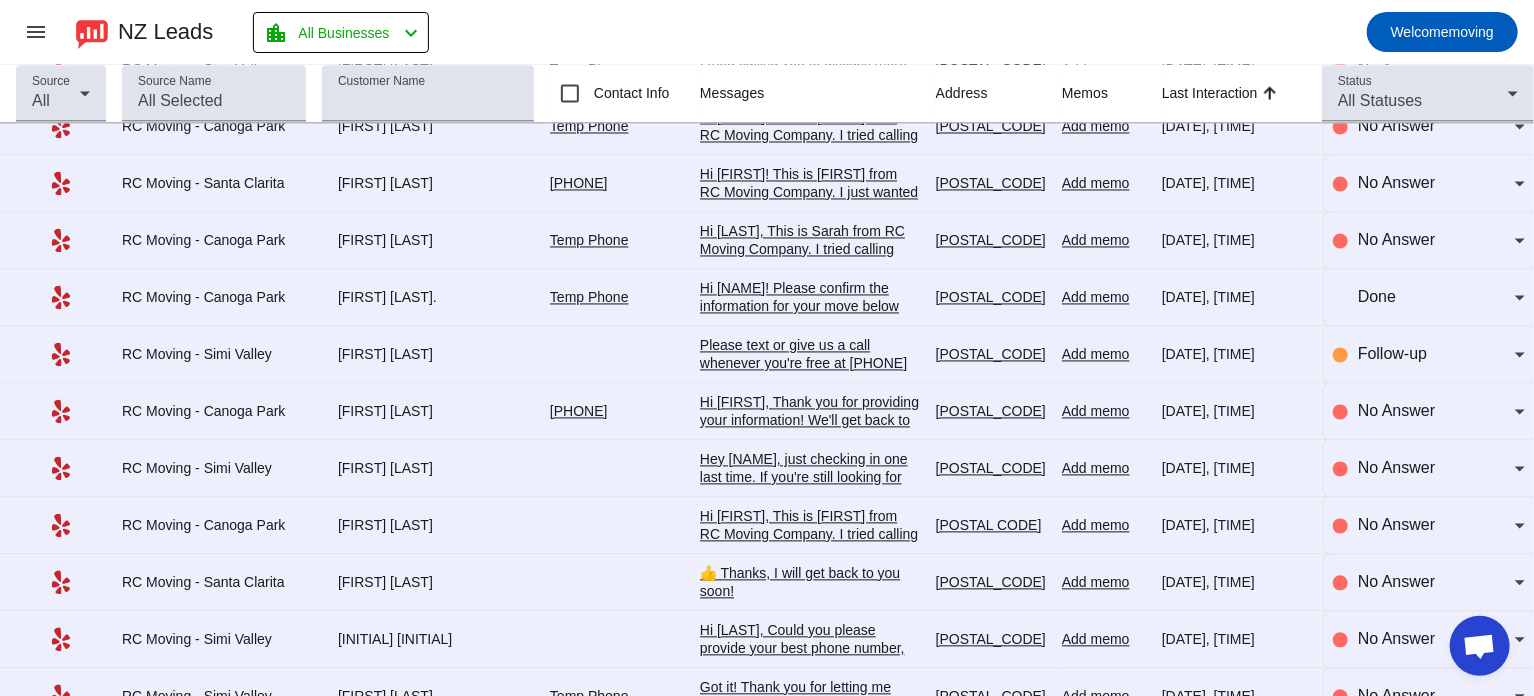 scroll, scrollTop: 13342, scrollLeft: 0, axis: vertical 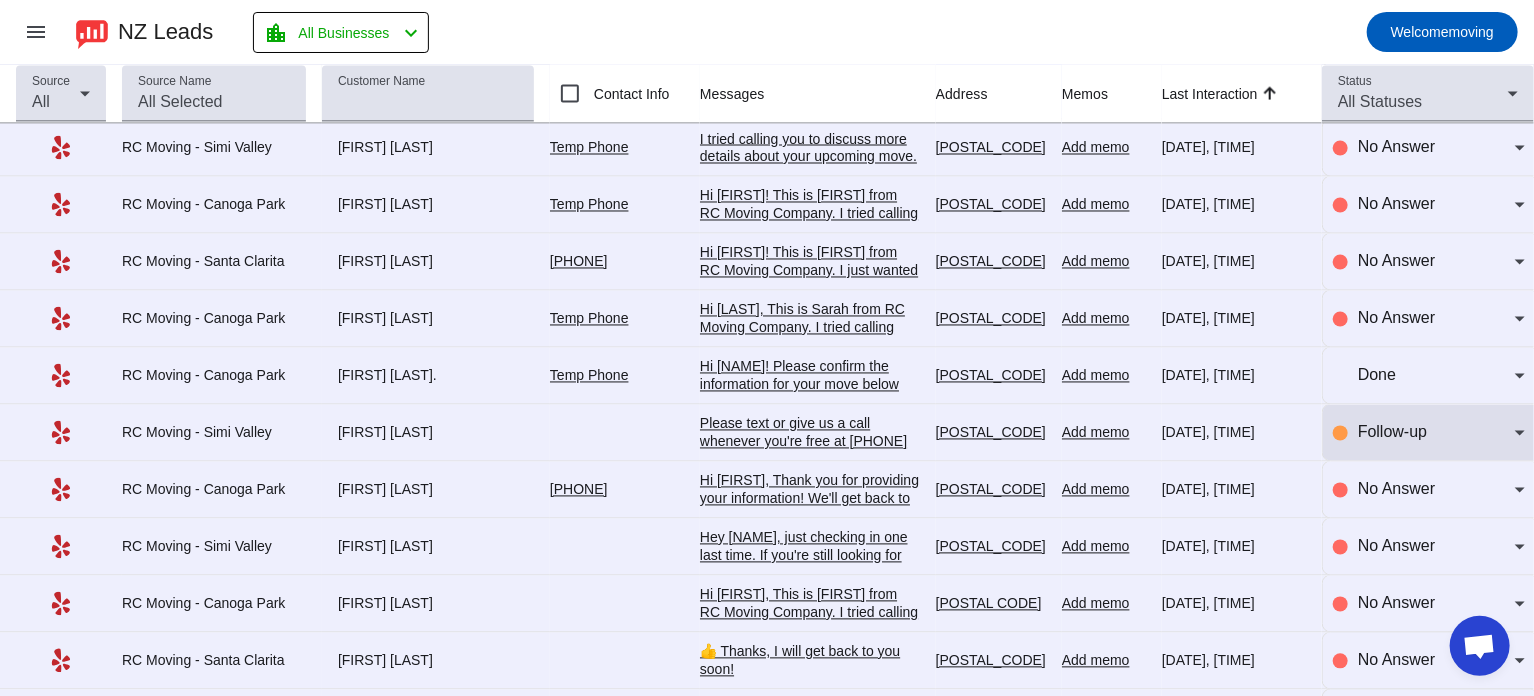 click on "Follow-up" at bounding box center (1392, 432) 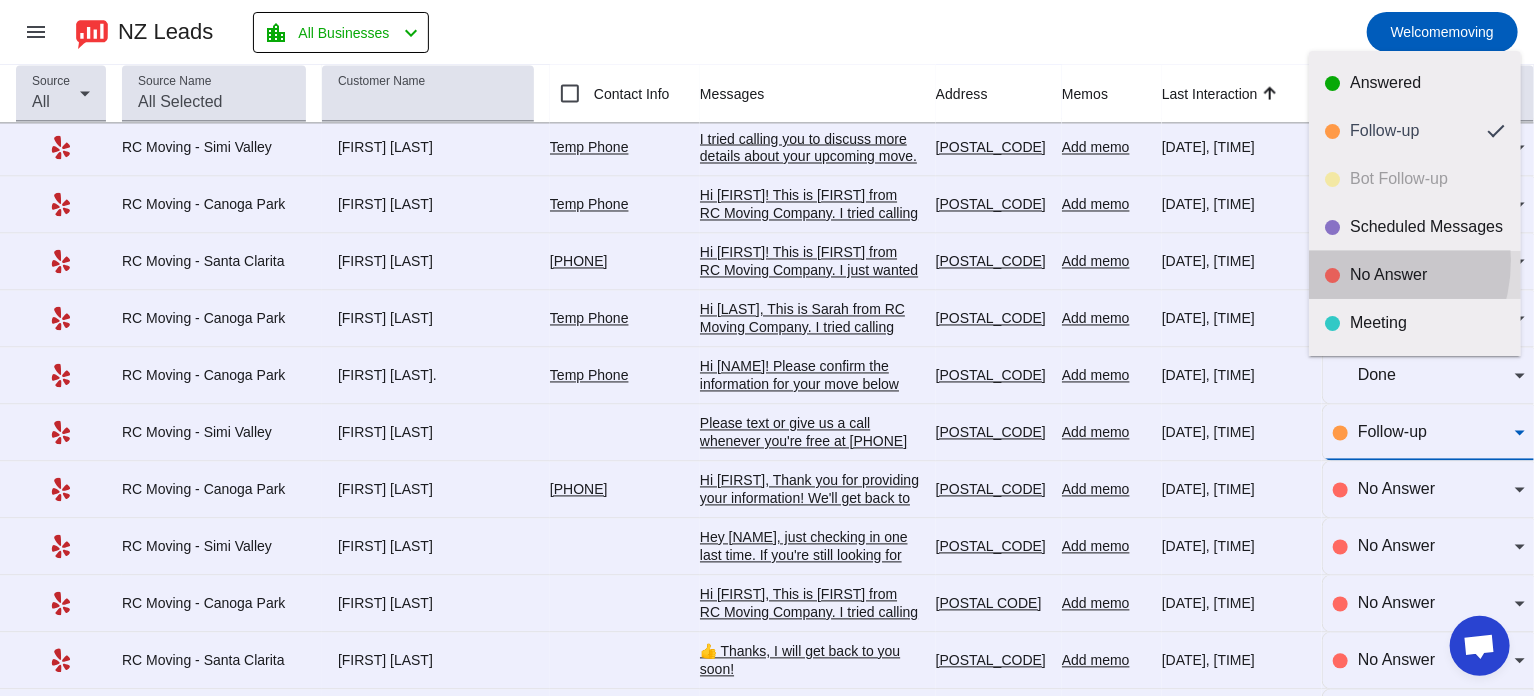 click on "No Answer" at bounding box center [1415, 275] 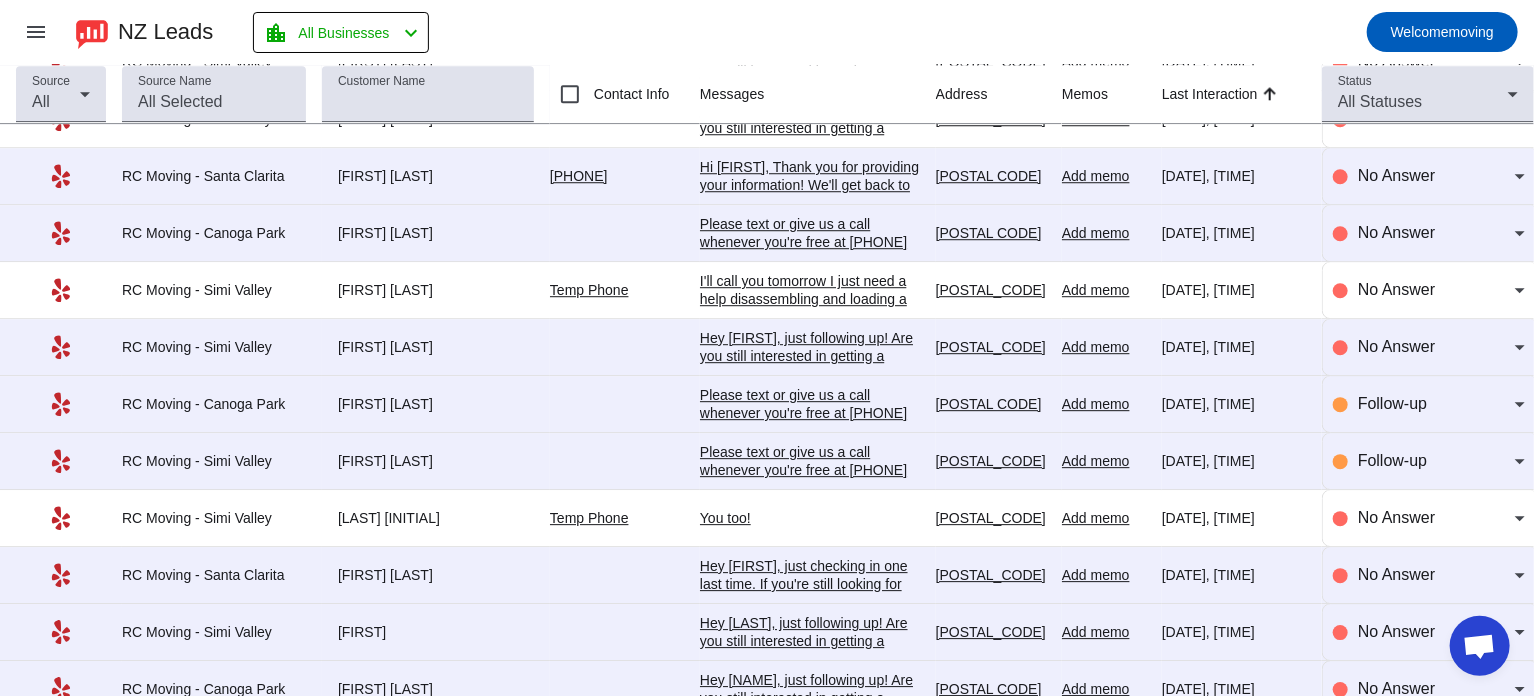 scroll, scrollTop: 14340, scrollLeft: 0, axis: vertical 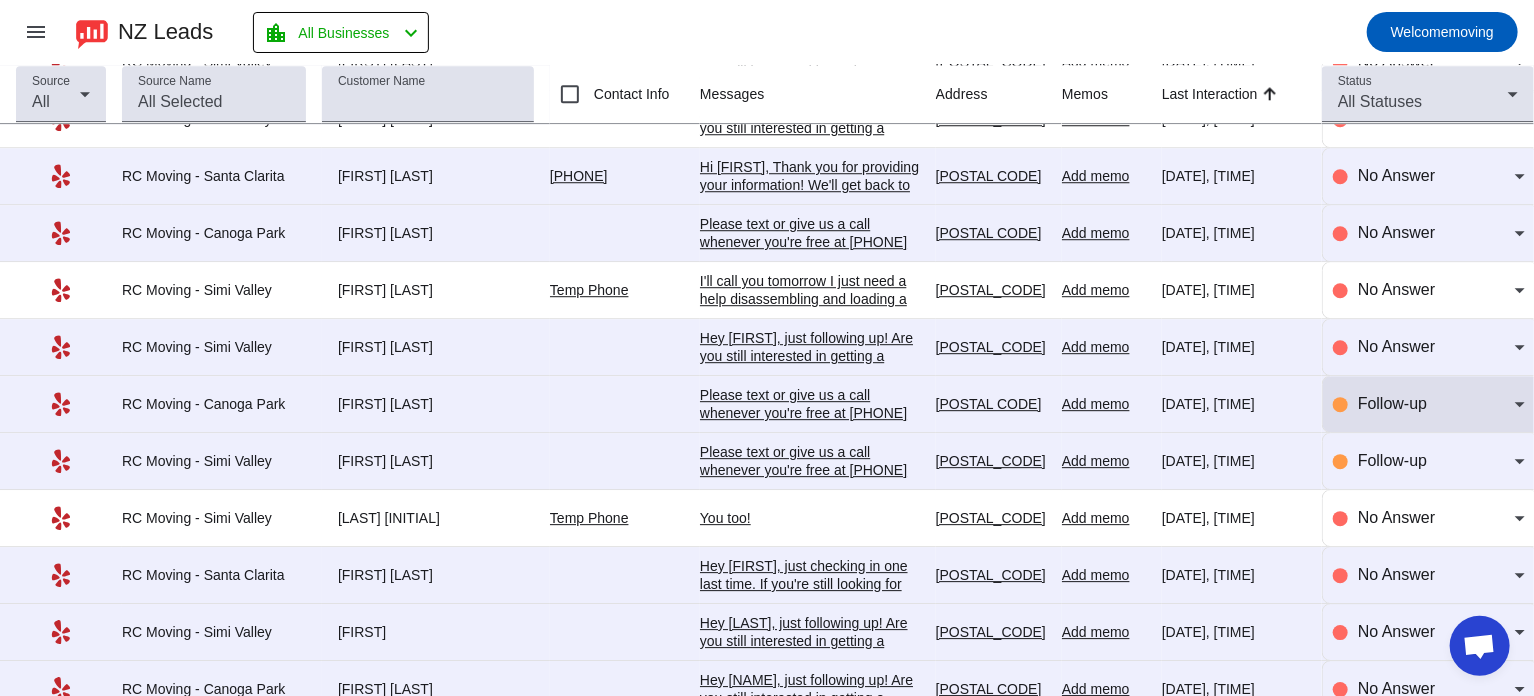click on "Follow-up" at bounding box center (1392, 403) 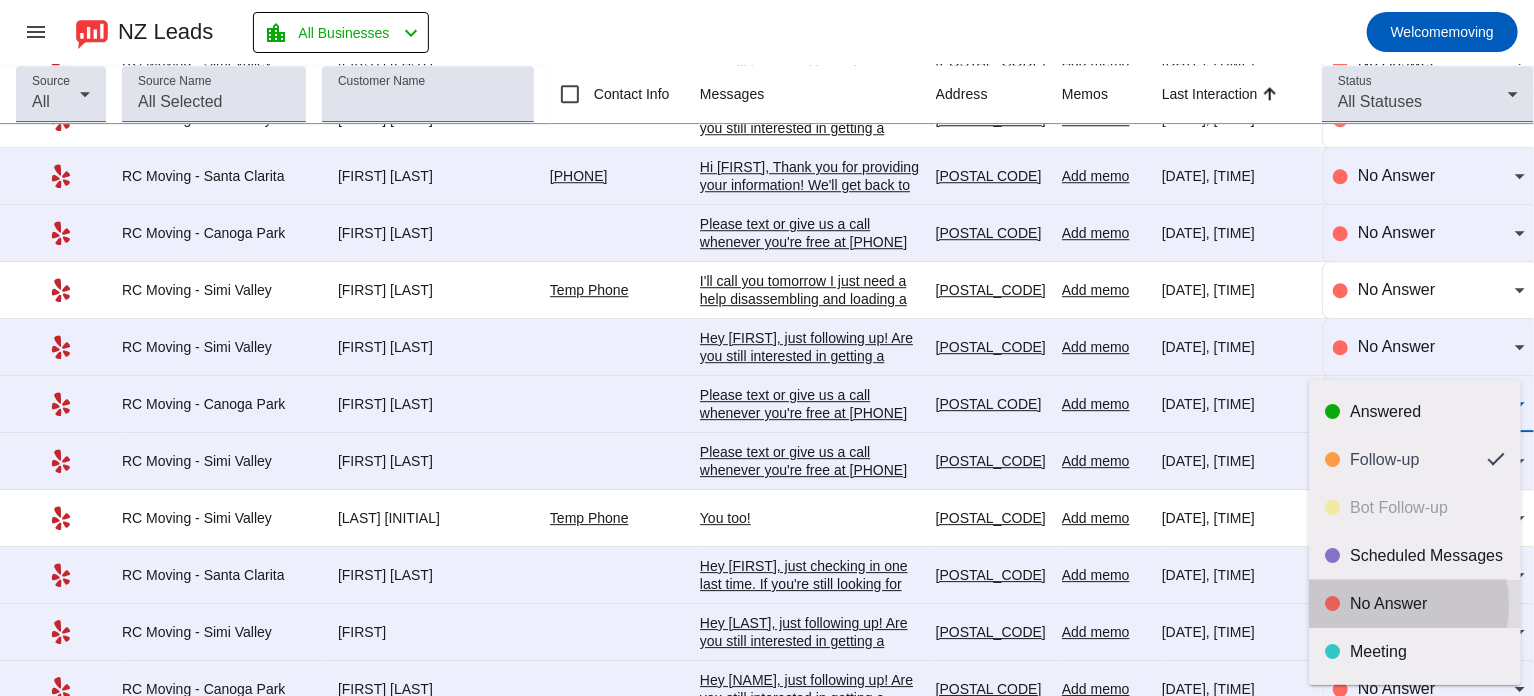 click on "No Answer" at bounding box center (1427, 604) 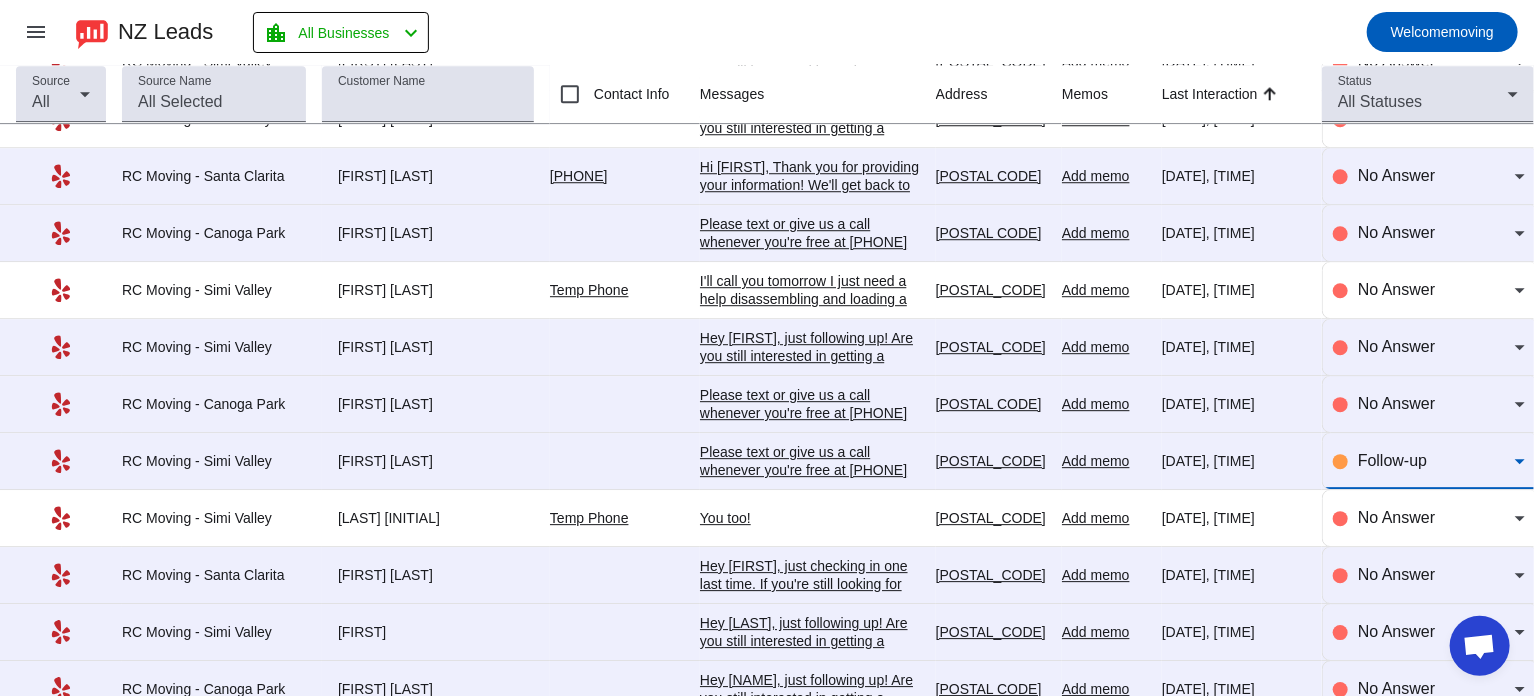 click on "Follow-up" at bounding box center (1392, 460) 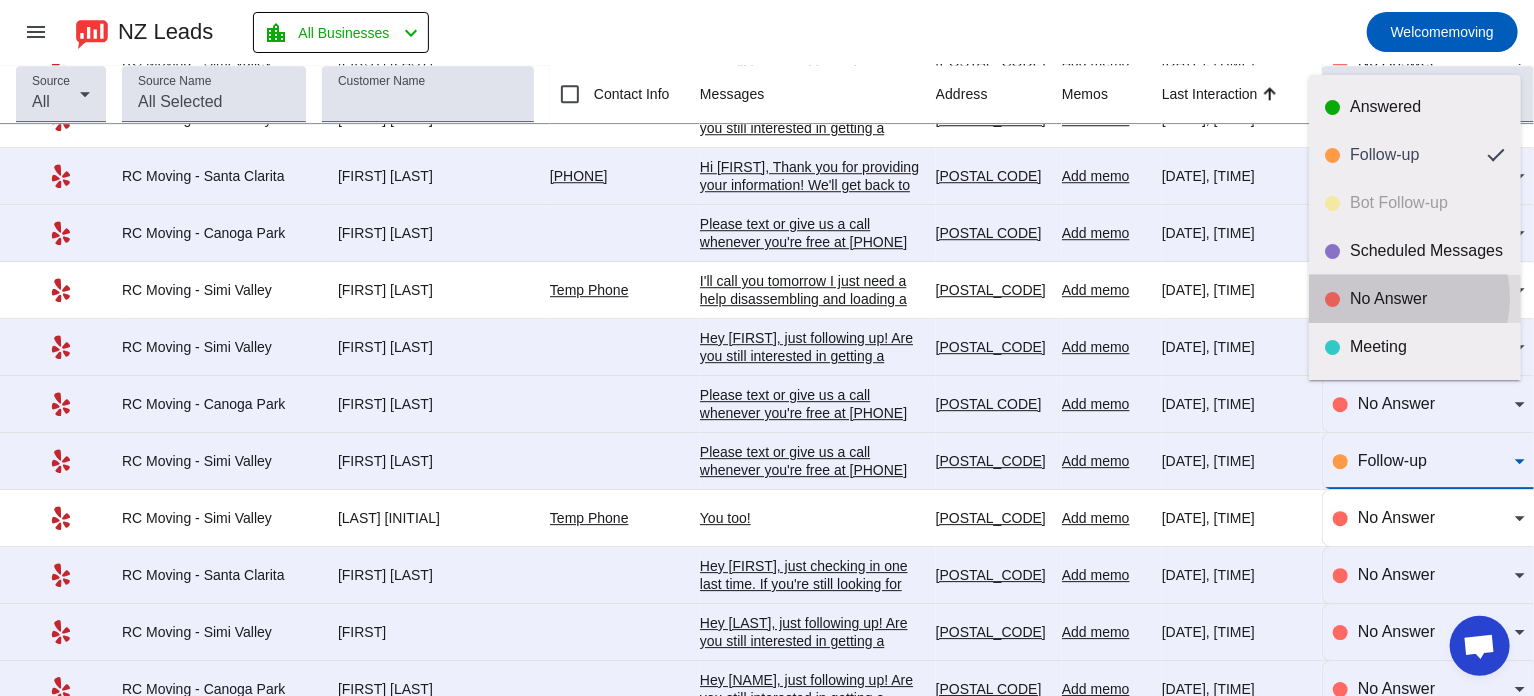 click on "No Answer" at bounding box center (1427, 299) 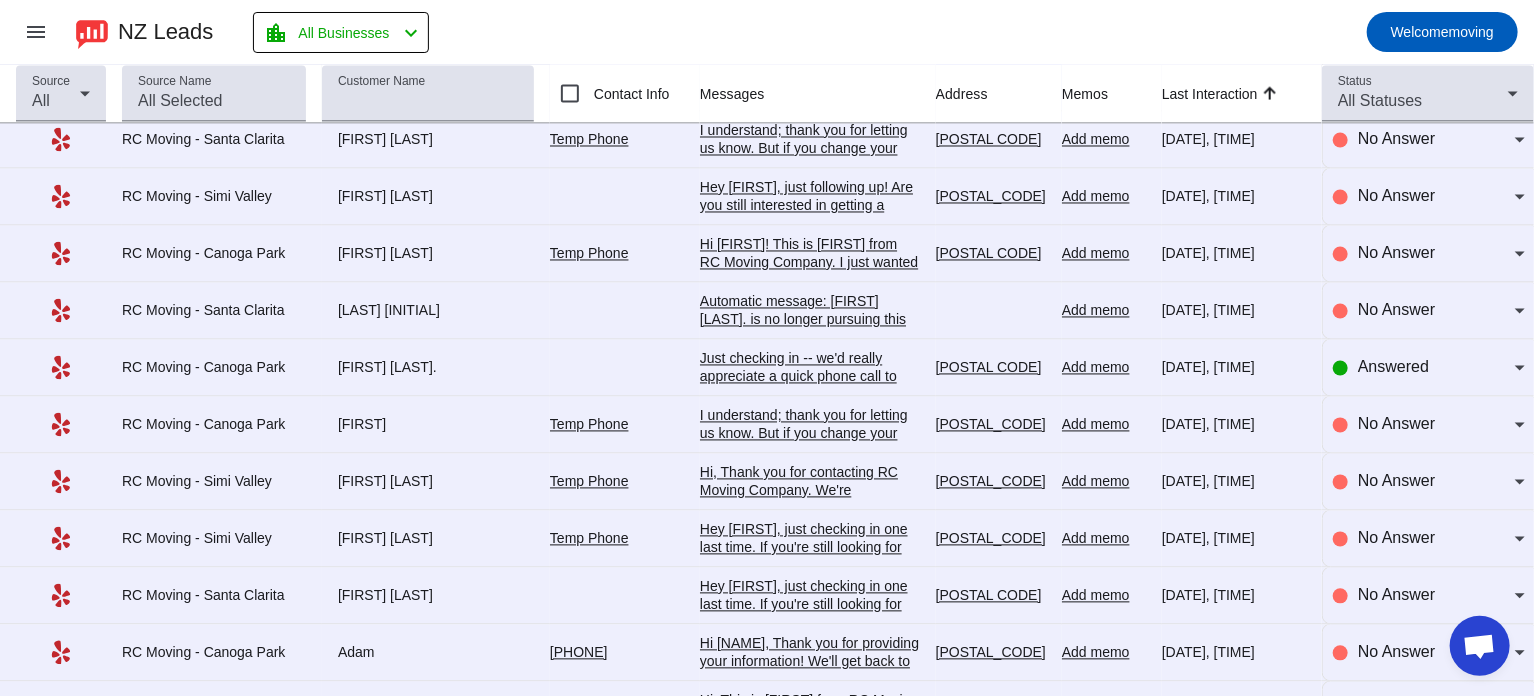 scroll, scrollTop: 5714, scrollLeft: 0, axis: vertical 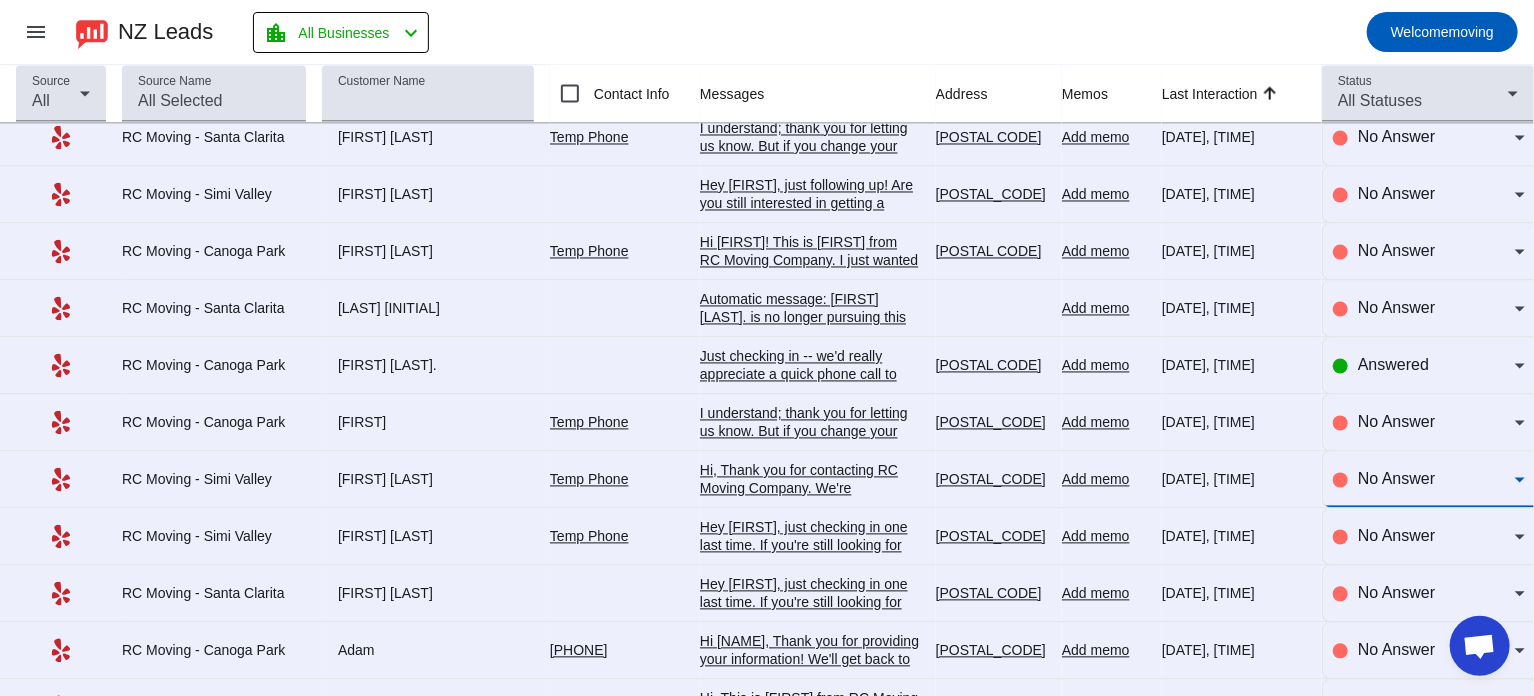 click on "No Answer" at bounding box center [1396, 479] 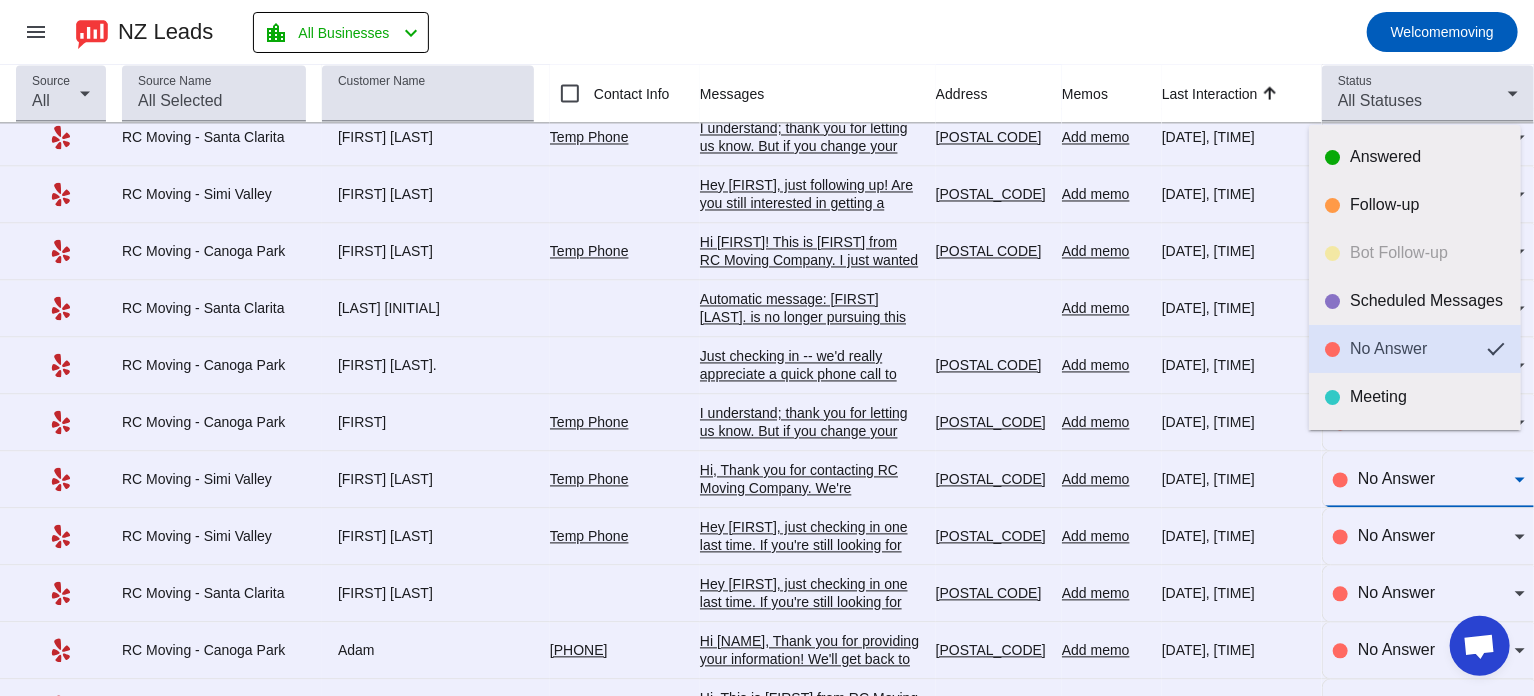 scroll, scrollTop: 46, scrollLeft: 0, axis: vertical 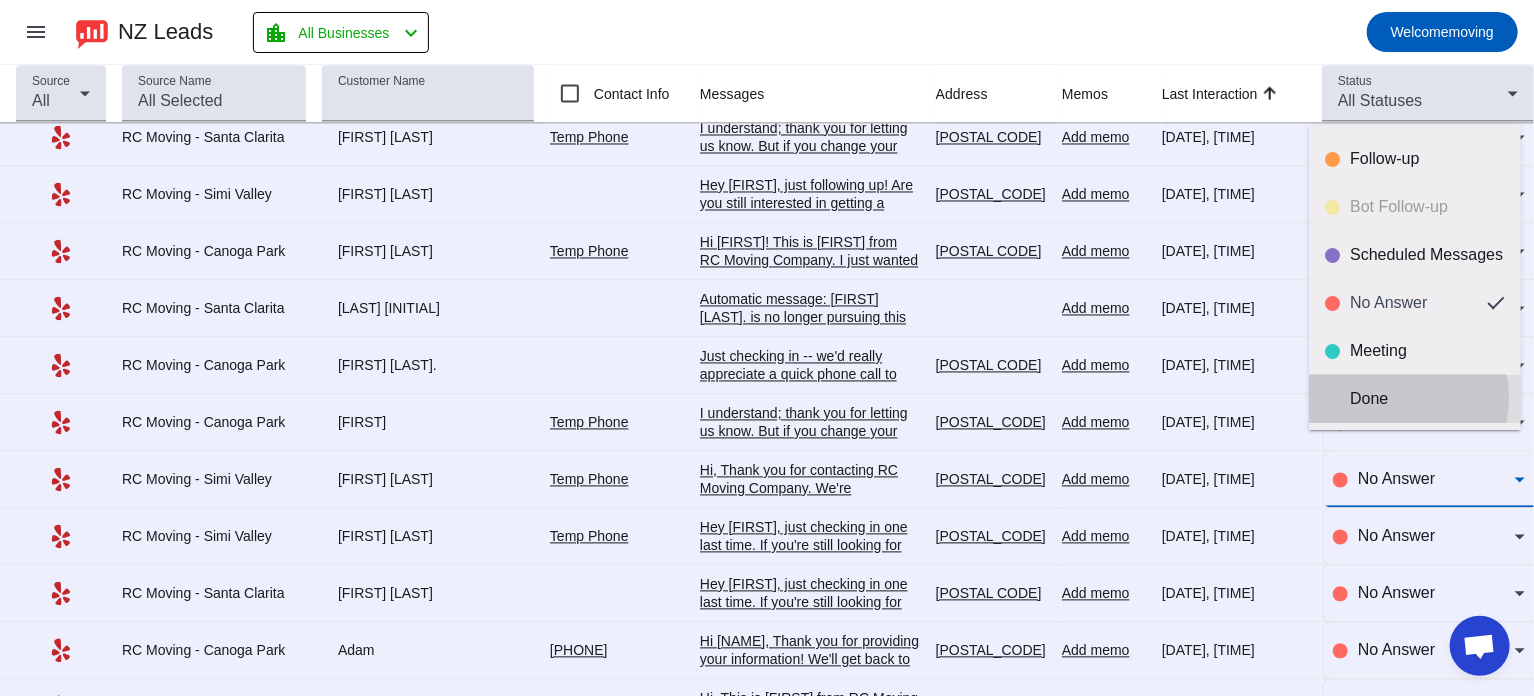 click on "Done" at bounding box center (1427, 399) 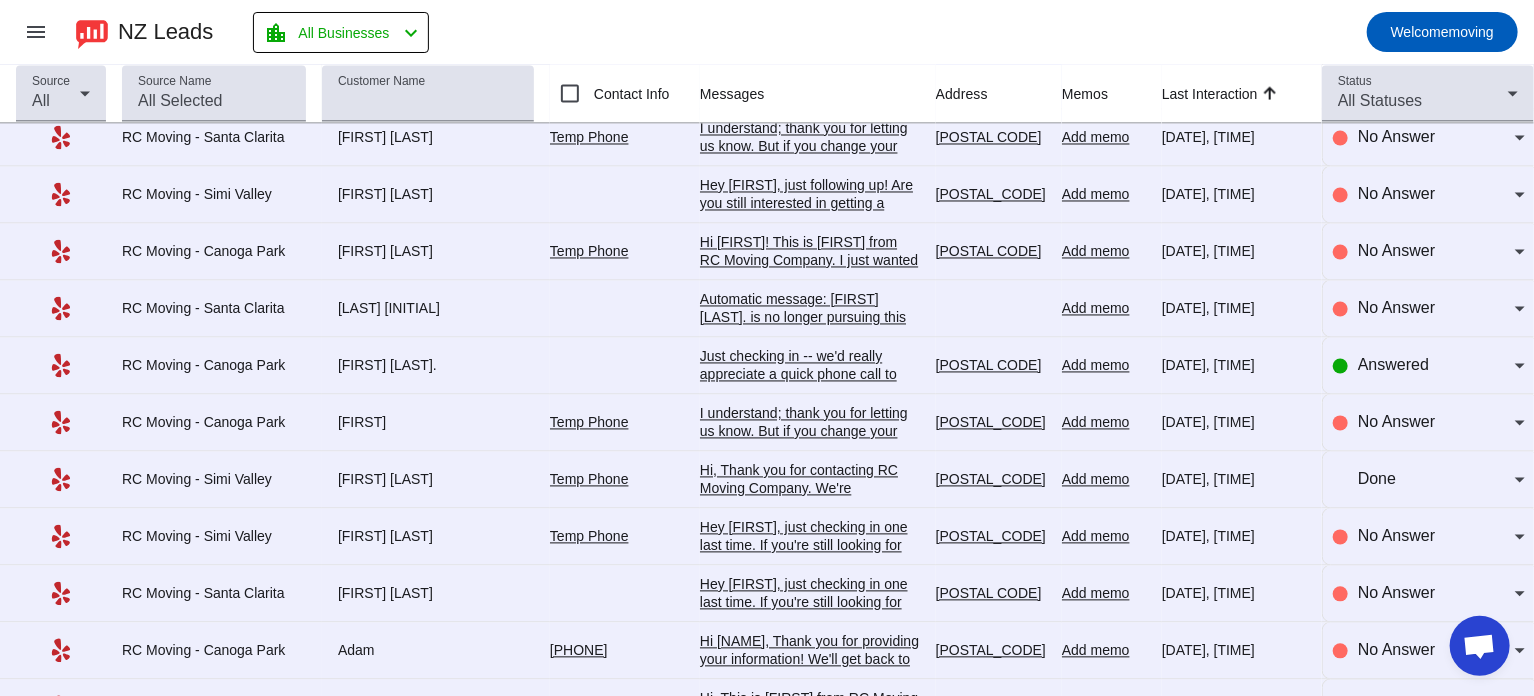 click on "Temp Phone" 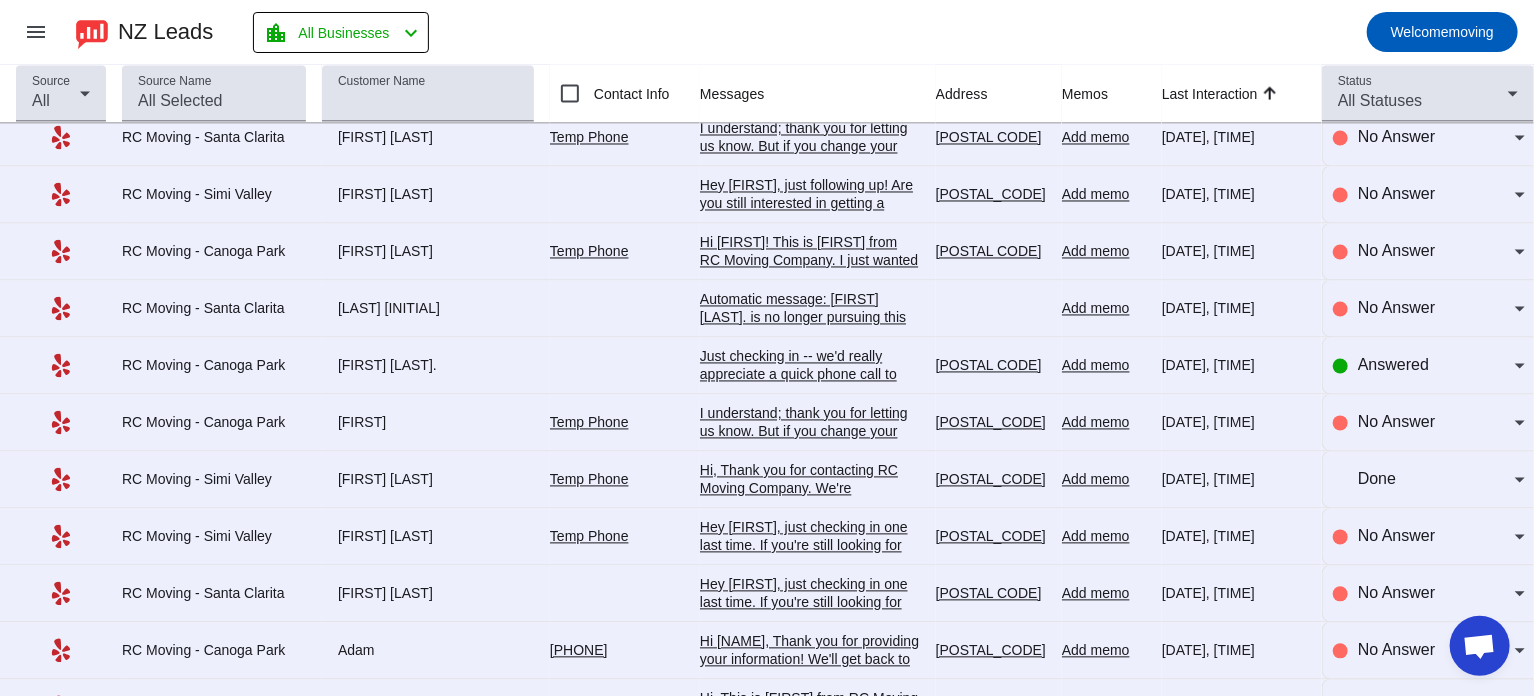 click on "Hi,
Thank you for contacting RC Moving Company. We're committed to providing a seamless and efficient moving experience tailored to your needs.
Here's a brief overview of our hourly rates.
Monday to Thursday Rates:
For 2 professional movers we charge $159/hr cash.
Please note +5% subcharge applies for any card payments.
Friday to Sunday rates are $10 more per hour.
For each additional mover 40$/h.
We have a 3-hour minimum requirement.
What's included in your move?
Everything is included in the hourly rate. (except for boxes, and mattress cover)
If the distance between your pick-up and drop-off location is more than 10 miles, double drive time will be applied to your move.
For items that are 300lbs additional charges might apply.
The Gas Fee depends on the distance between your two locations.
Please let me know if you have any additional questions or if you would like to reserve your move.
Best regards,
[FIRST]
RC Moving Company
Tel: [PHONE]" 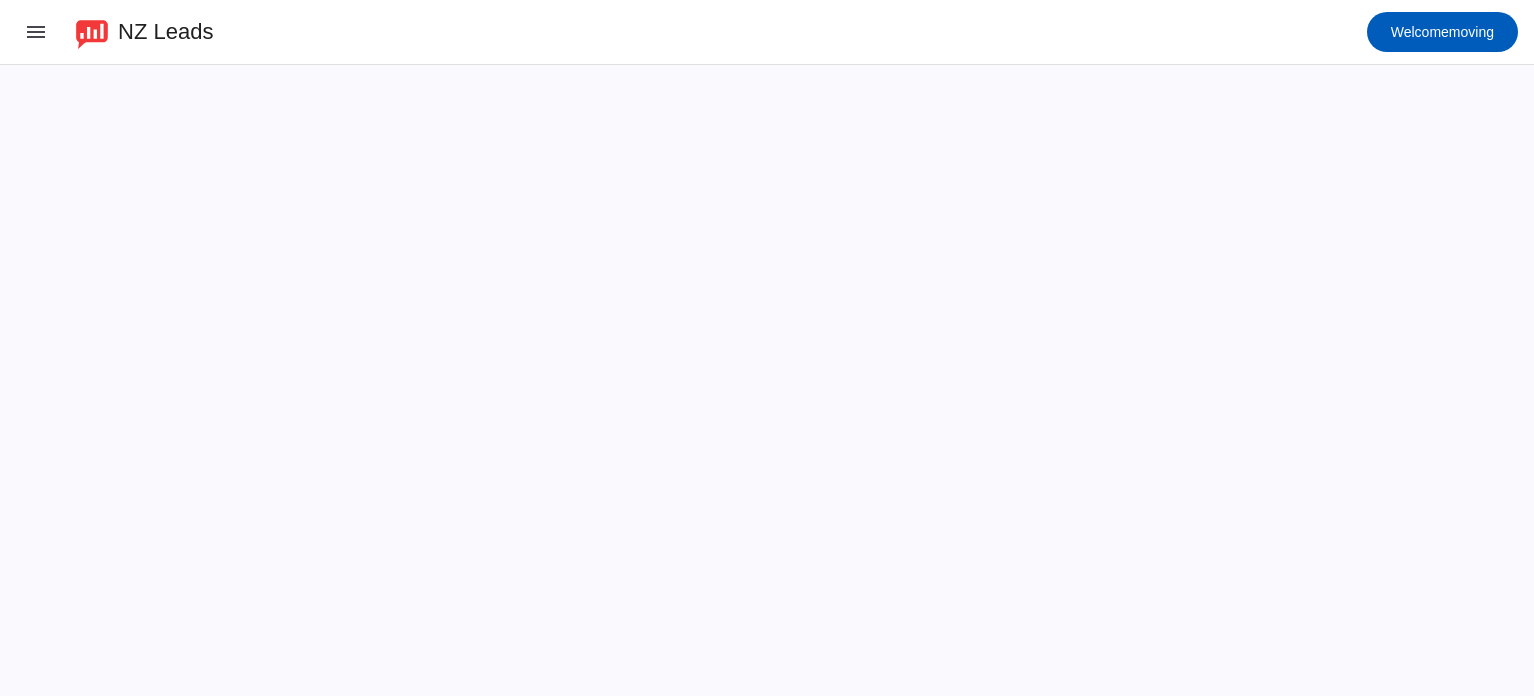 scroll, scrollTop: 0, scrollLeft: 0, axis: both 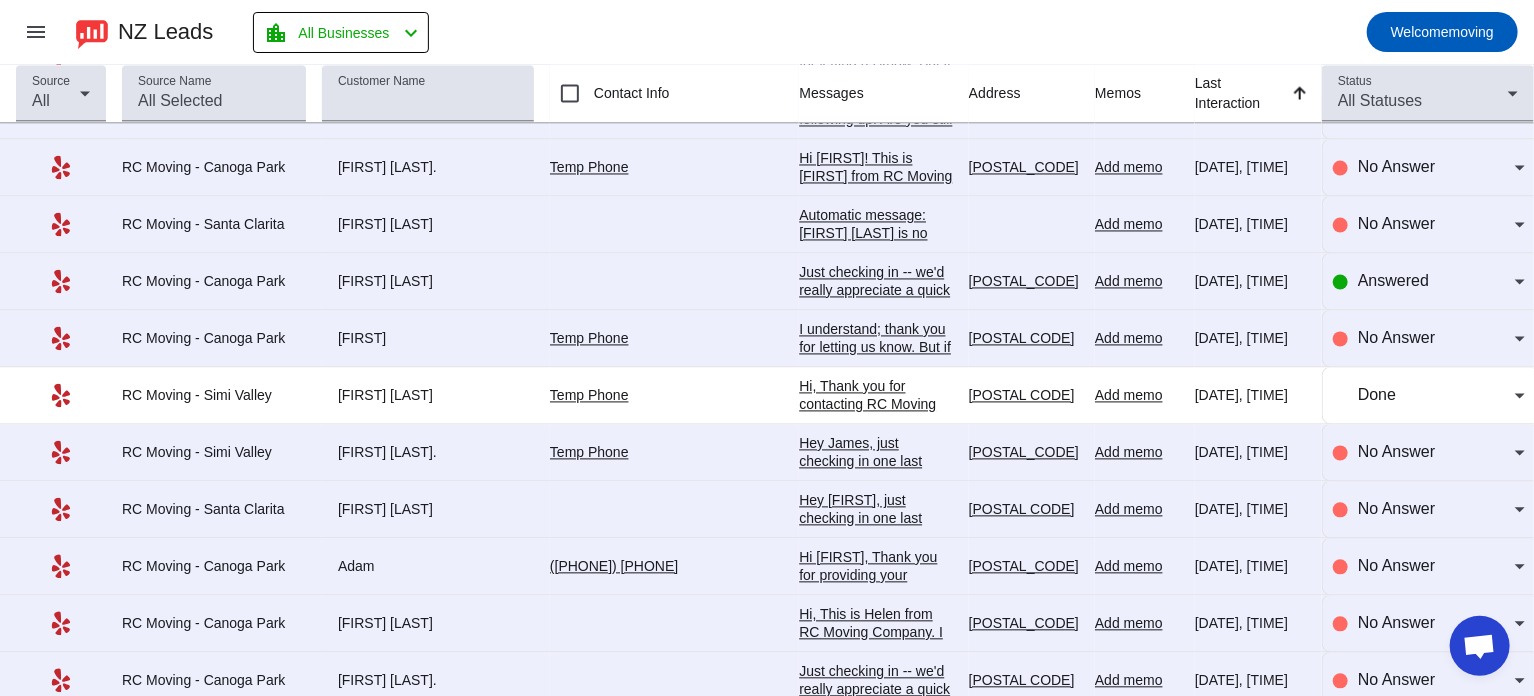 click on "Hi,
Thank you for contacting RC Moving Company. We're committed to providing a seamless and efficient moving experience tailored to your needs.
Here's a brief overview of our hourly rates.
Monday to Thursday Rates:
For 2 professional movers we charge $159/hr cash.
Please note +5% subcharge applies for any card payments.
Friday to Sunday rates are $10 more per hour.
For each additional mover 40$/h.
We have a 3-hour minimum requirement.
What's included in your move?
Everything is included in the hourly rate. (except for boxes, and mattress cover)
If the distance between your pick-up and drop-off location is more than 10 miles, double drive time will be applied to your move.
For items that are 300lbs additional charges might apply.
The Gas Fee depends on the distance between your two locations.
Please let me know if you have any additional questions or if you would like to reserve your move.
Best regards,
[FIRST]
RC Moving Company
Tel: [PHONE]" 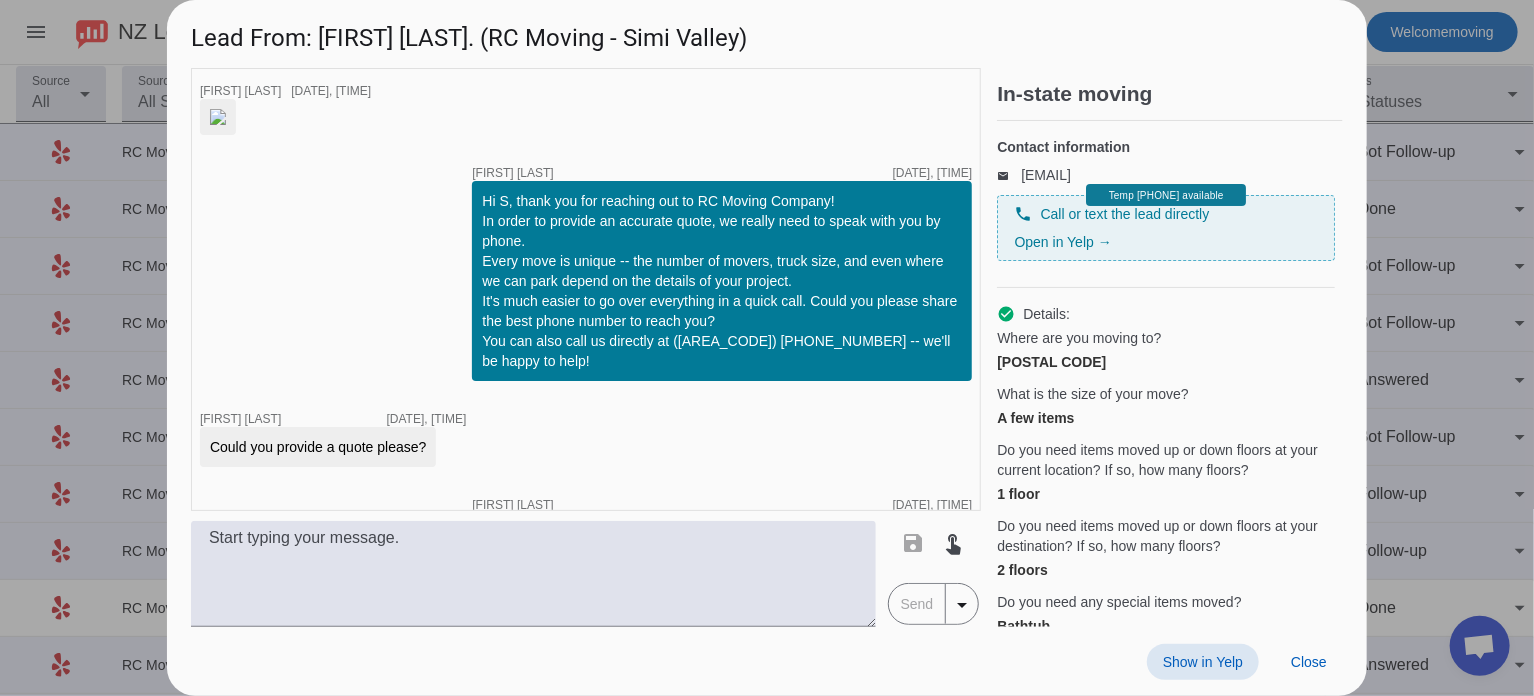 scroll, scrollTop: 5798, scrollLeft: 0, axis: vertical 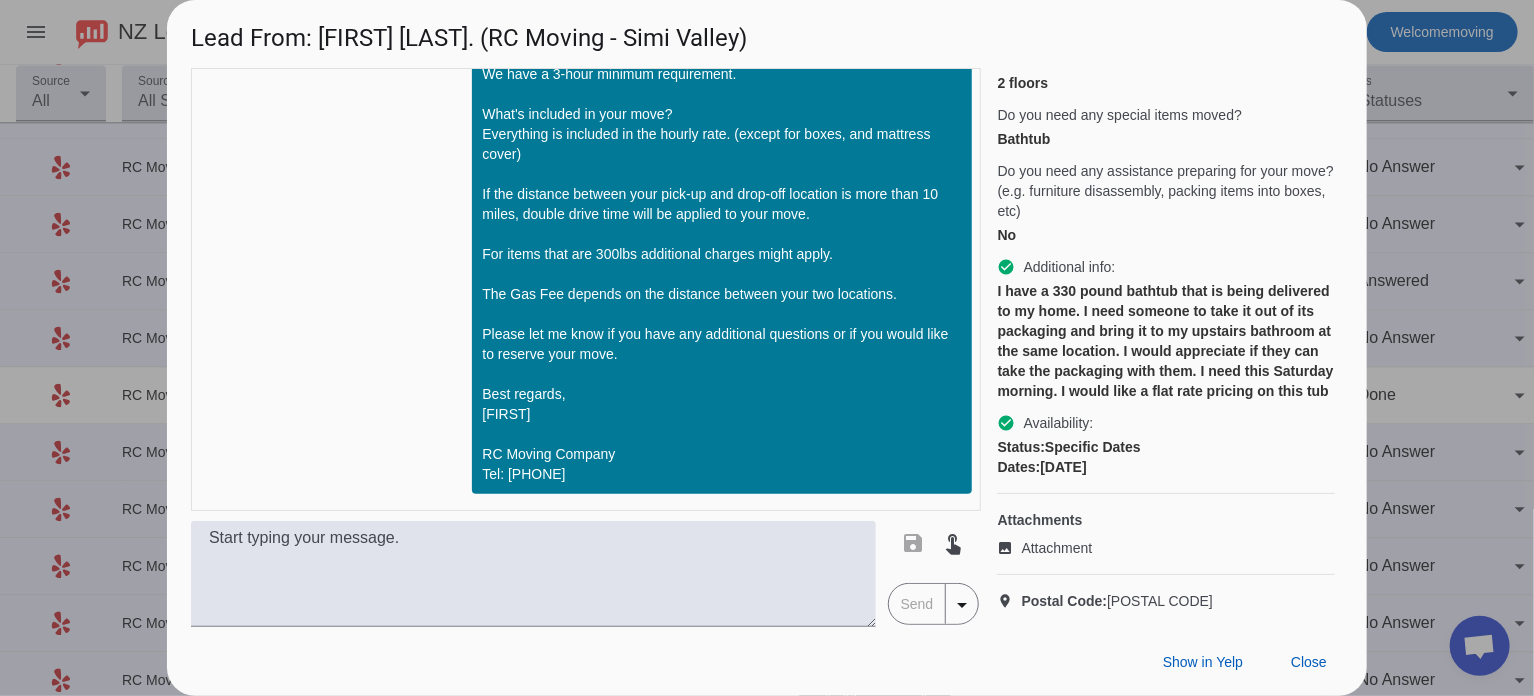 click at bounding box center (767, 348) 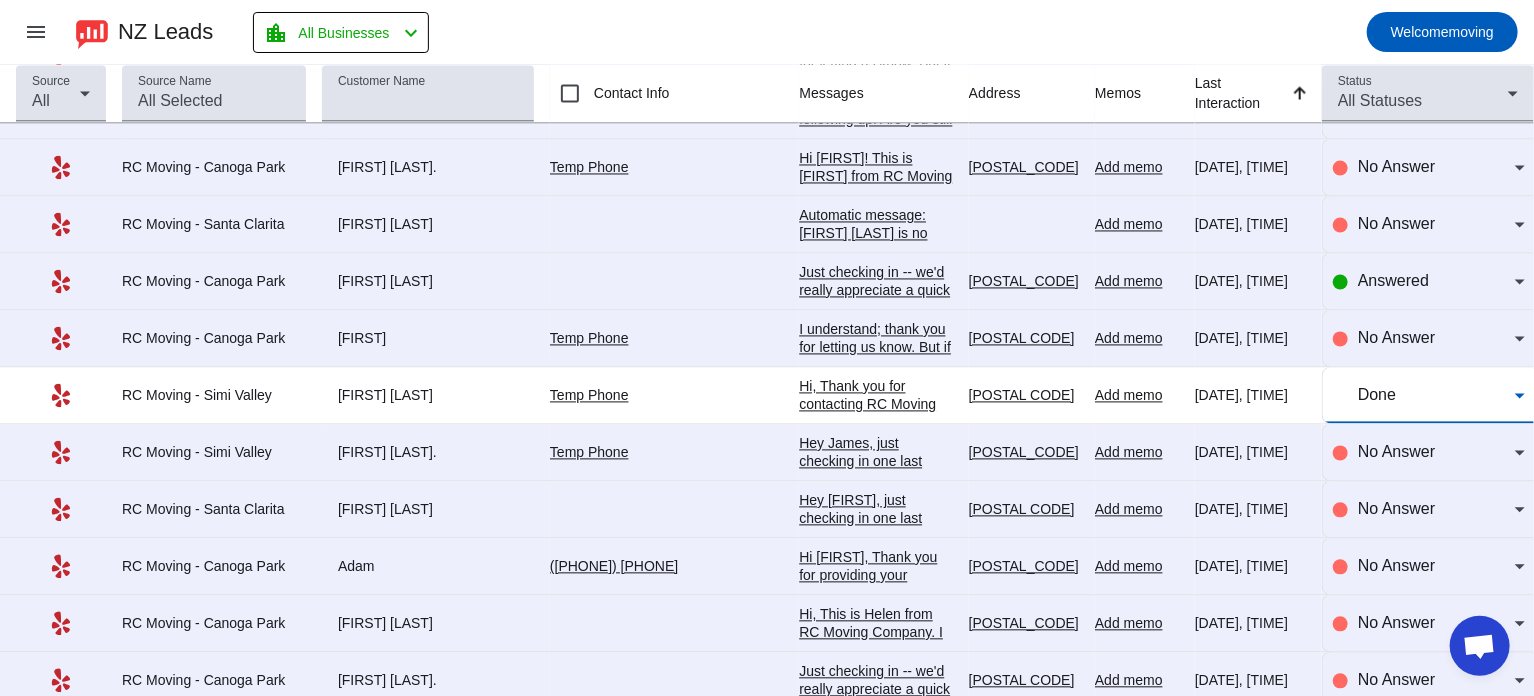 click on "Done" at bounding box center [1436, 396] 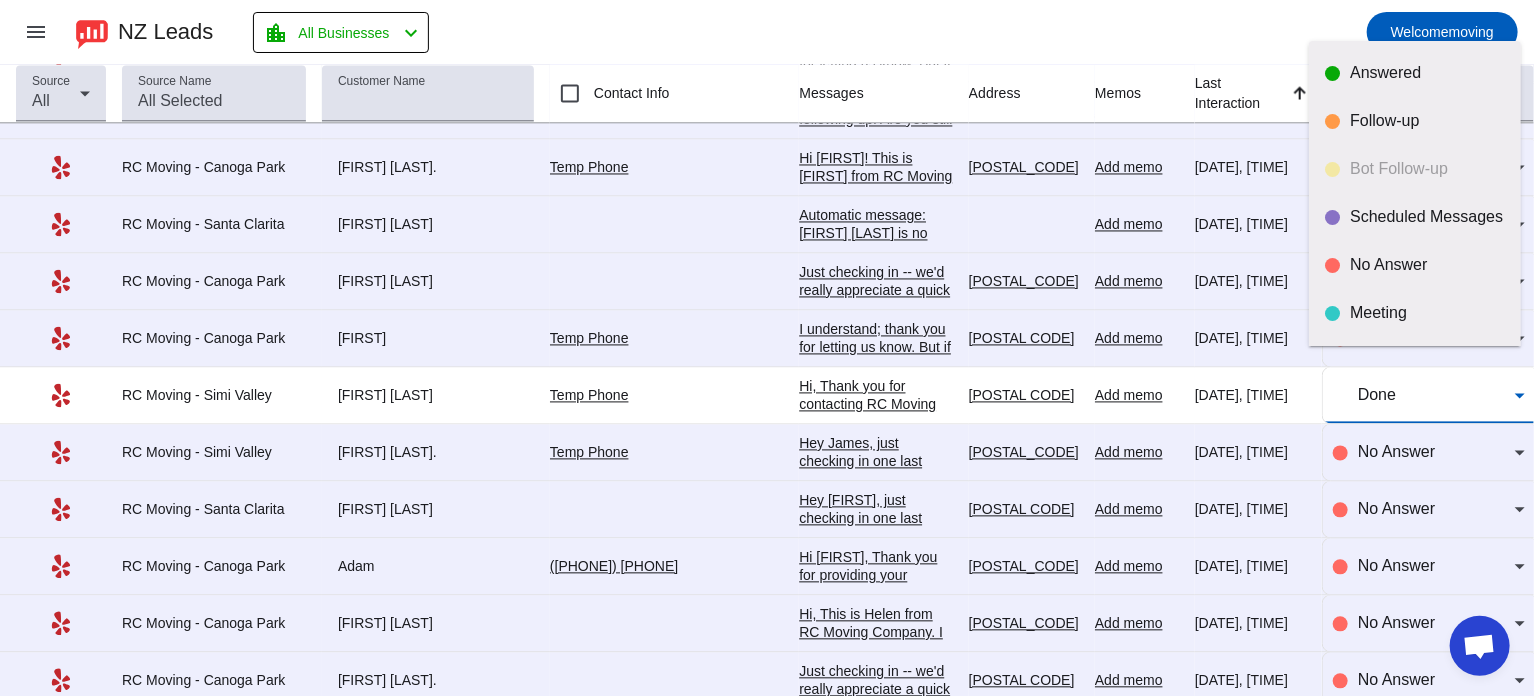 scroll, scrollTop: 39, scrollLeft: 0, axis: vertical 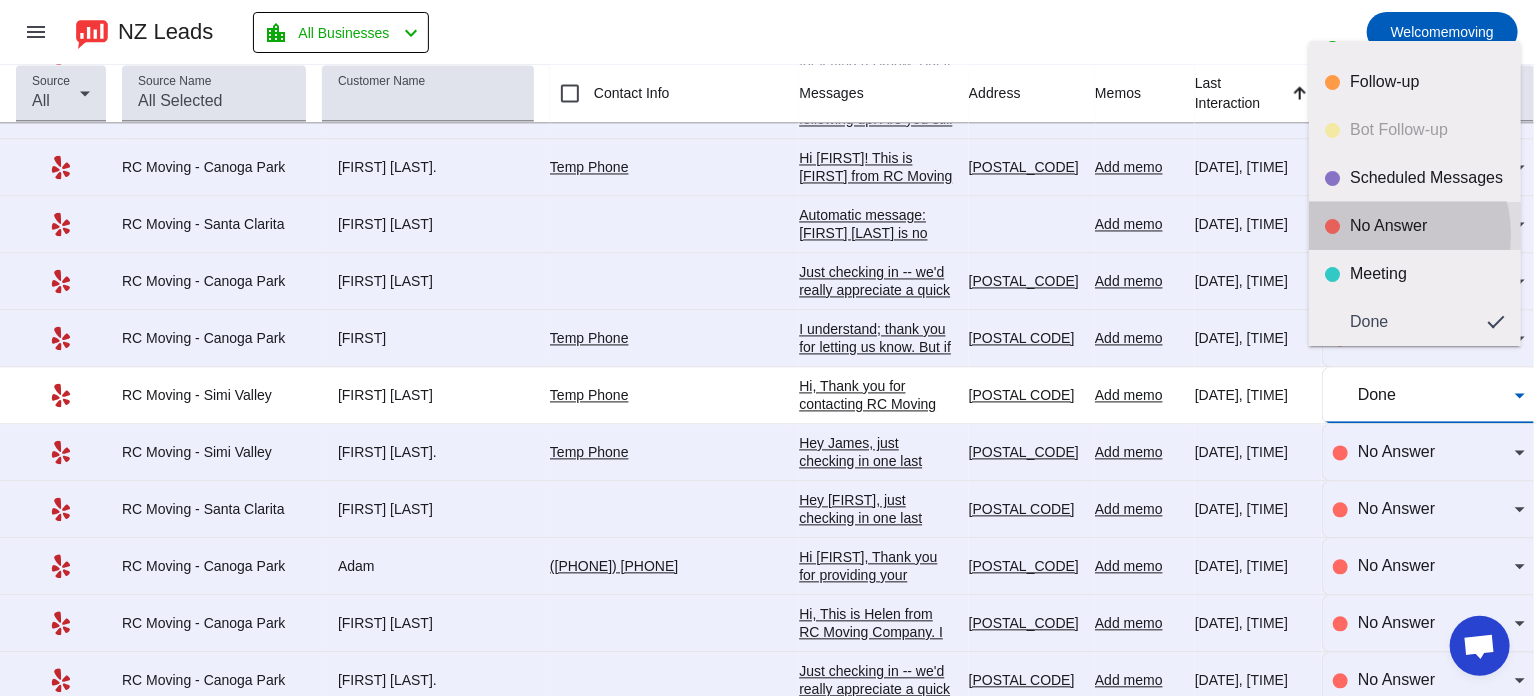 click on "No Answer" at bounding box center (1427, 226) 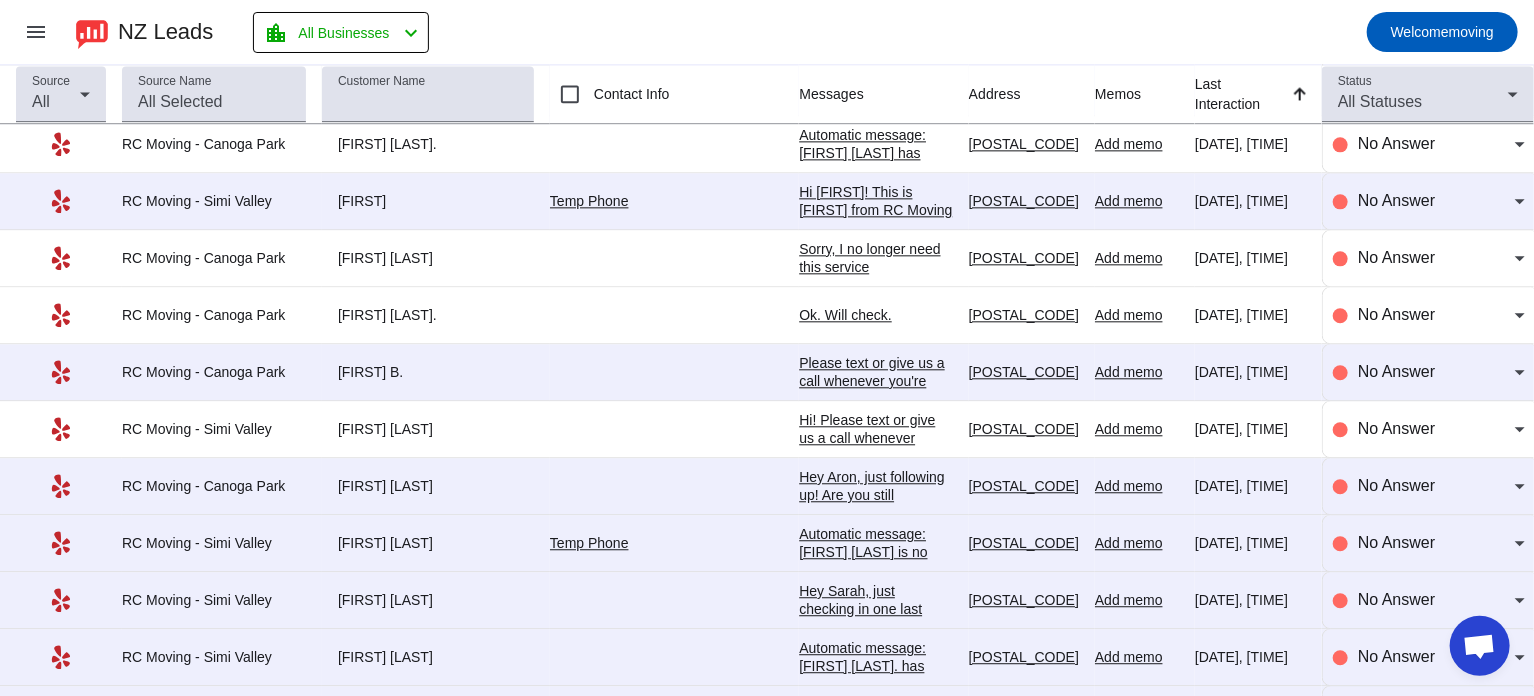 scroll, scrollTop: 10042, scrollLeft: 0, axis: vertical 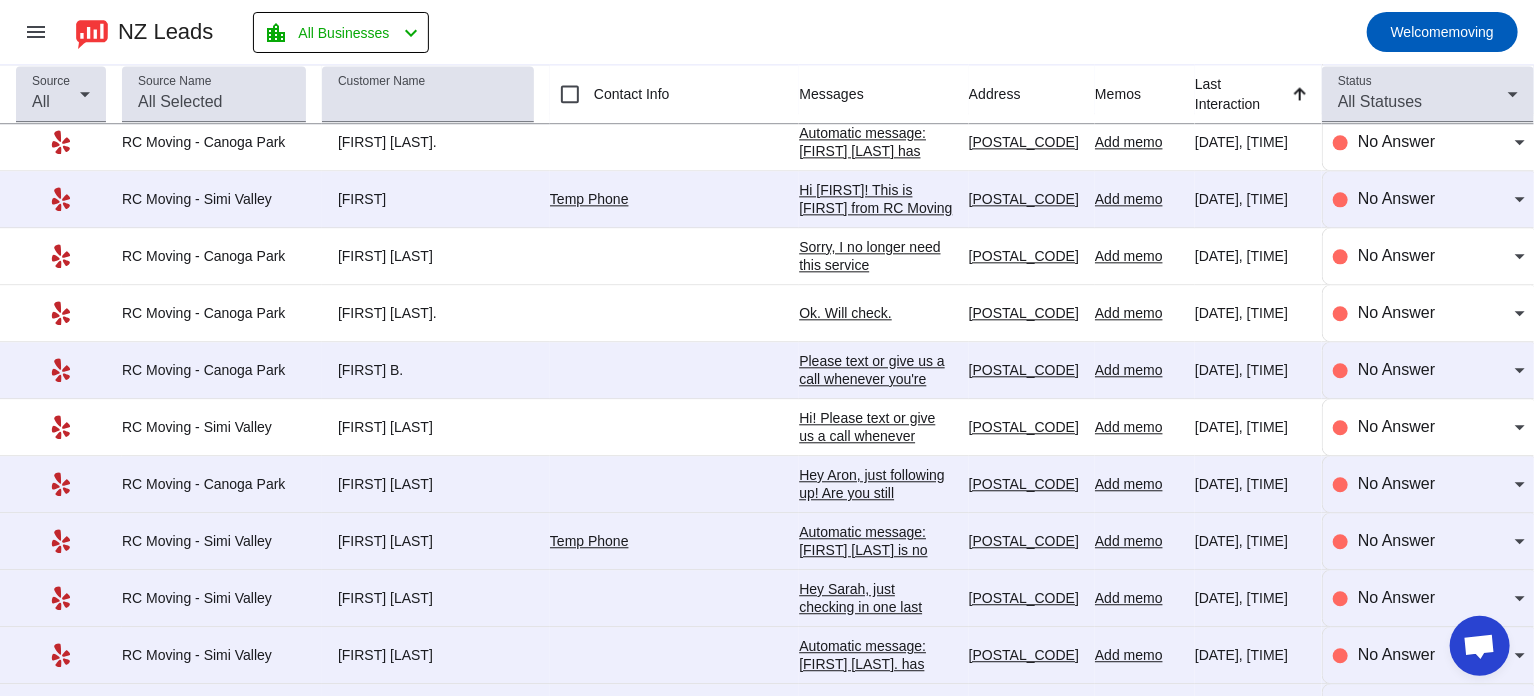 click on "Hi!
Please text or give us a call whenever you're free at [PHONE] so we could discuss more details about your upcoming move.
We will be glad to help you.
Best regards,
[FIRST]
--
RC Moving Company
Tel: [PHONE]
moving@[DOMAIN].com
www.rcmove.com" 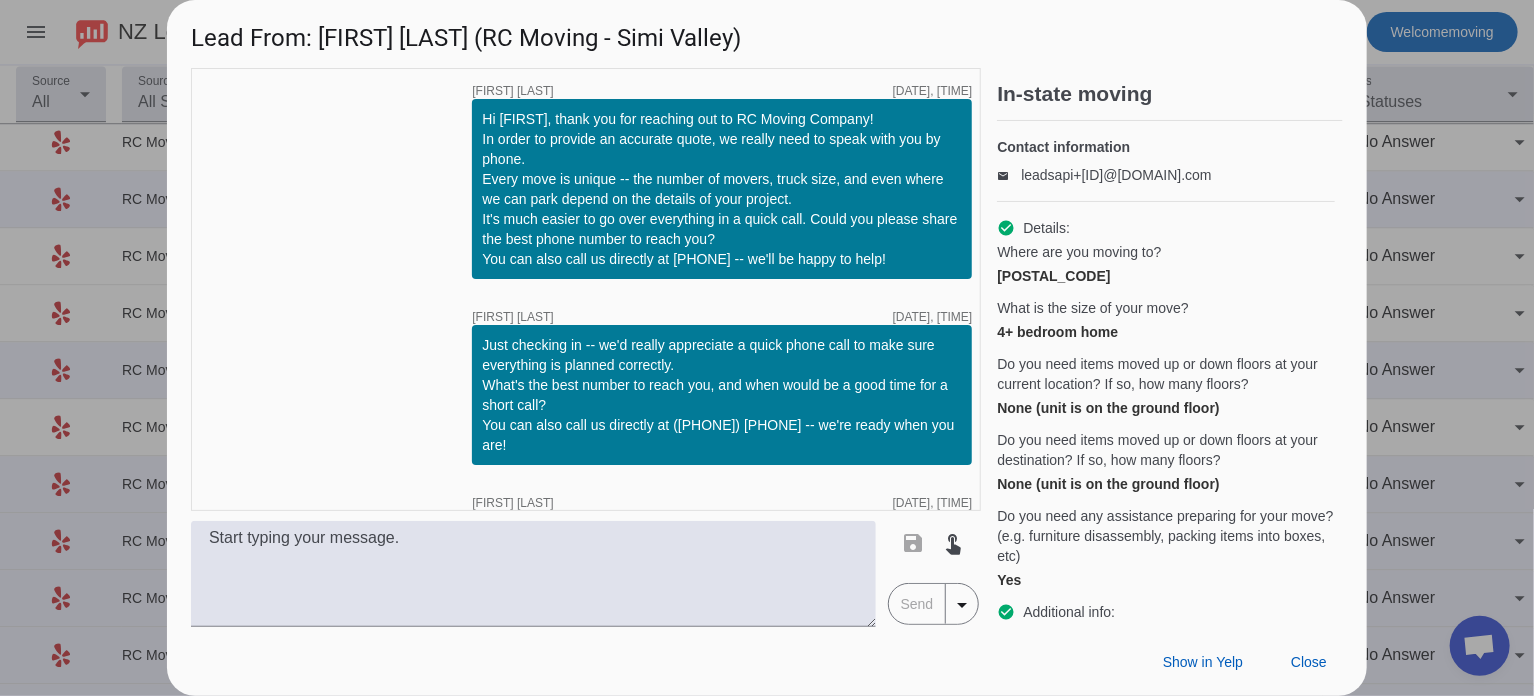 scroll, scrollTop: 734, scrollLeft: 0, axis: vertical 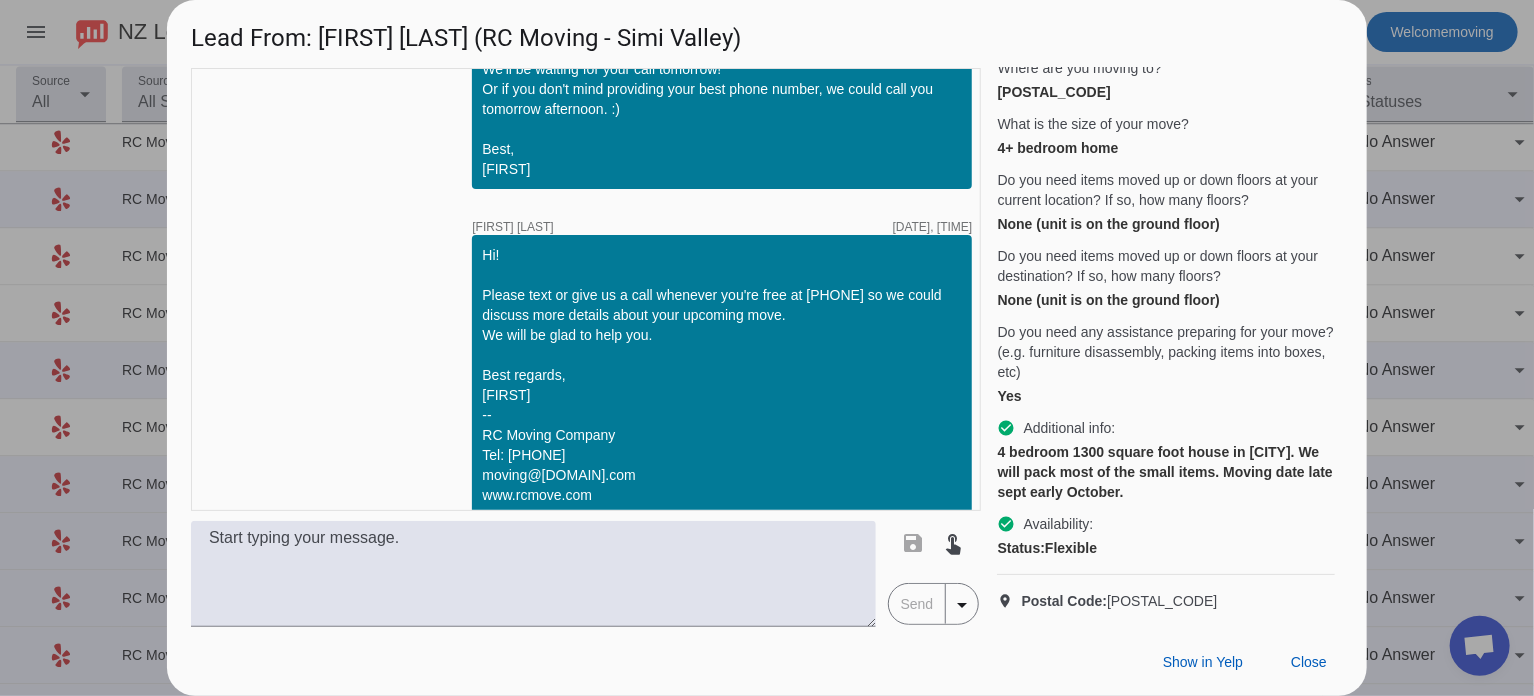 click at bounding box center [767, 348] 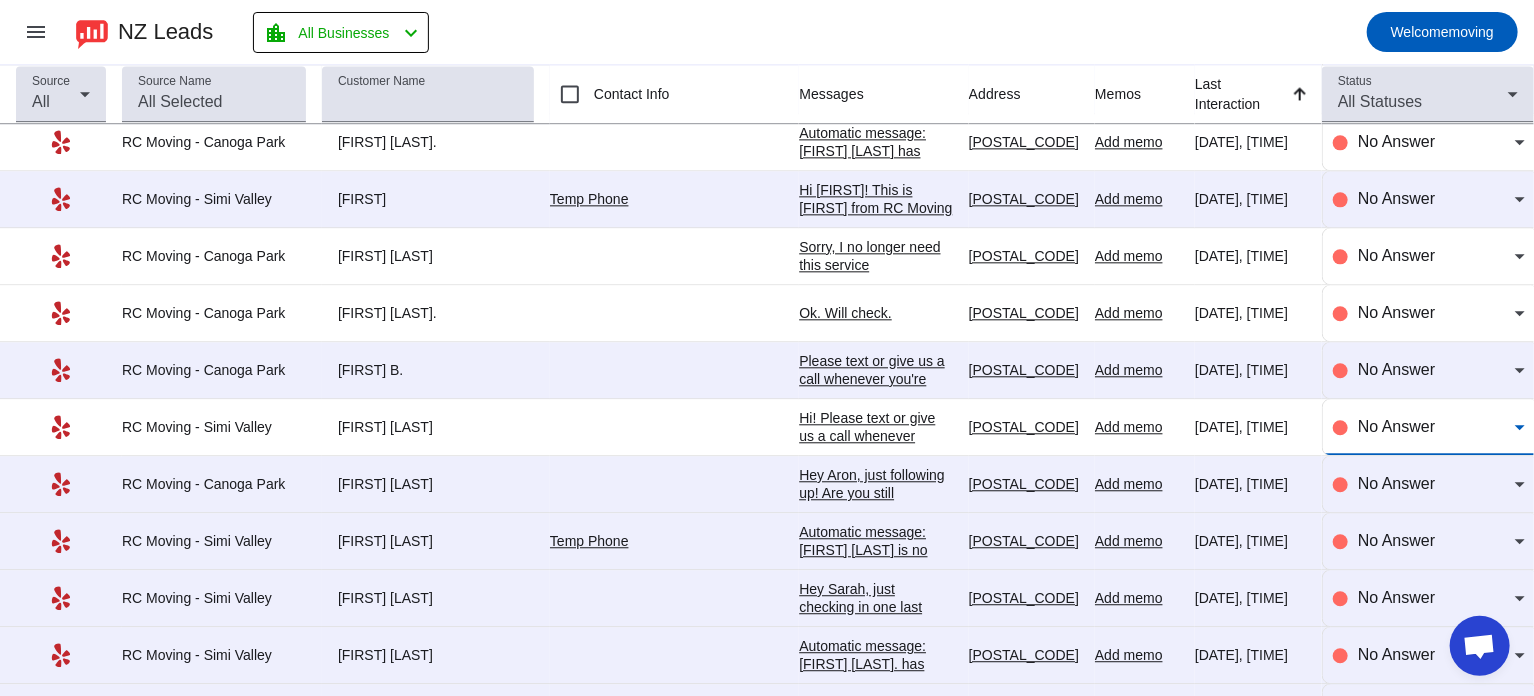 click on "No Answer" at bounding box center (1396, 426) 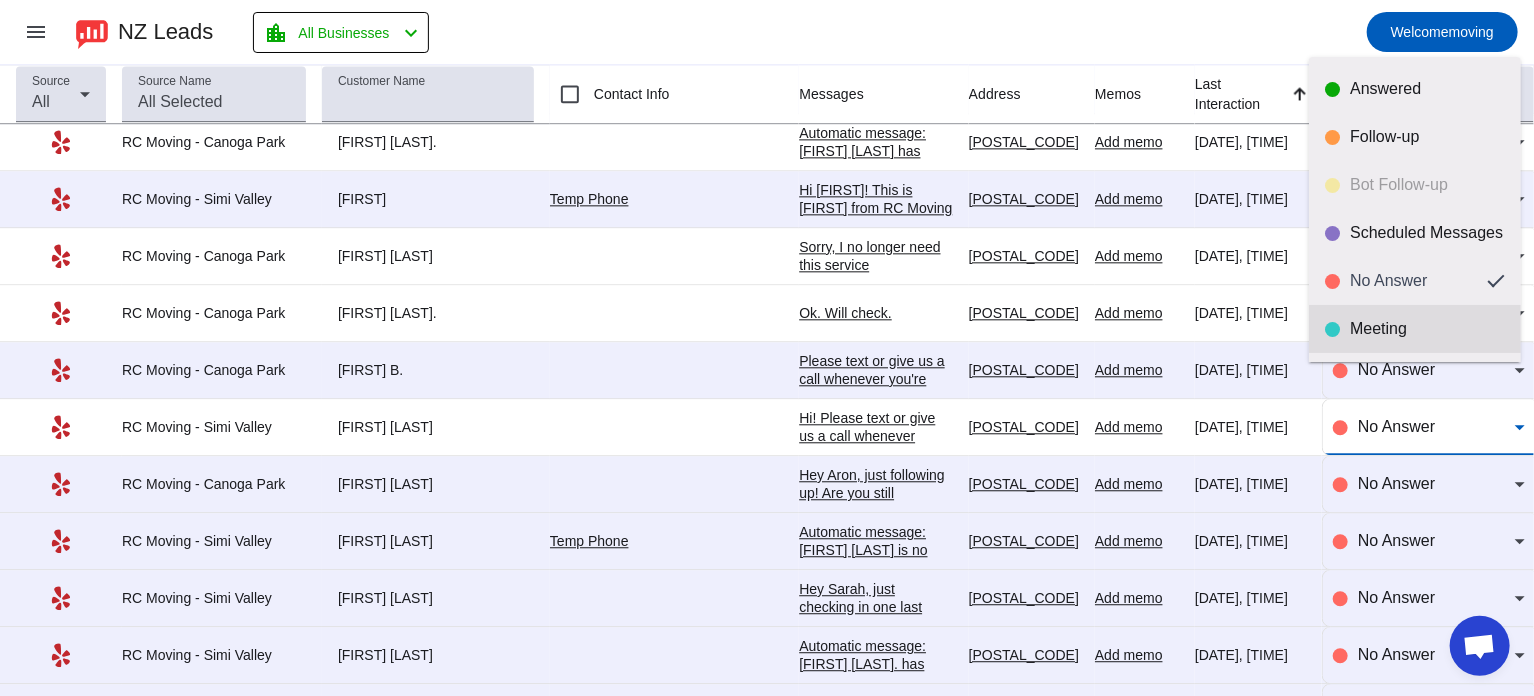 scroll, scrollTop: 46, scrollLeft: 0, axis: vertical 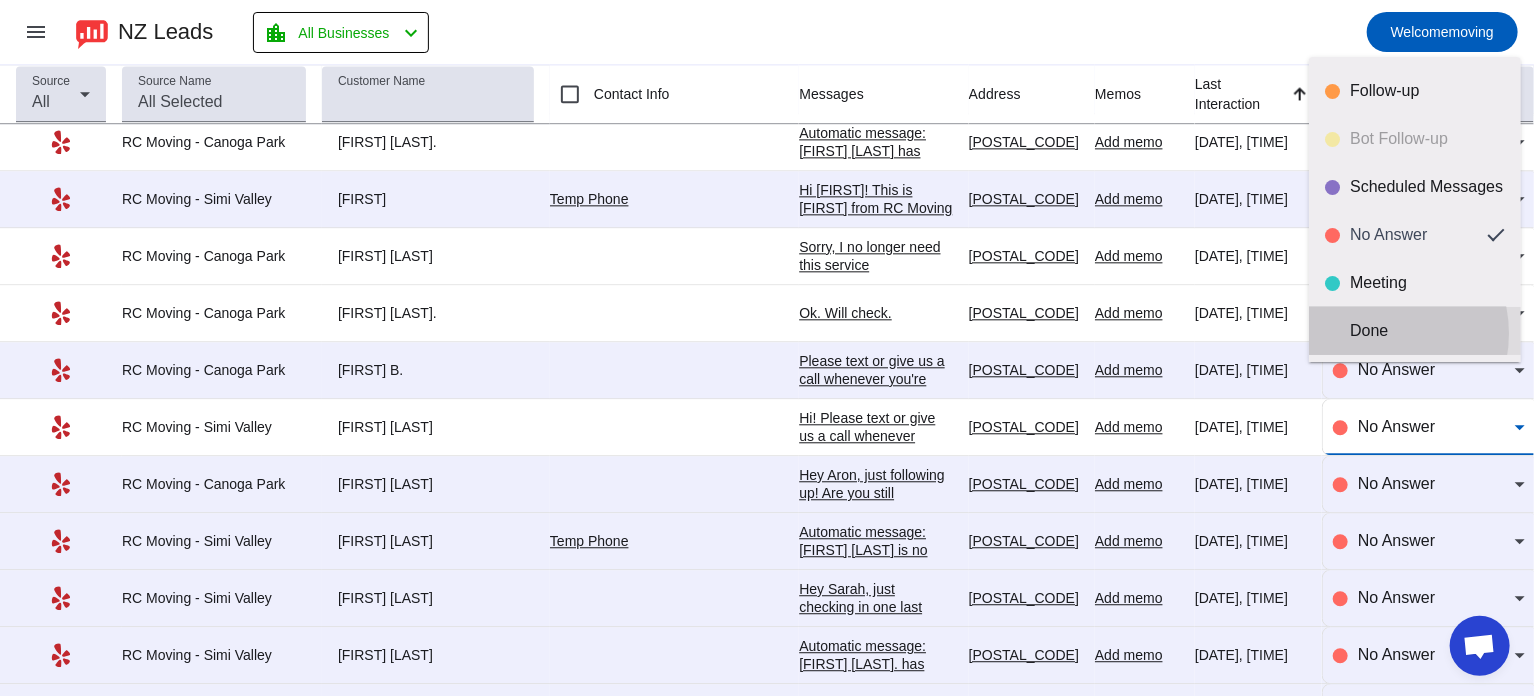 click on "Done" at bounding box center (1427, 331) 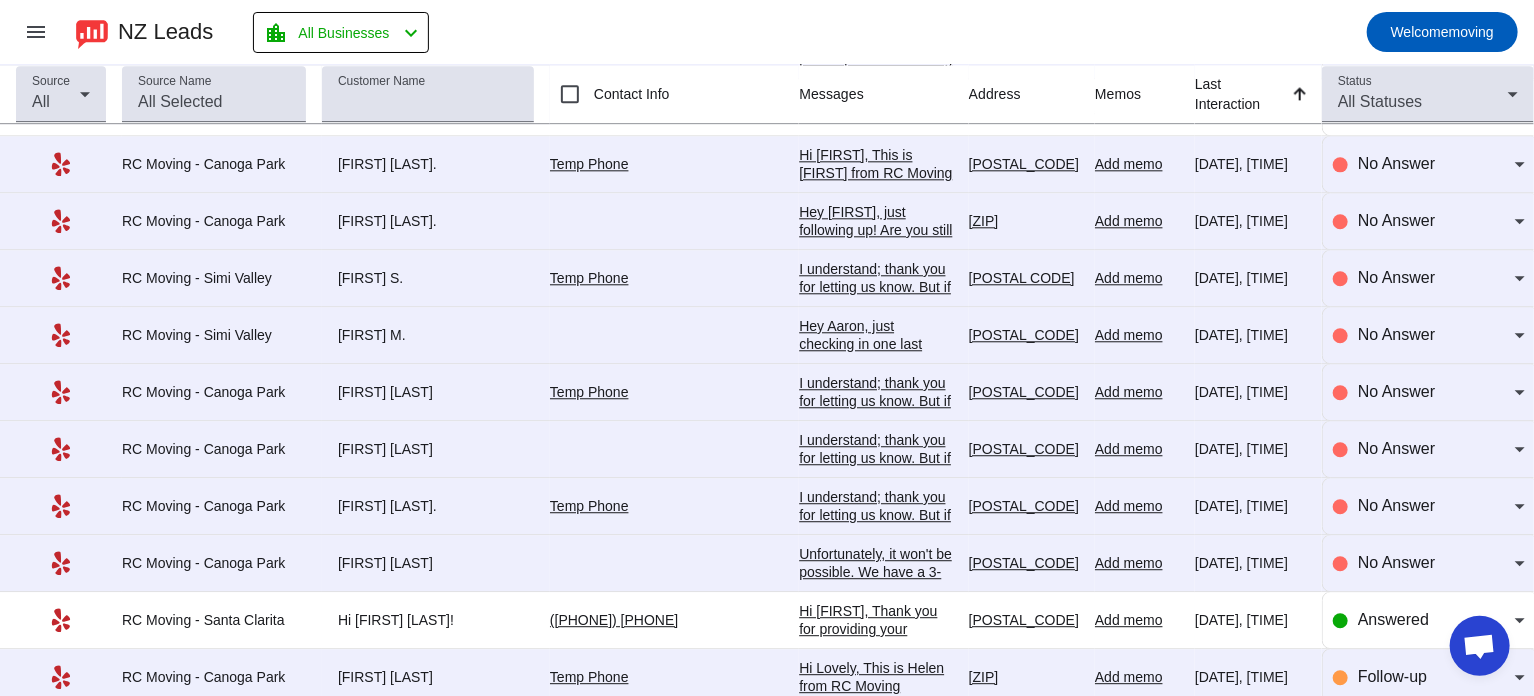 scroll, scrollTop: 2496, scrollLeft: 0, axis: vertical 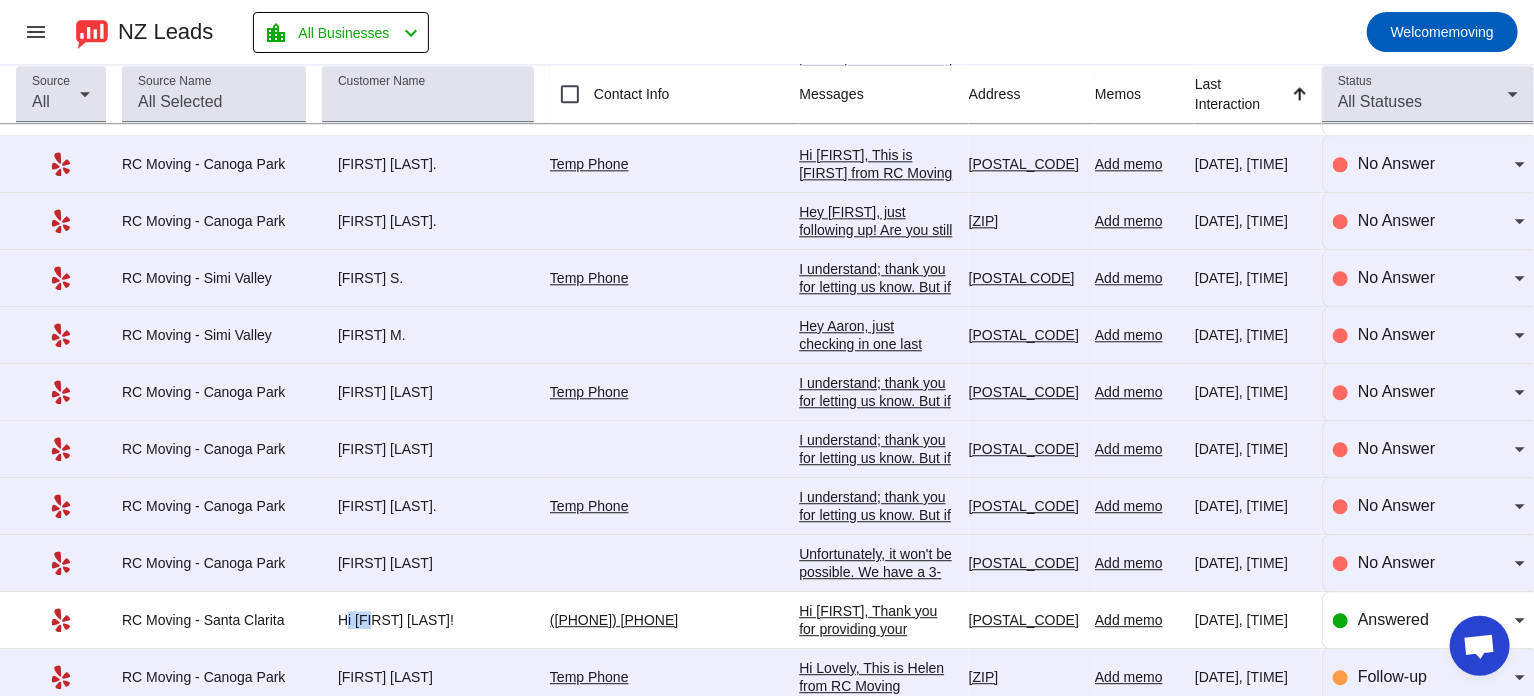 drag, startPoint x: 337, startPoint y: 611, endPoint x: 371, endPoint y: 605, distance: 34.525352 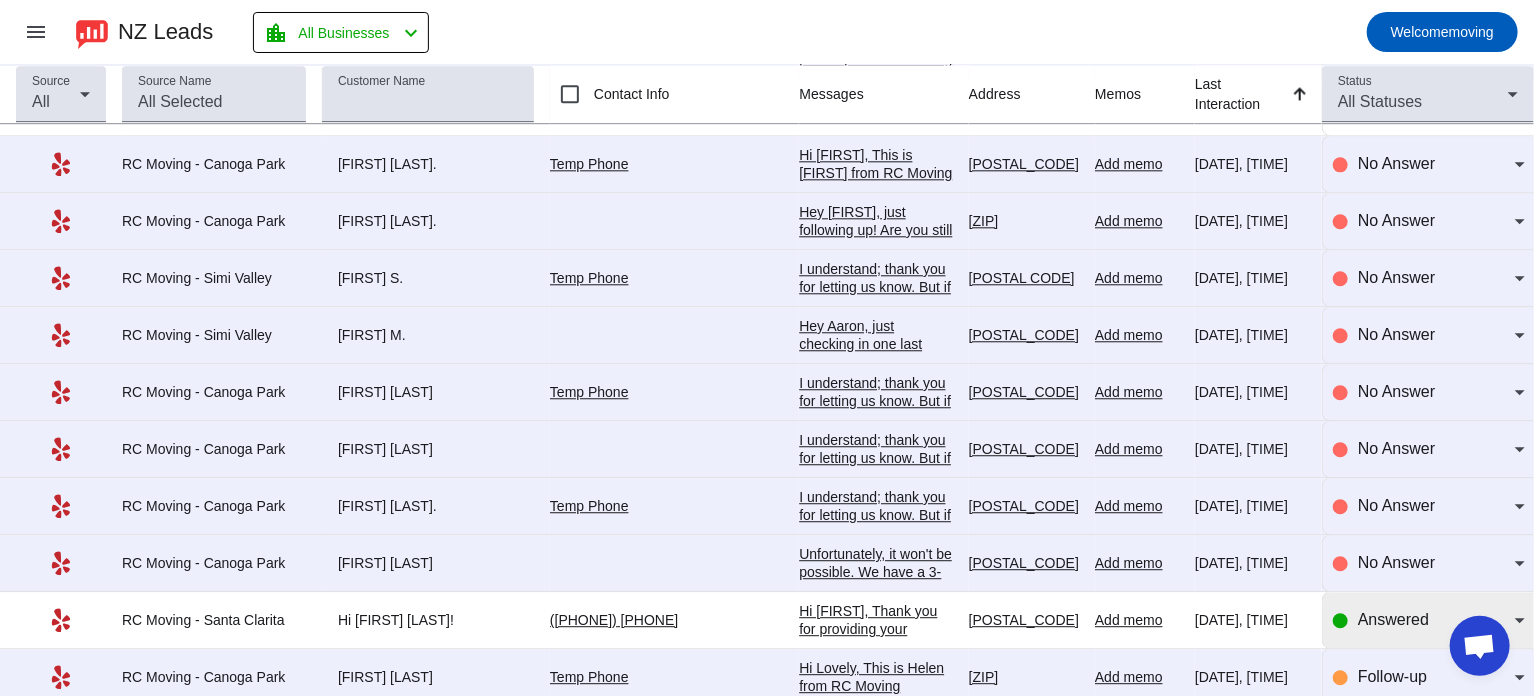 click on "Answered" 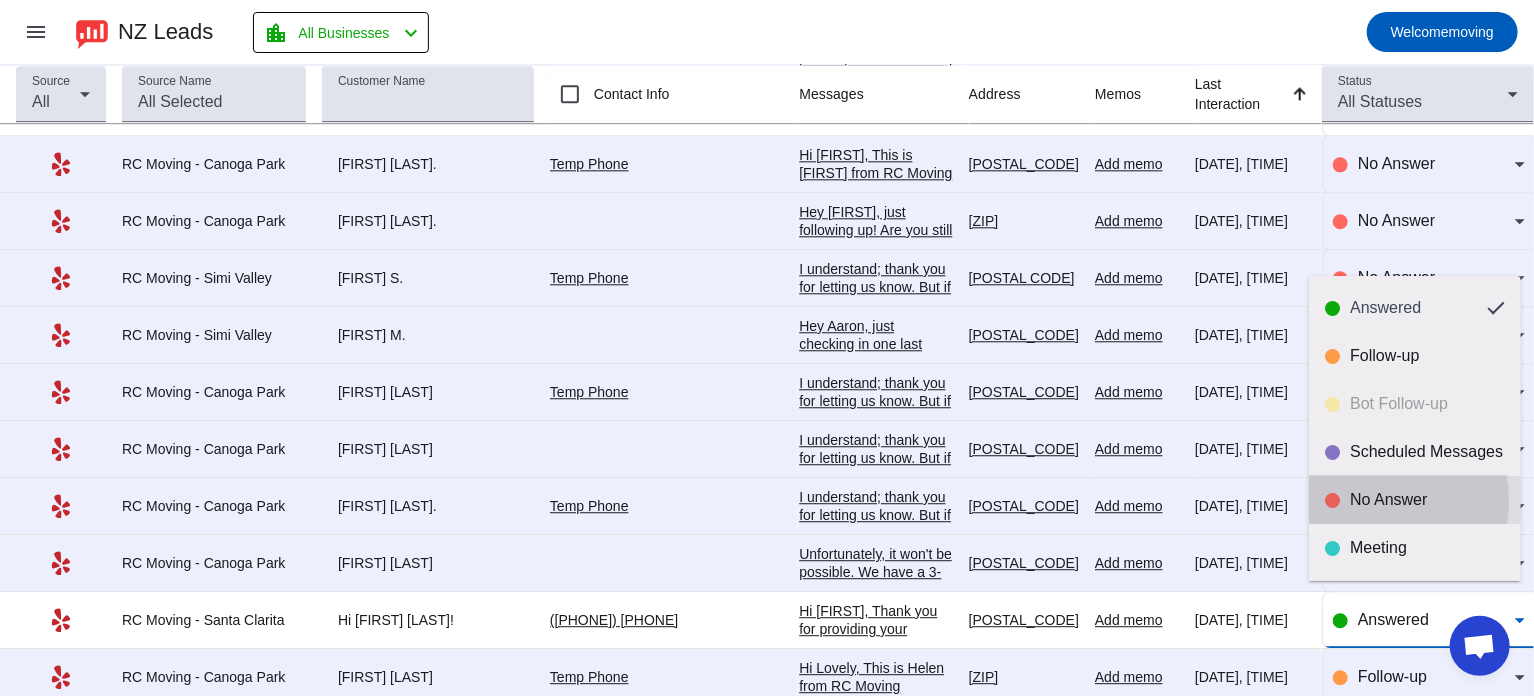 click on "No Answer" at bounding box center [1427, 500] 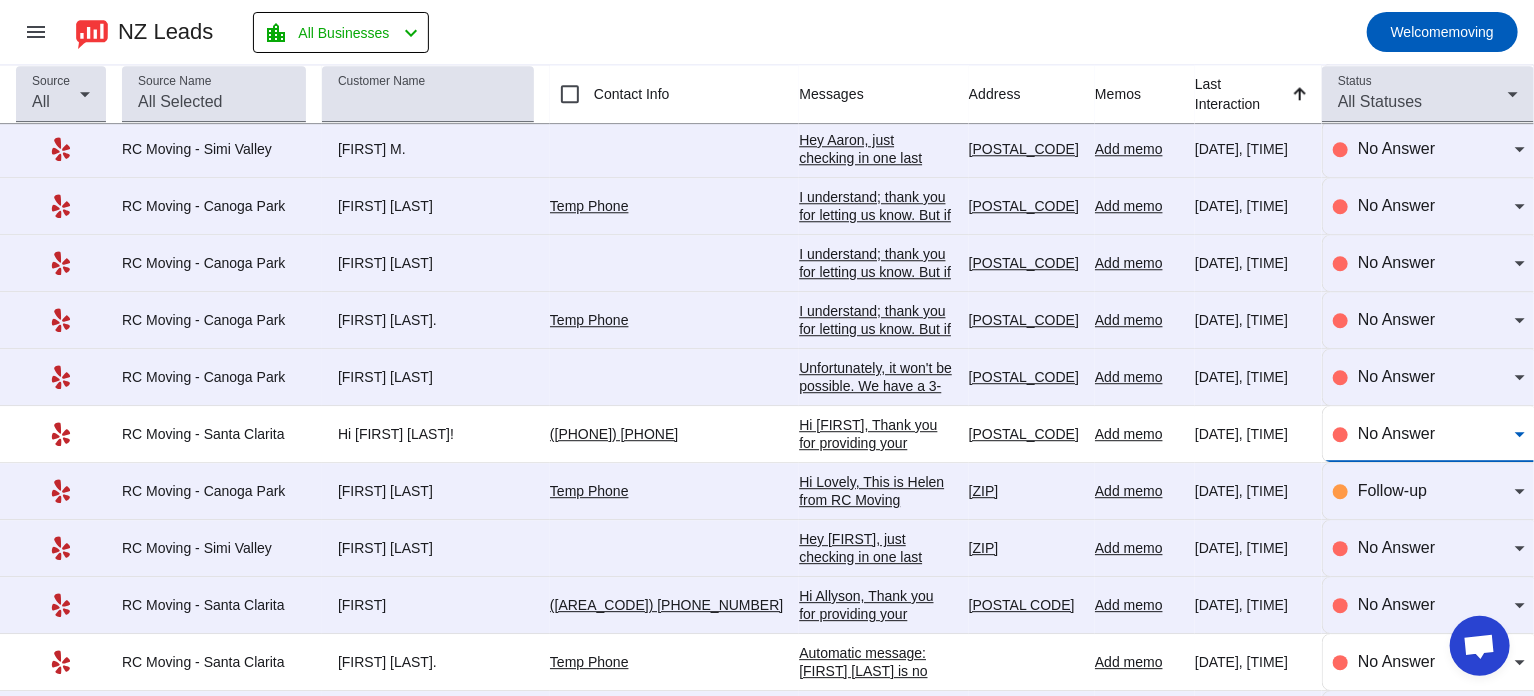 scroll, scrollTop: 2698, scrollLeft: 0, axis: vertical 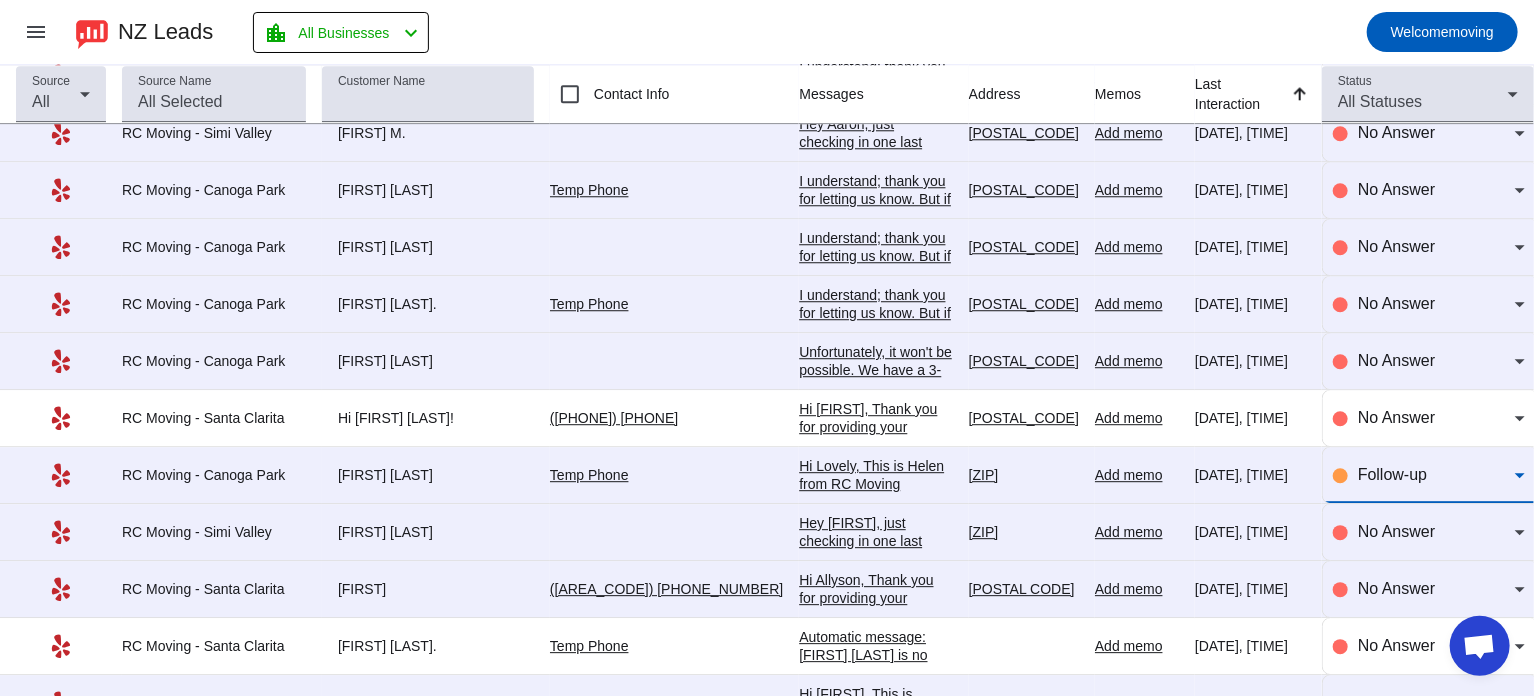 click on "Follow-up" at bounding box center [1392, 474] 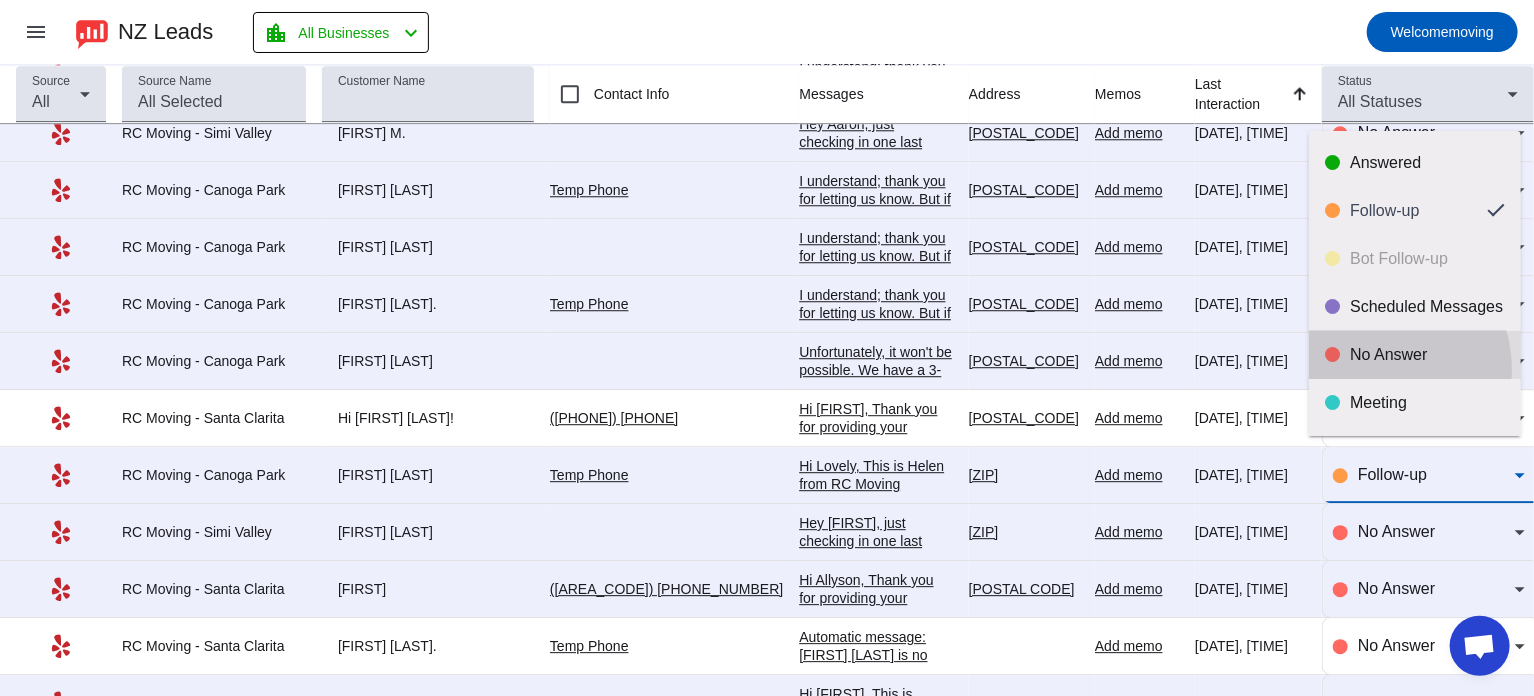click on "No Answer" at bounding box center [1415, 355] 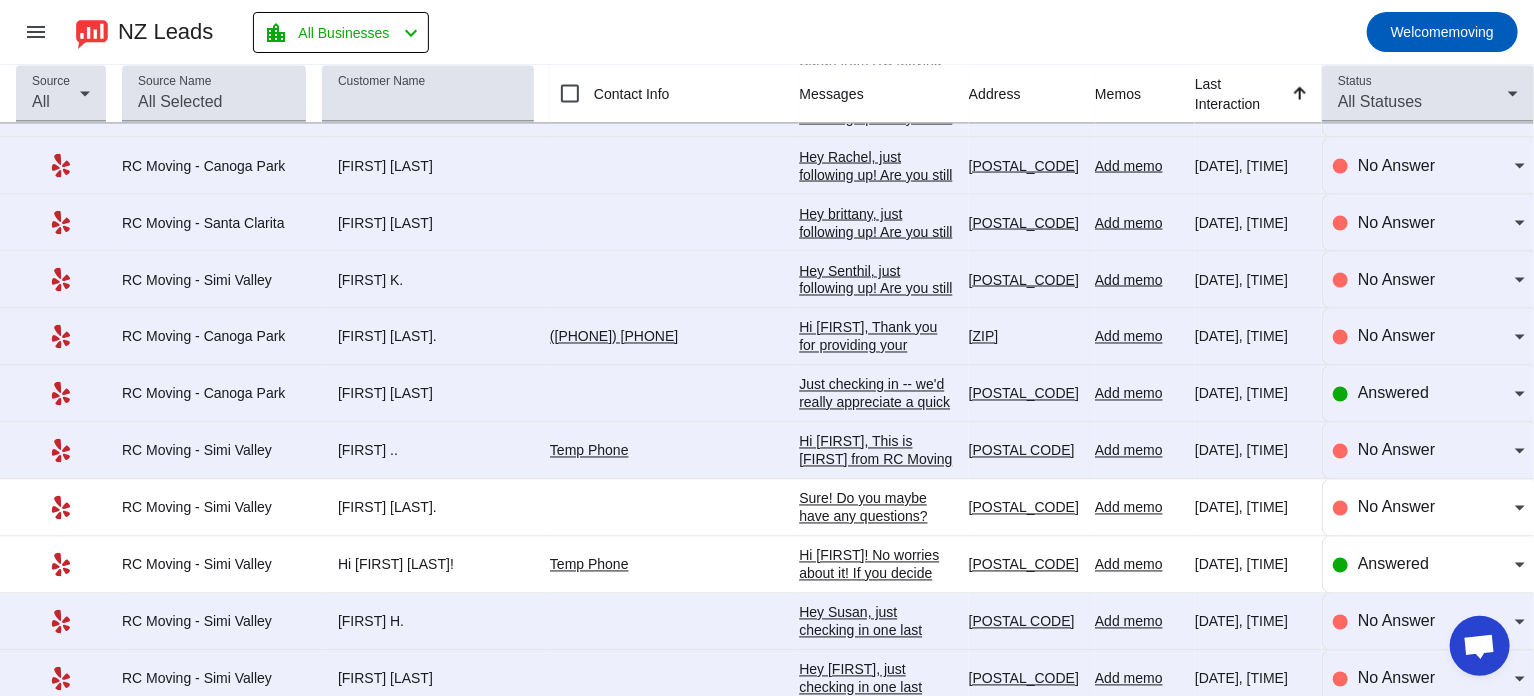 scroll, scrollTop: 1688, scrollLeft: 0, axis: vertical 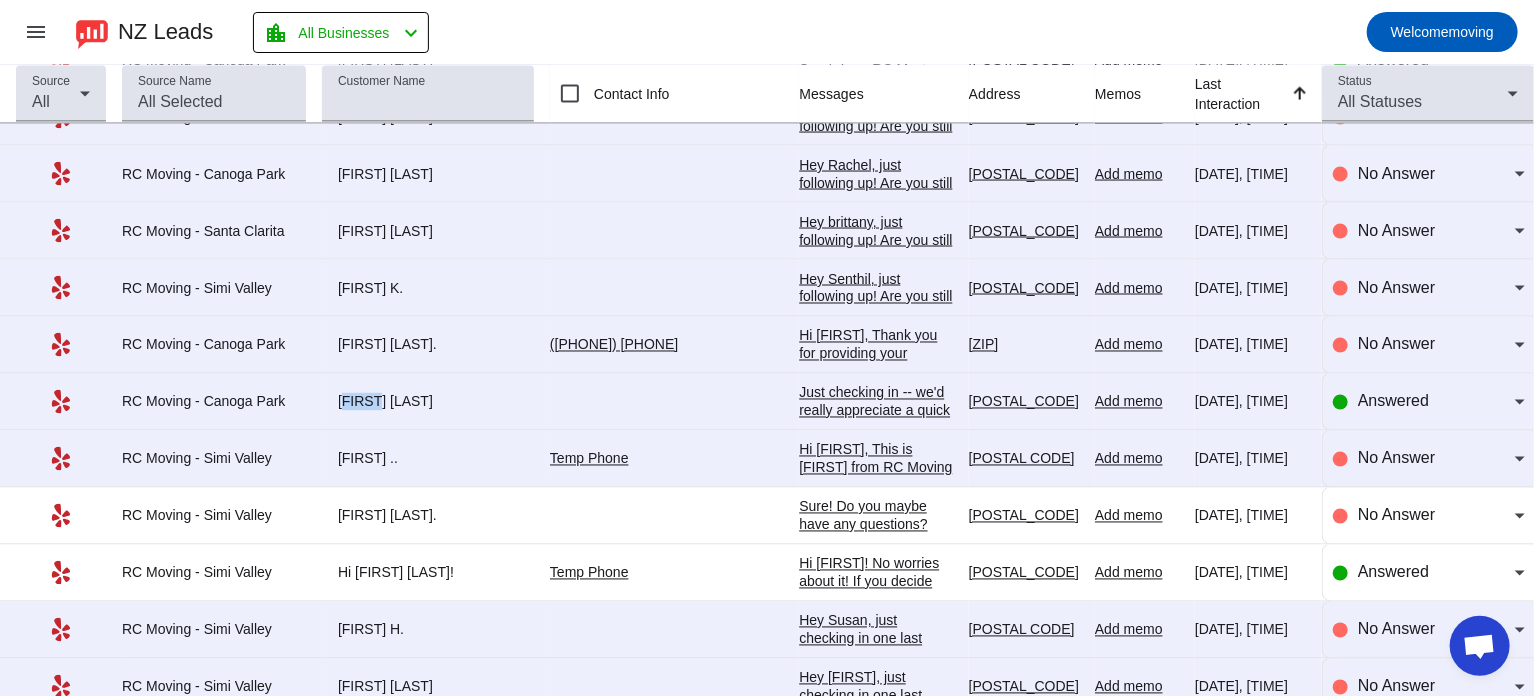 drag, startPoint x: 341, startPoint y: 393, endPoint x: 371, endPoint y: 391, distance: 30.066593 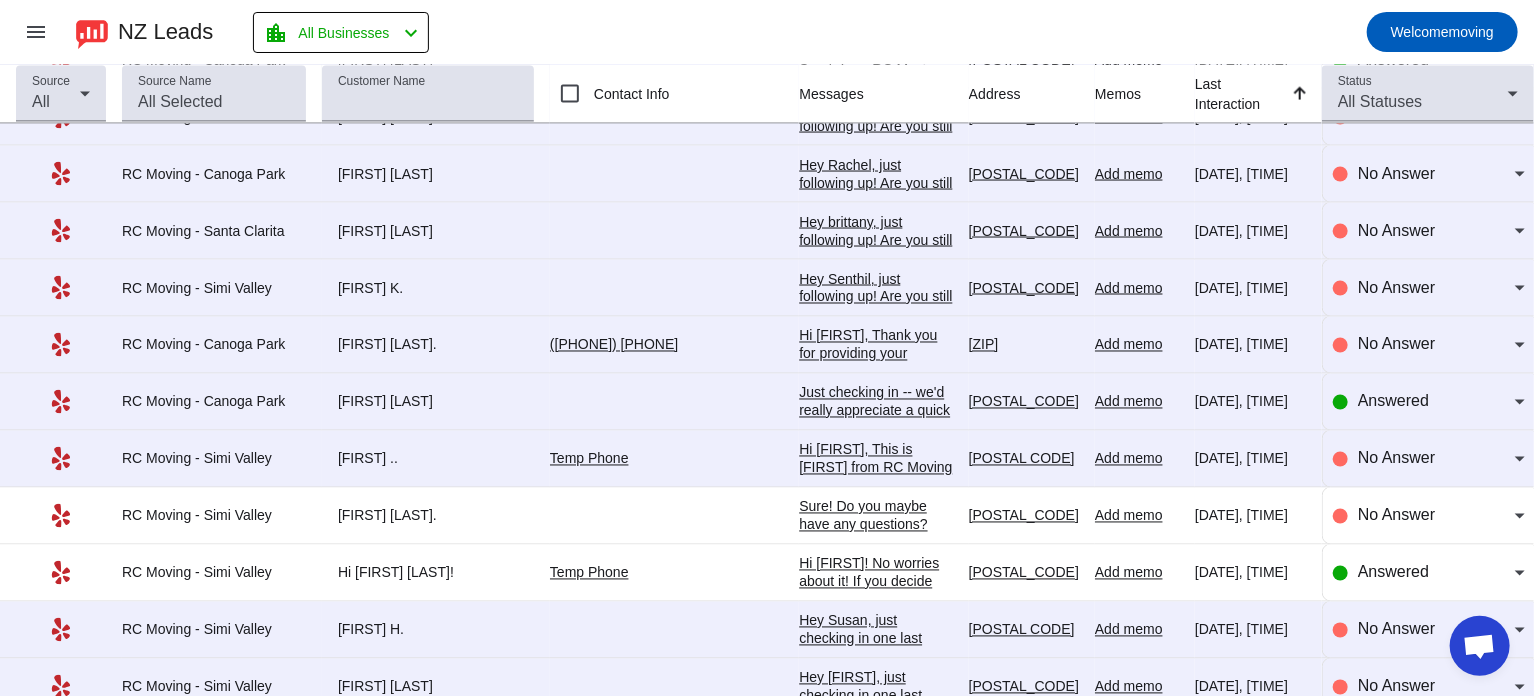 click on "Sure! Do you maybe have any questions?
Would you like to discuss more details over the phone?
Best regards,
Sarah
--
RC Moving Company
Tel: [PHONE]
moving@rcmove.com
www.rcmove.com" 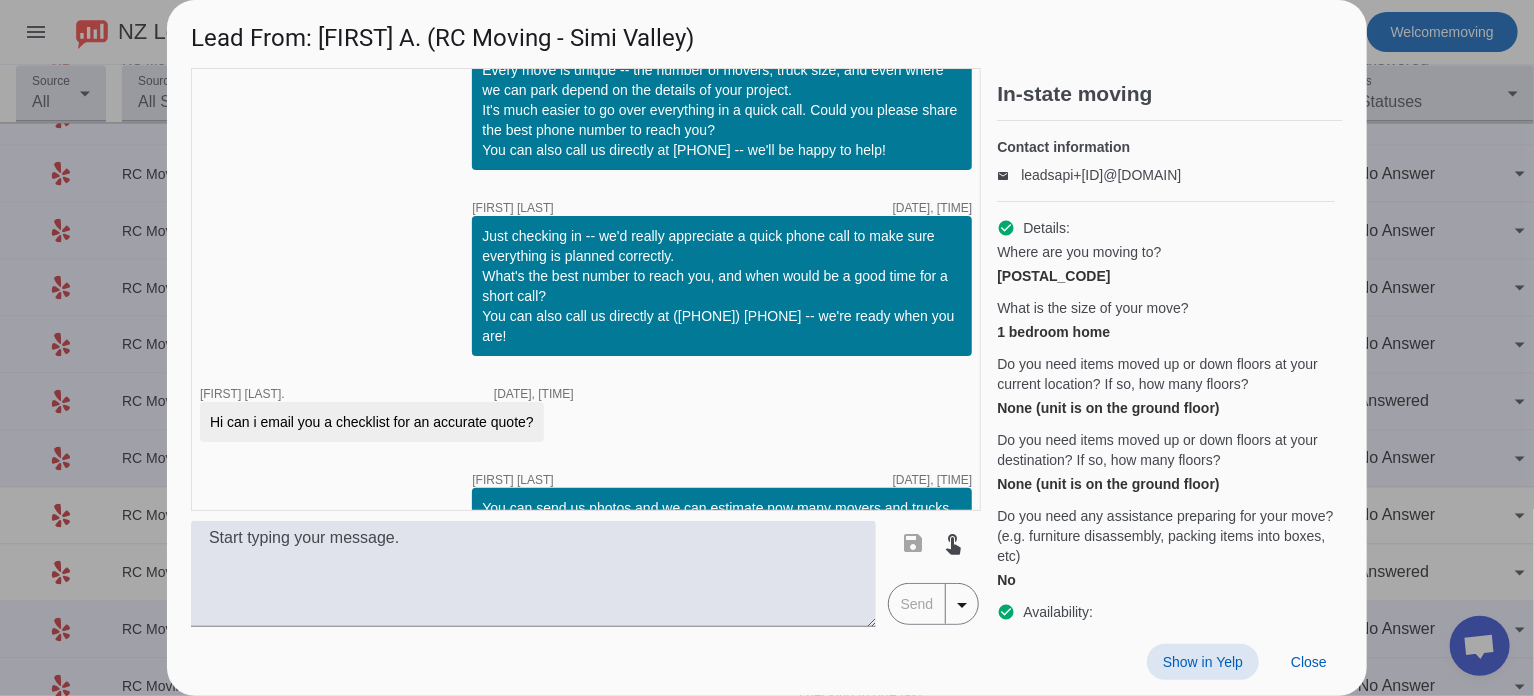 scroll, scrollTop: 0, scrollLeft: 0, axis: both 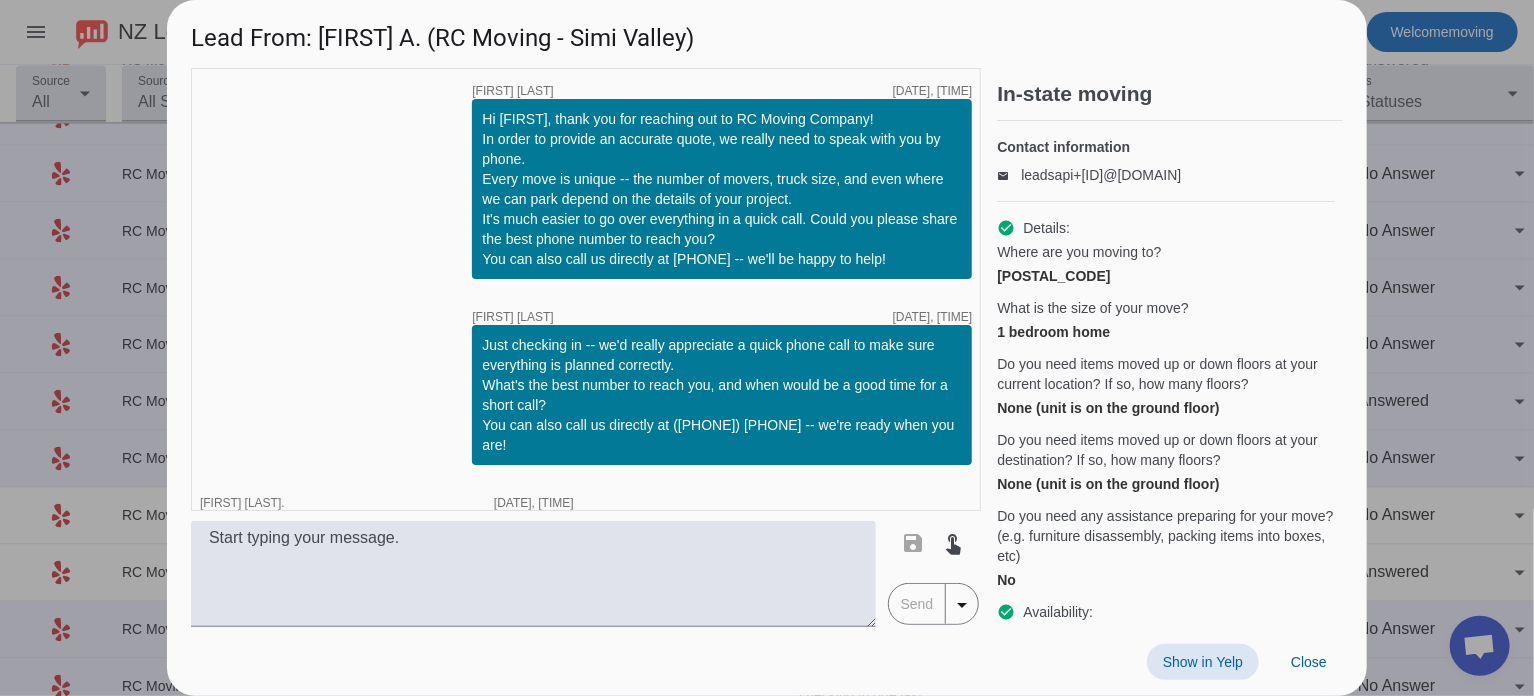 click at bounding box center [767, 348] 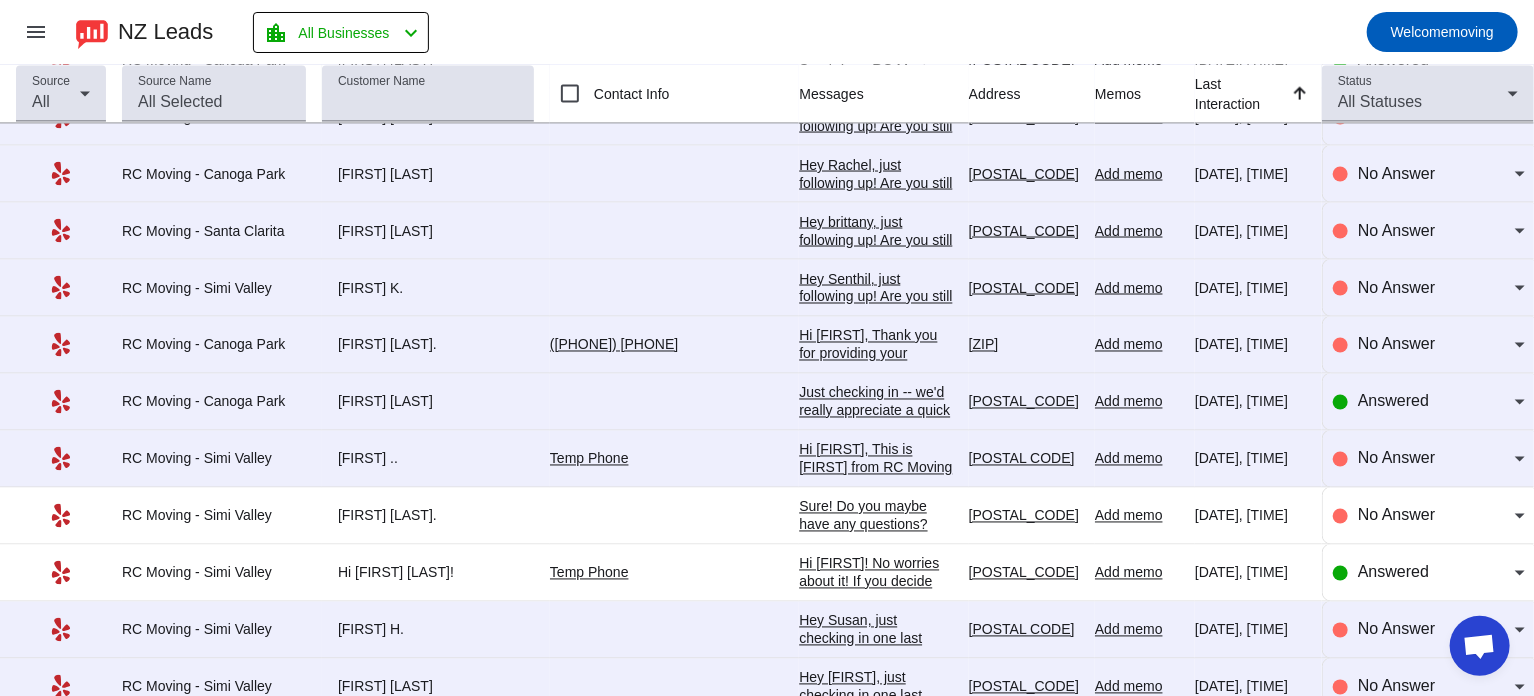 click on "Hi [FIRST]!
No worries about it! If you decide anything or if you have any questions, please don't hesitate to reach out.
We will be glad to help you!
Best regards,
[FIRST]
--
RC Moving Company
Tel: [PHONE]
moving@[DOMAIN]
www.rcmove.com" 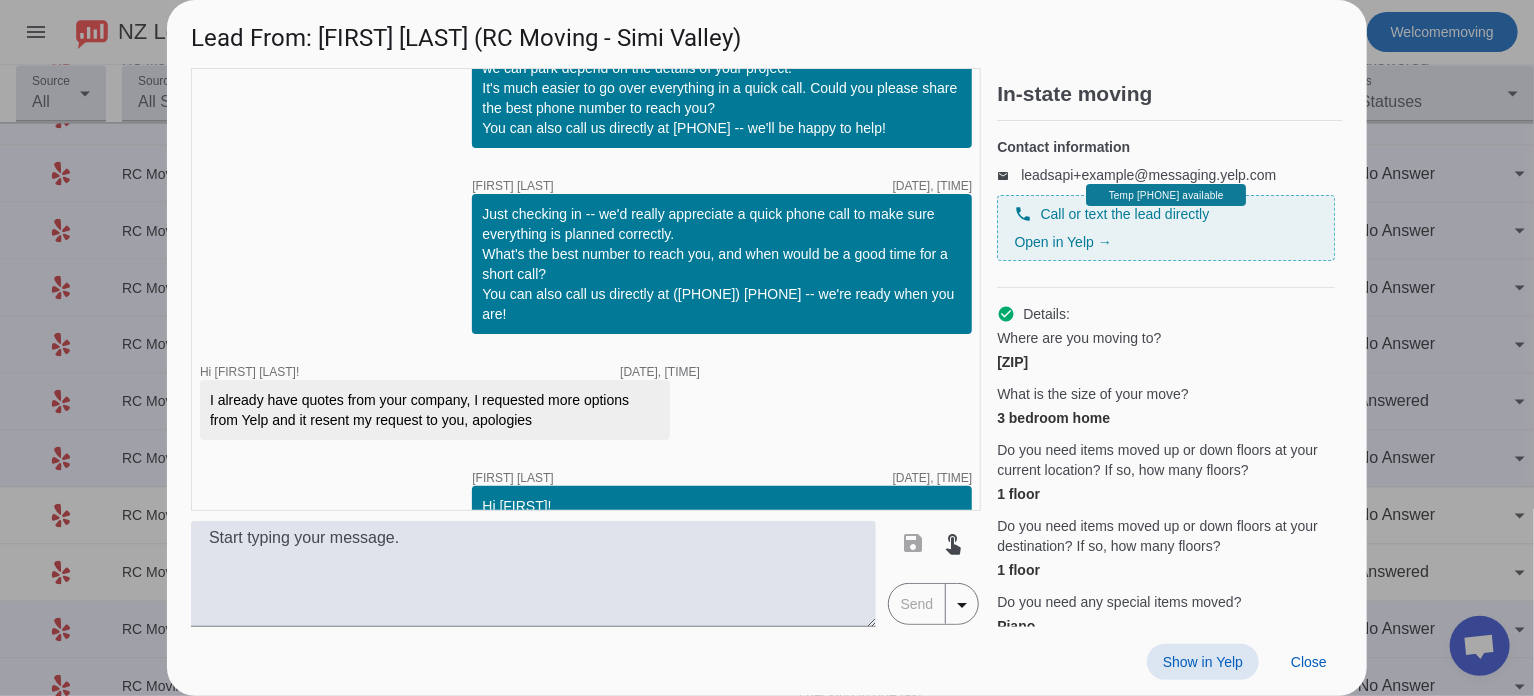 scroll, scrollTop: 130, scrollLeft: 0, axis: vertical 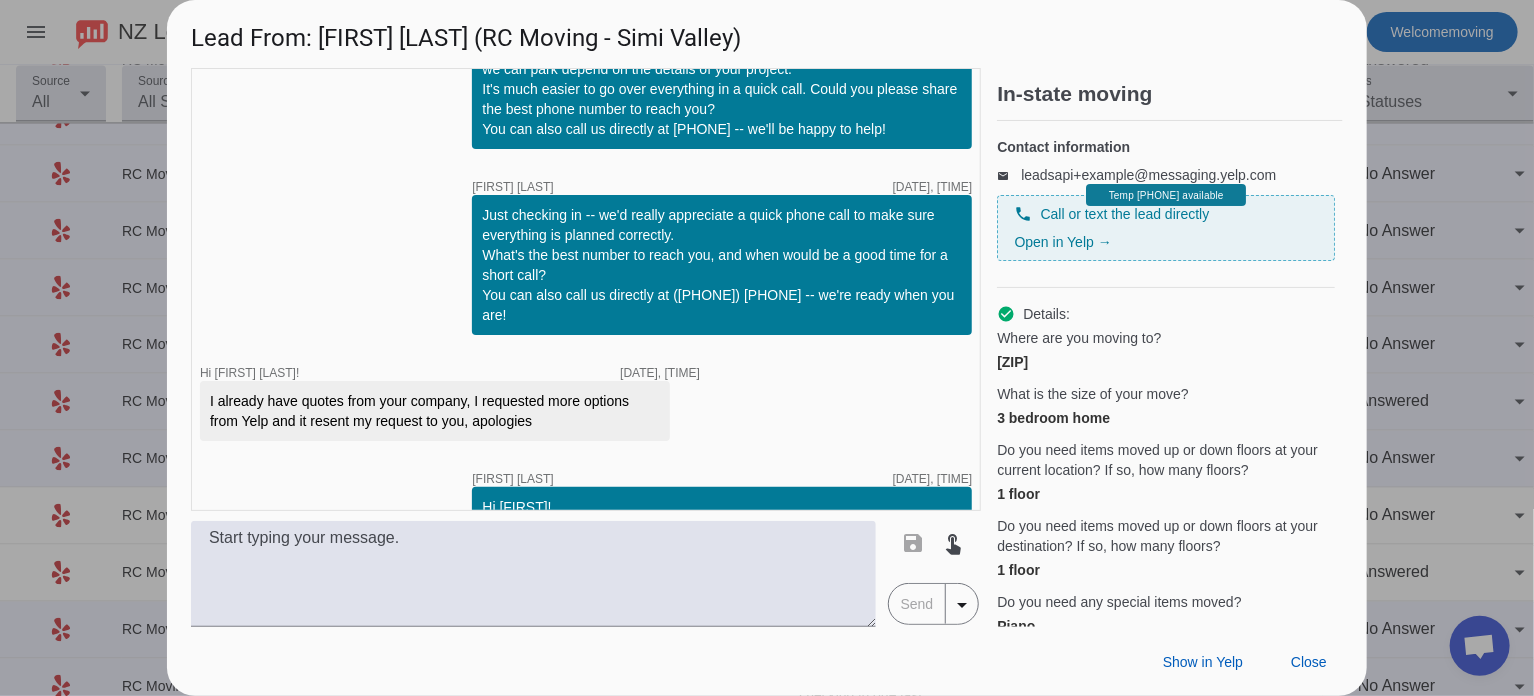 click at bounding box center (767, 348) 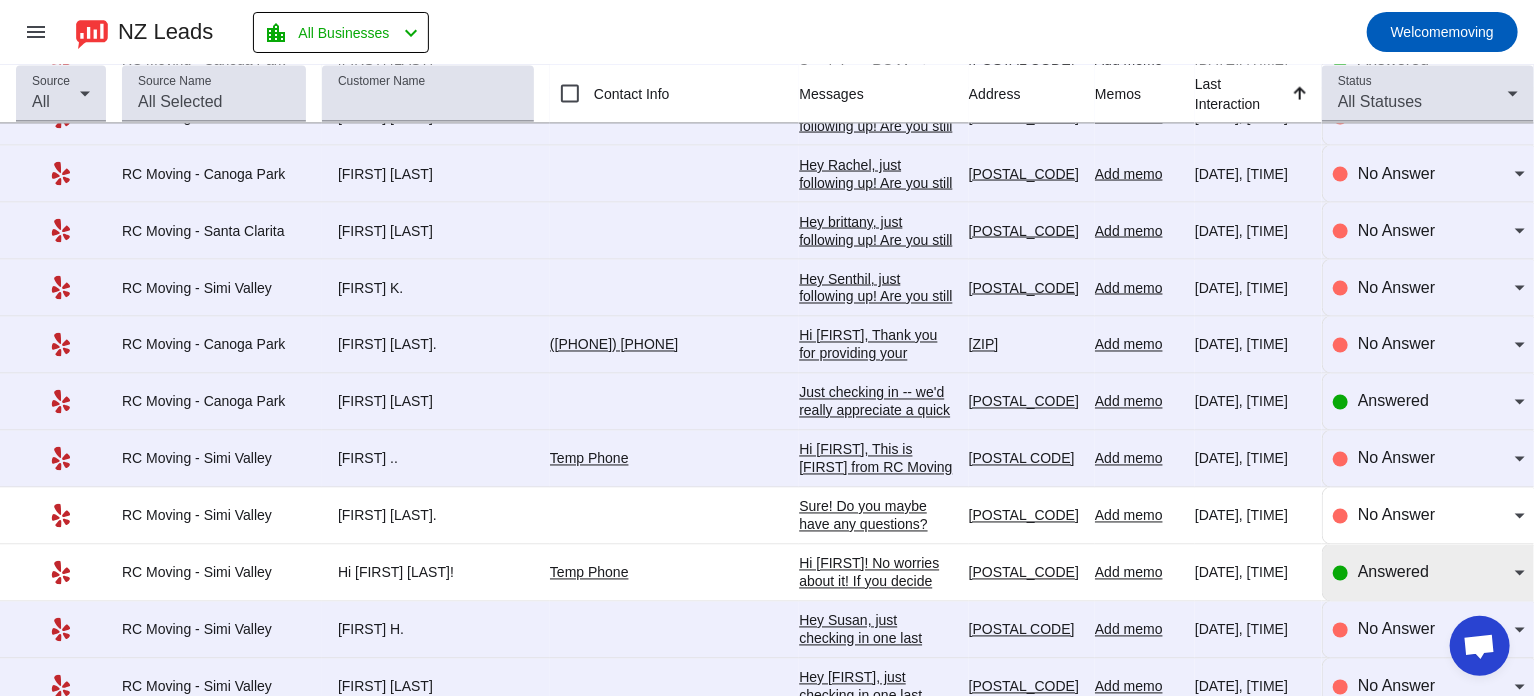 click on "Answered" 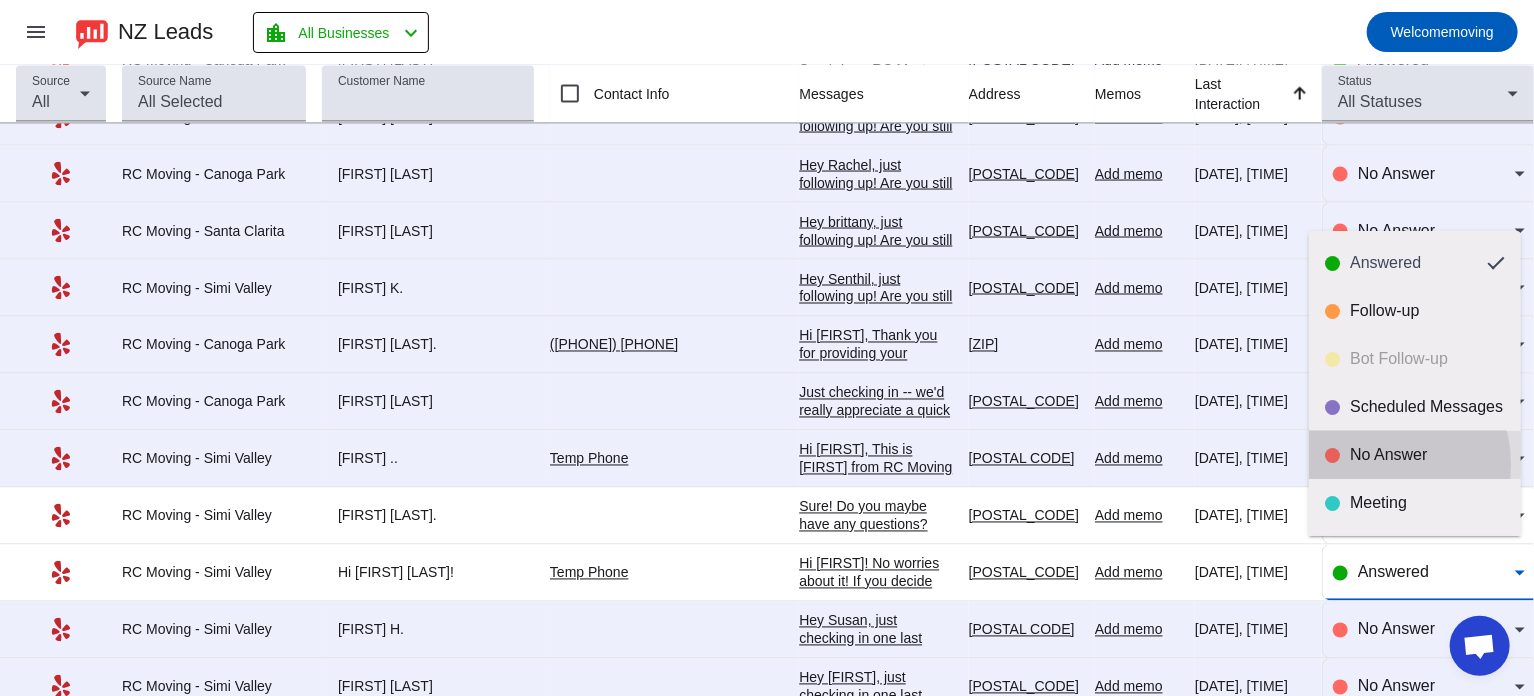 click on "No Answer" at bounding box center (1415, 455) 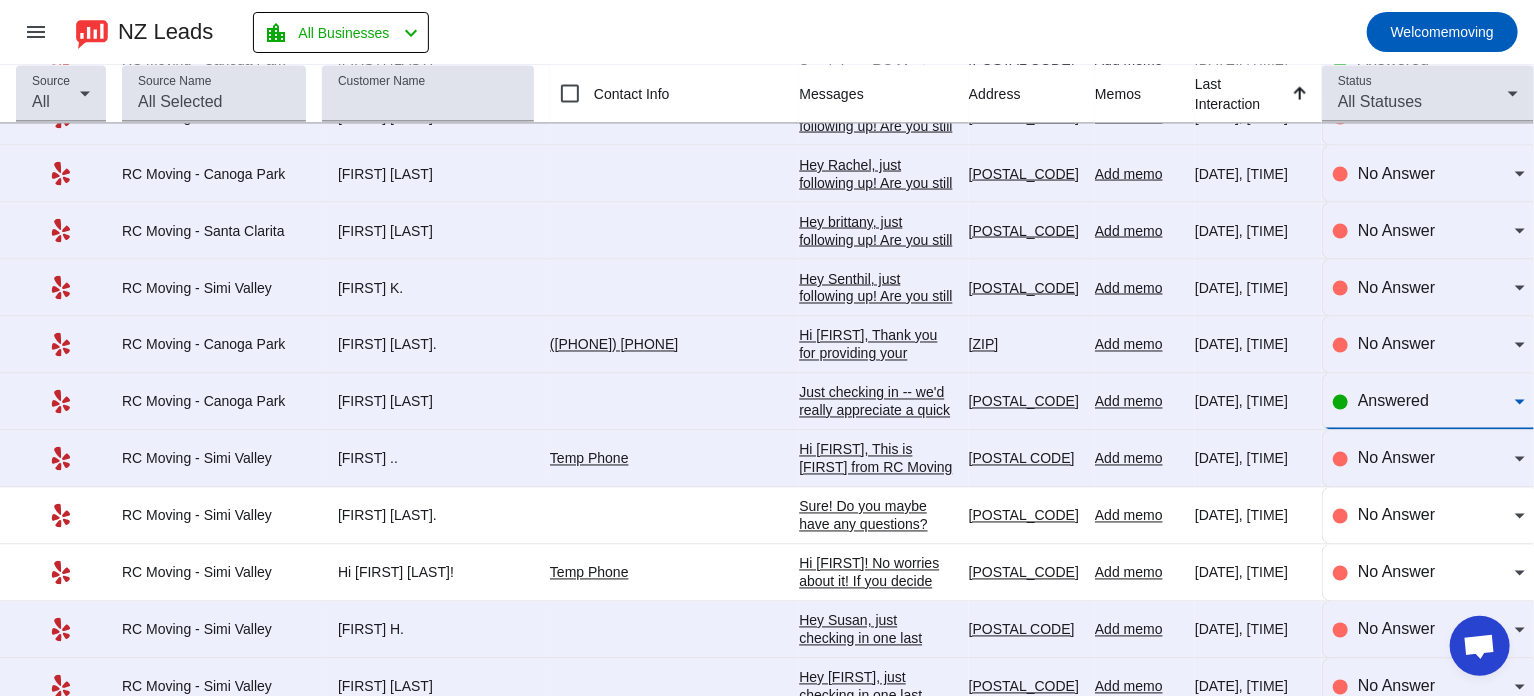 click on "Answered" at bounding box center (1393, 401) 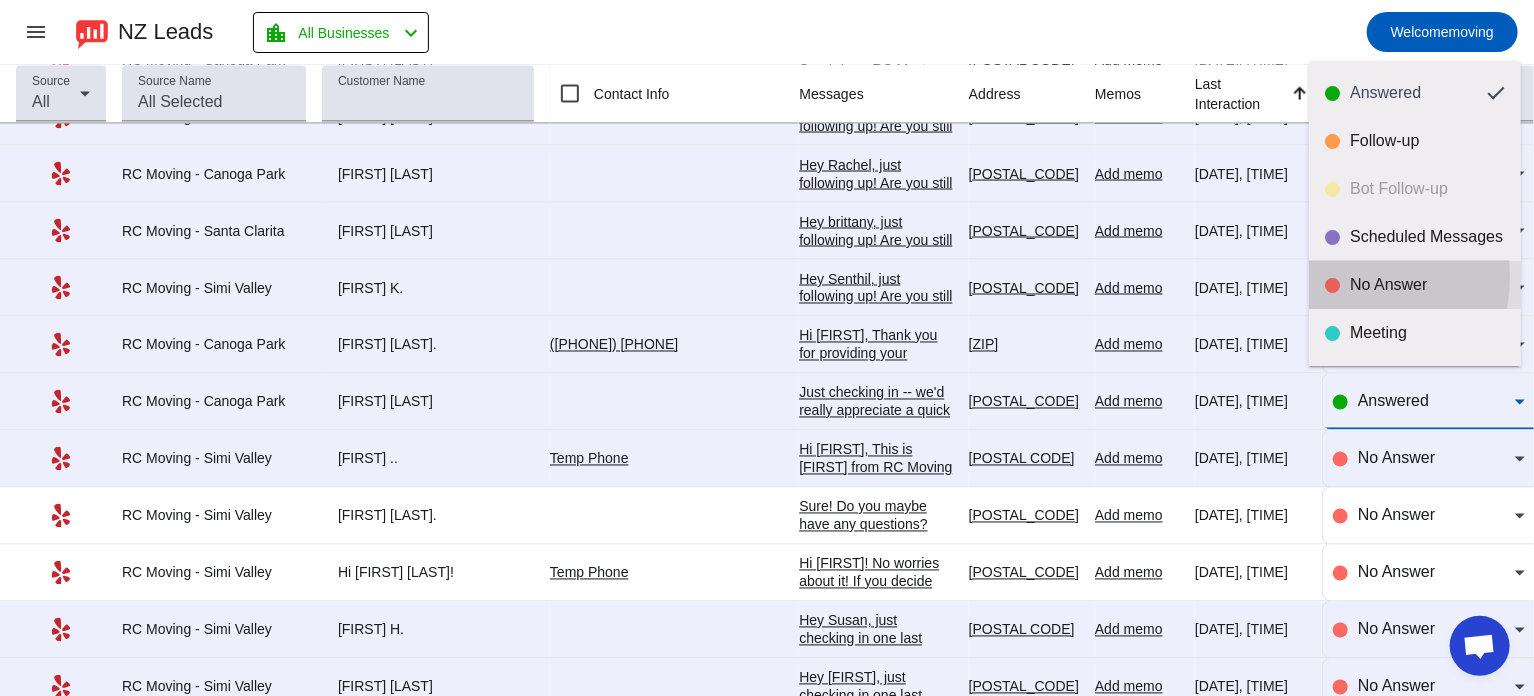 click on "No Answer" at bounding box center (1415, 285) 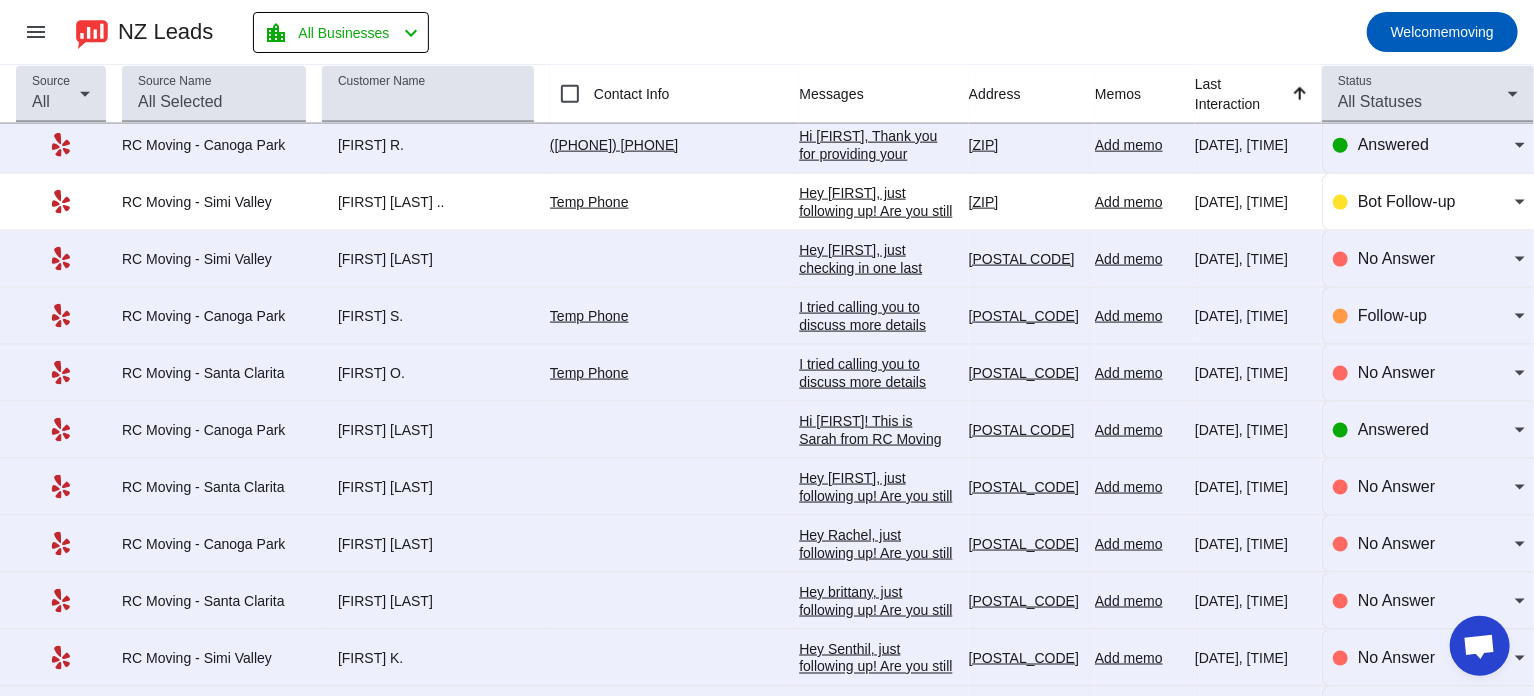 scroll, scrollTop: 1316, scrollLeft: 0, axis: vertical 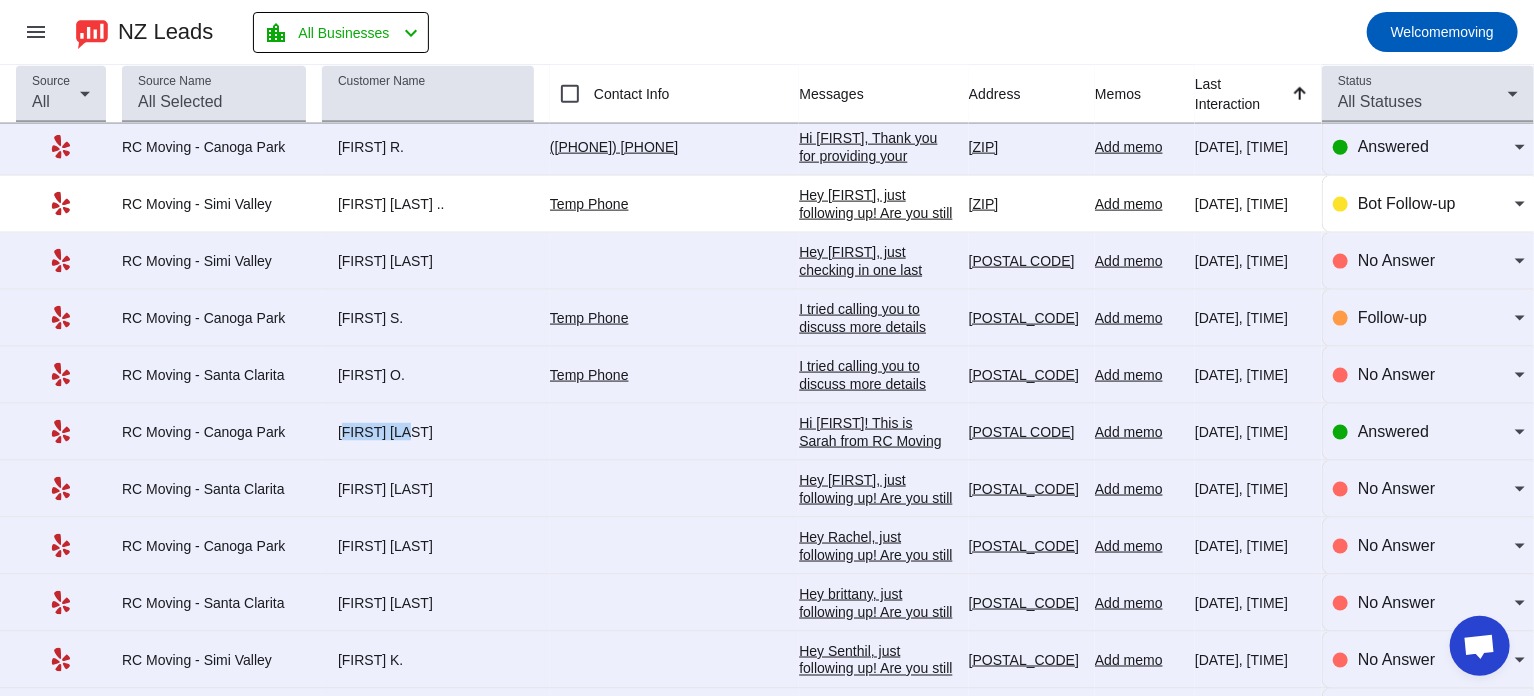 drag, startPoint x: 329, startPoint y: 425, endPoint x: 402, endPoint y: 425, distance: 73 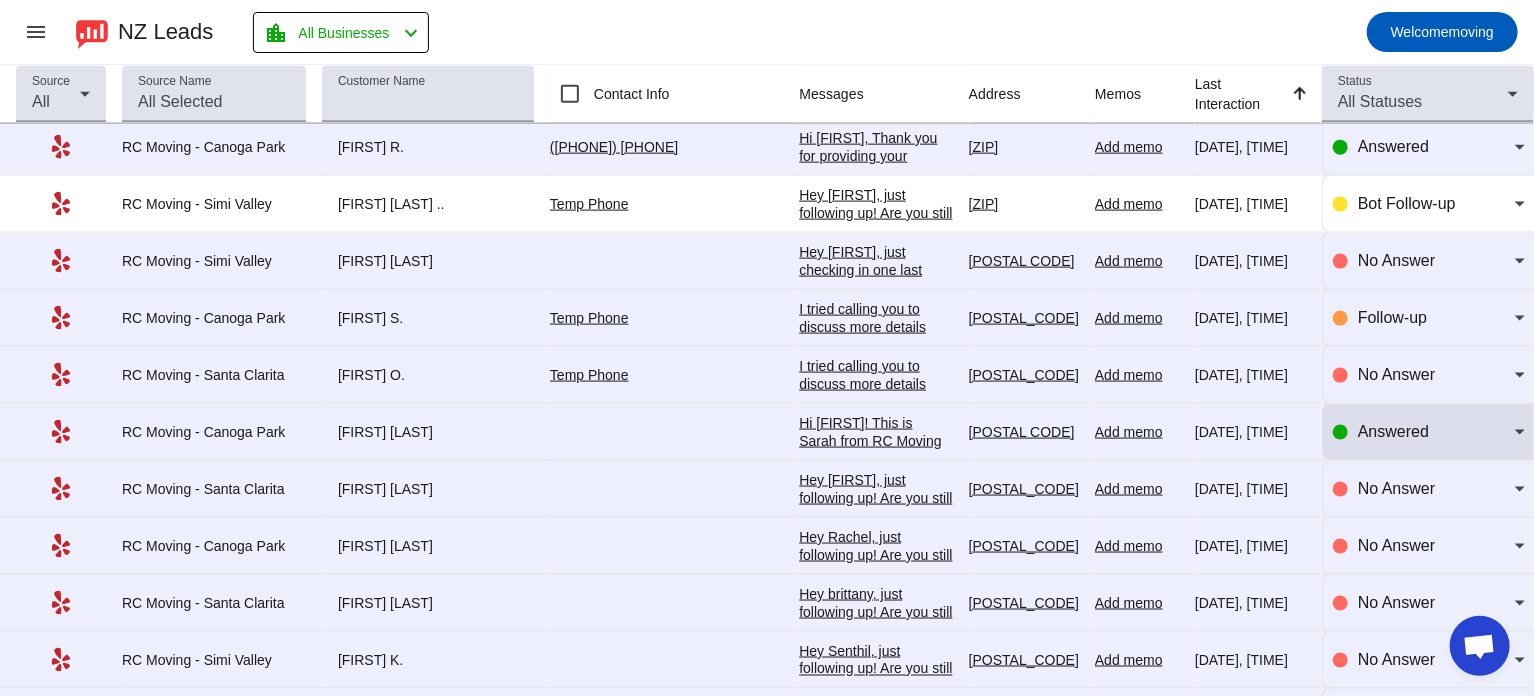 click on "Answered" at bounding box center [1393, 431] 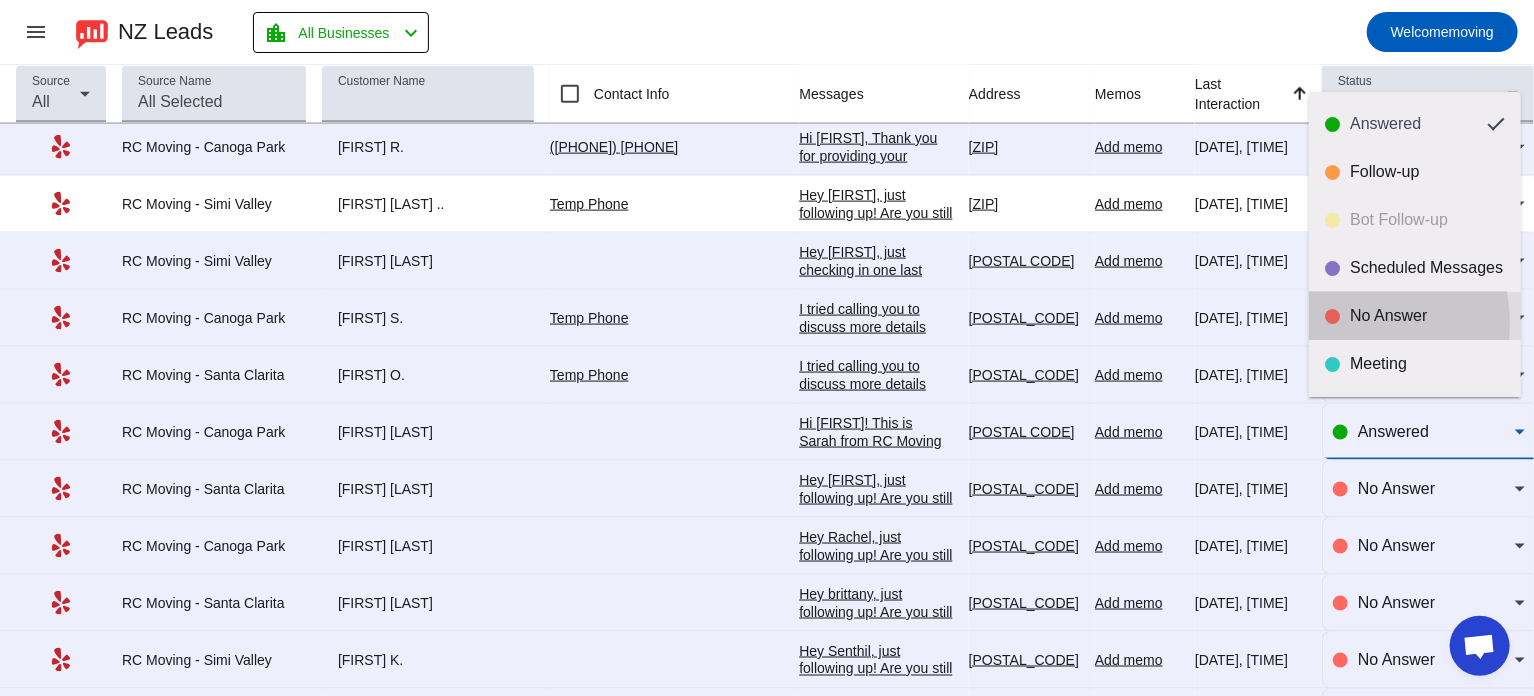click on "No Answer" at bounding box center [1427, 316] 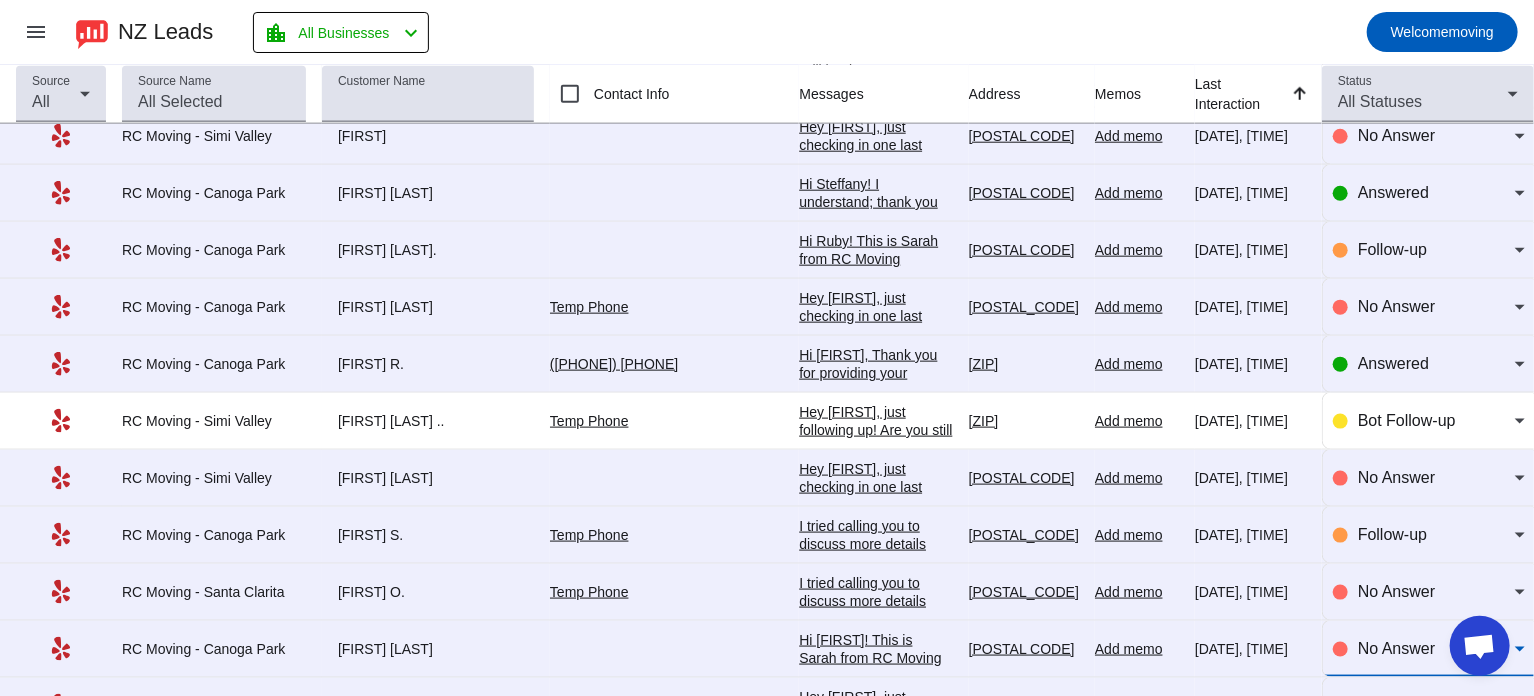 scroll, scrollTop: 1096, scrollLeft: 0, axis: vertical 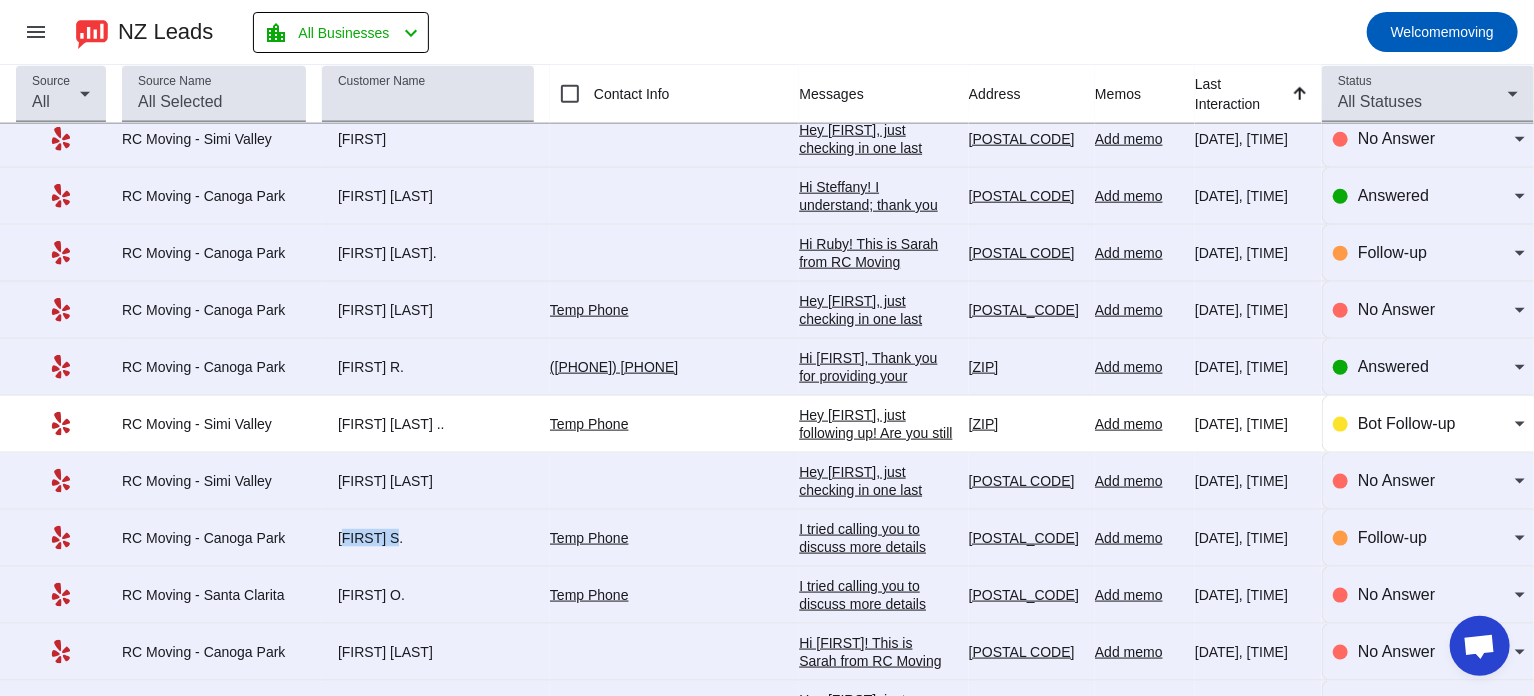 drag, startPoint x: 340, startPoint y: 528, endPoint x: 393, endPoint y: 527, distance: 53.009434 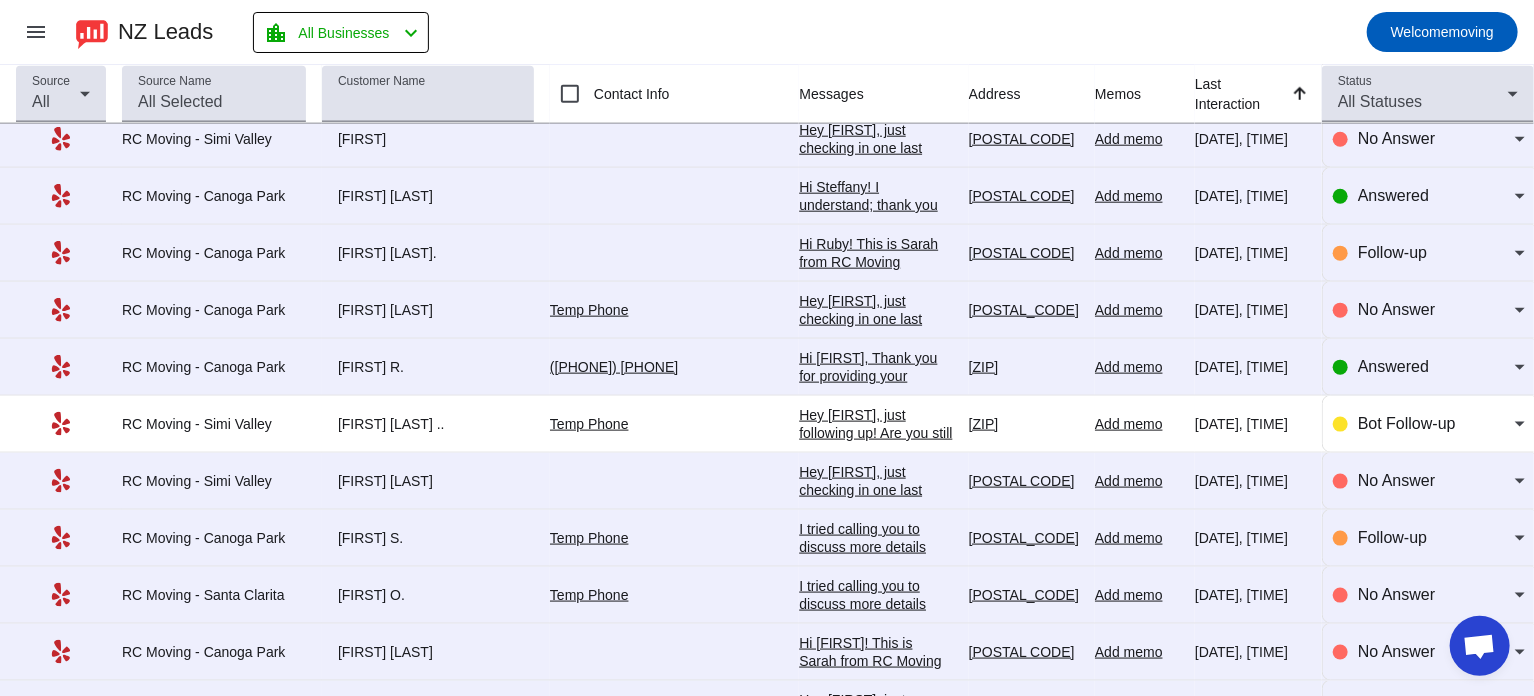 click on "I tried calling you to discuss more details about your upcoming move.
Please text or give us a call back whenever you're free at ([AREA_CODE])[PHONE_NUMBER]
We will be glad to help you.
Best regards,
Sarah
--
RC Moving Company
Tel: ([AREA_CODE])[PHONE_NUMBER]
moving@[DOMAIN].com
www.[DOMAIN].com" 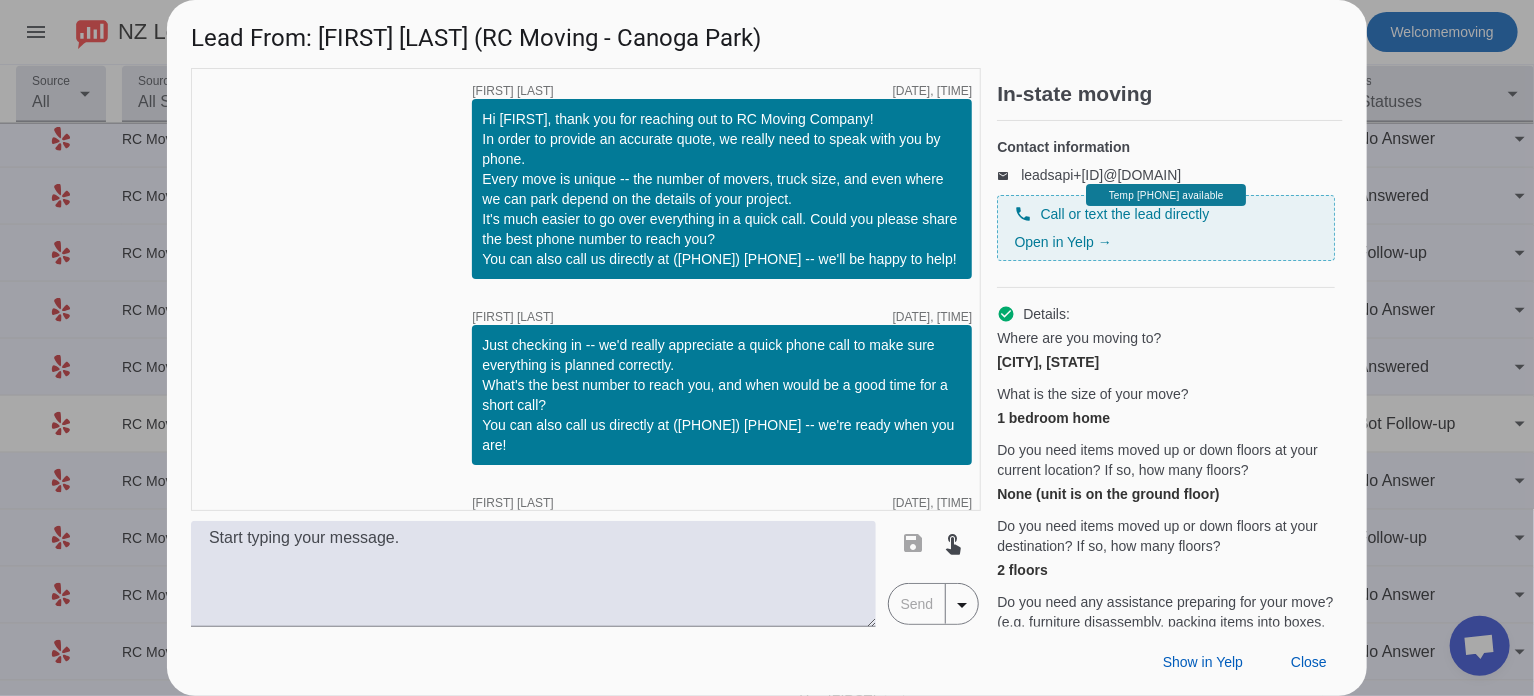 scroll, scrollTop: 1942, scrollLeft: 0, axis: vertical 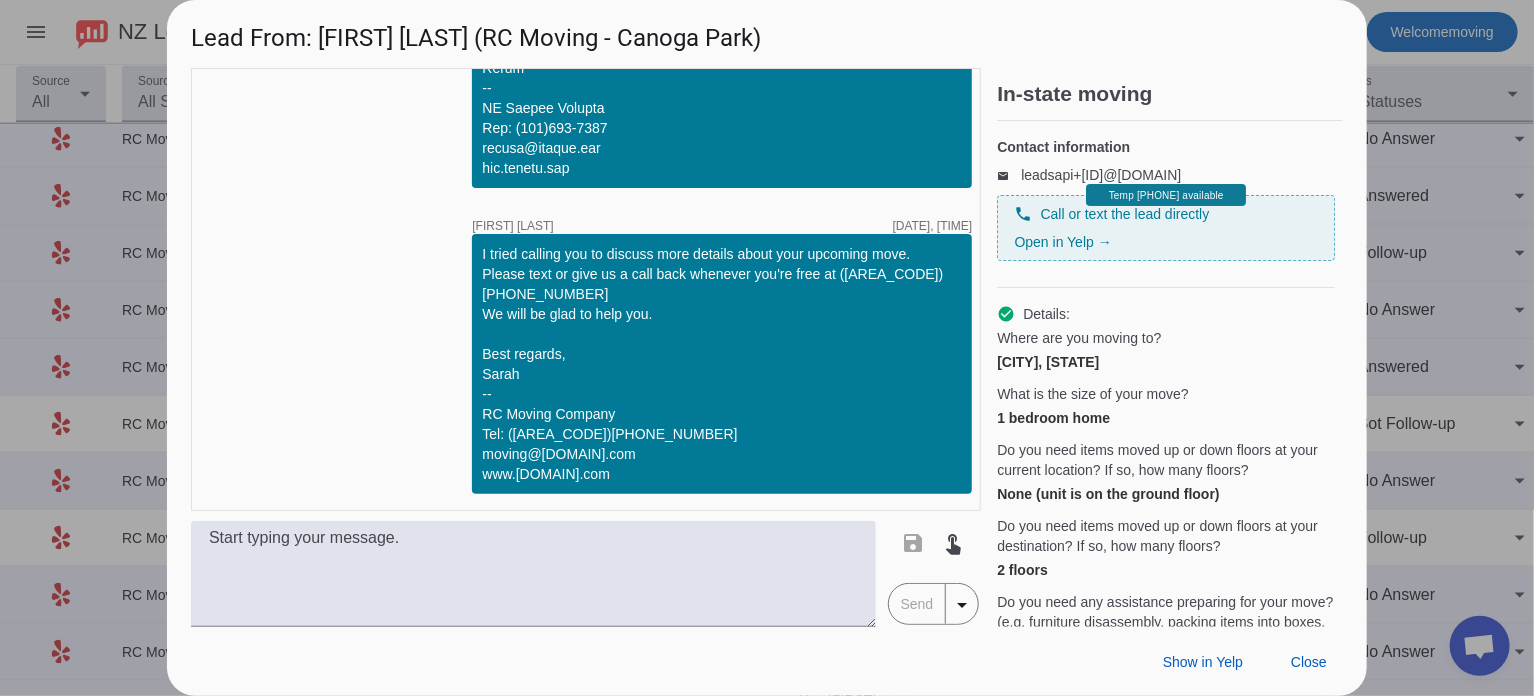 click on "timer  close   [FIRST] S.  [DATE], [TIME]   Hi [FIRST], thank you for reaching out to RC Moving Company!
In order to provide an accurate quote, we really need to speak with you by phone.
Every move is unique -- the number of movers, truck size, and even where we can park depend on the details of your project.
It's much easier to go over everything in a quick call. Could you please share the best phone number to reach you?
You can also call us directly at ([PHONE]) [PHONE] -- we'll be happy to help!​  timer  close   [FIRST] S.  [DATE], [TIME]   Just checking in -- we'd really appreciate a quick phone call to make sure everything is planned correctly.
What's the best number to reach you, and when would be a good time for a short call?
You can also call us directly at ([PHONE]) [PHONE] -- we're ready when you are!​  timer  close   [FIRST] S.  [DATE], [TIME]  timer  close   [FIRST] S.  [DATE], [TIME]  save touch_app  Send  arrow_drop_down In-state moving Contact information email phone  Open in Yelp →" at bounding box center (767, 347) 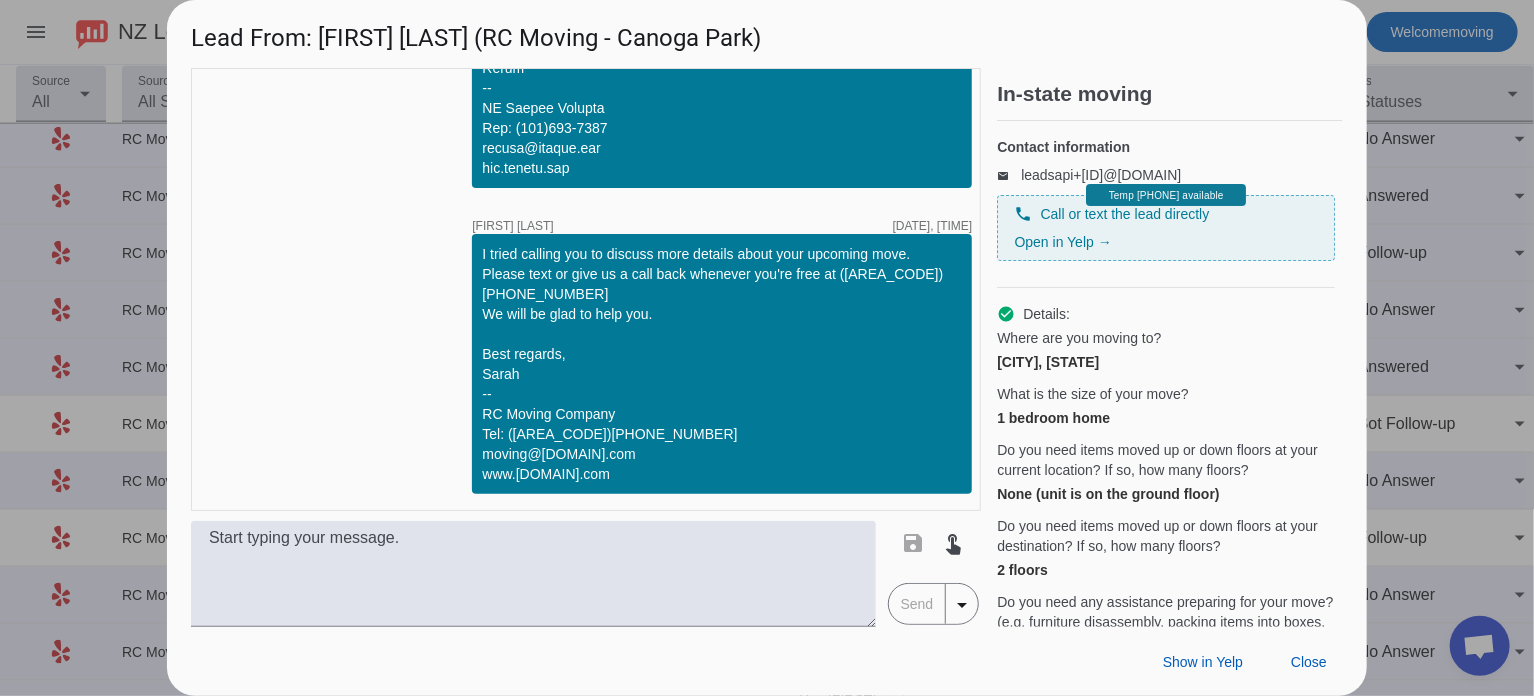 click at bounding box center (767, 348) 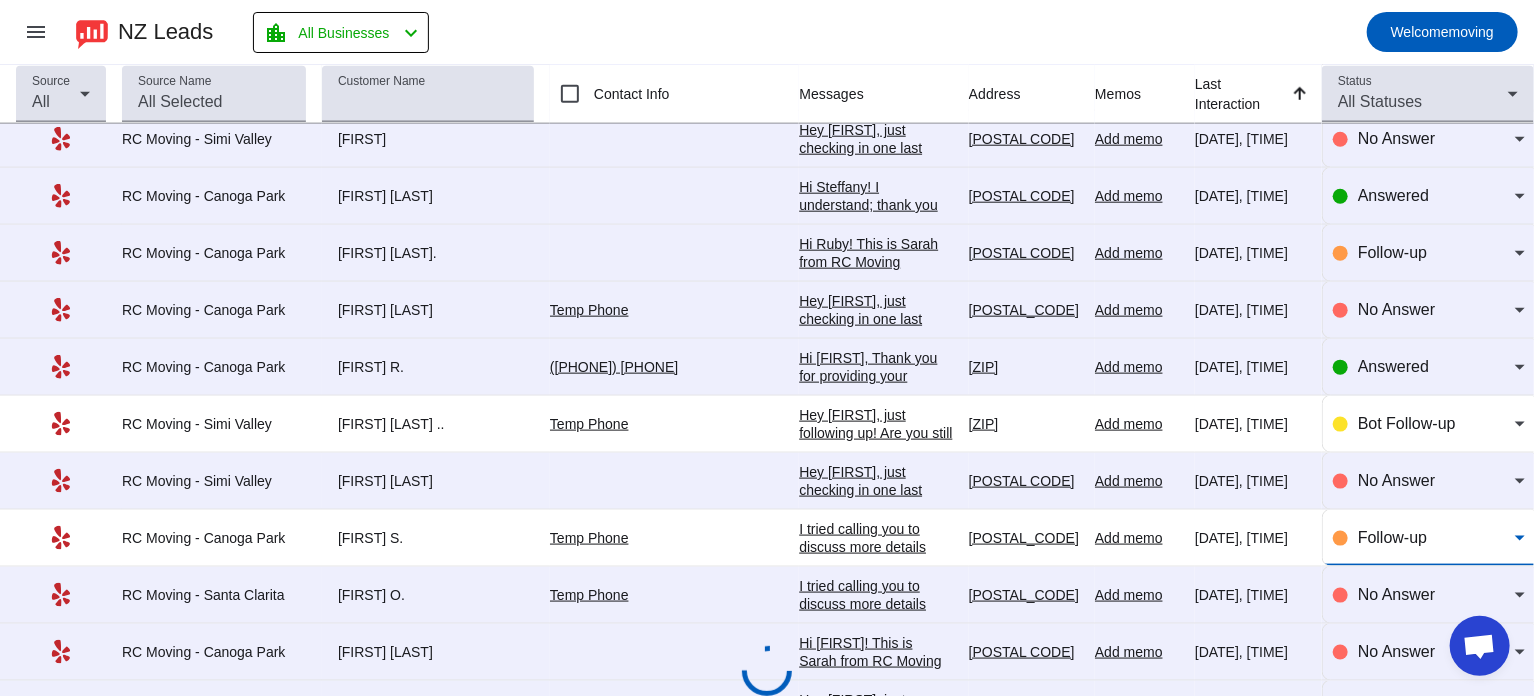 click on "Follow-up" at bounding box center (1436, 538) 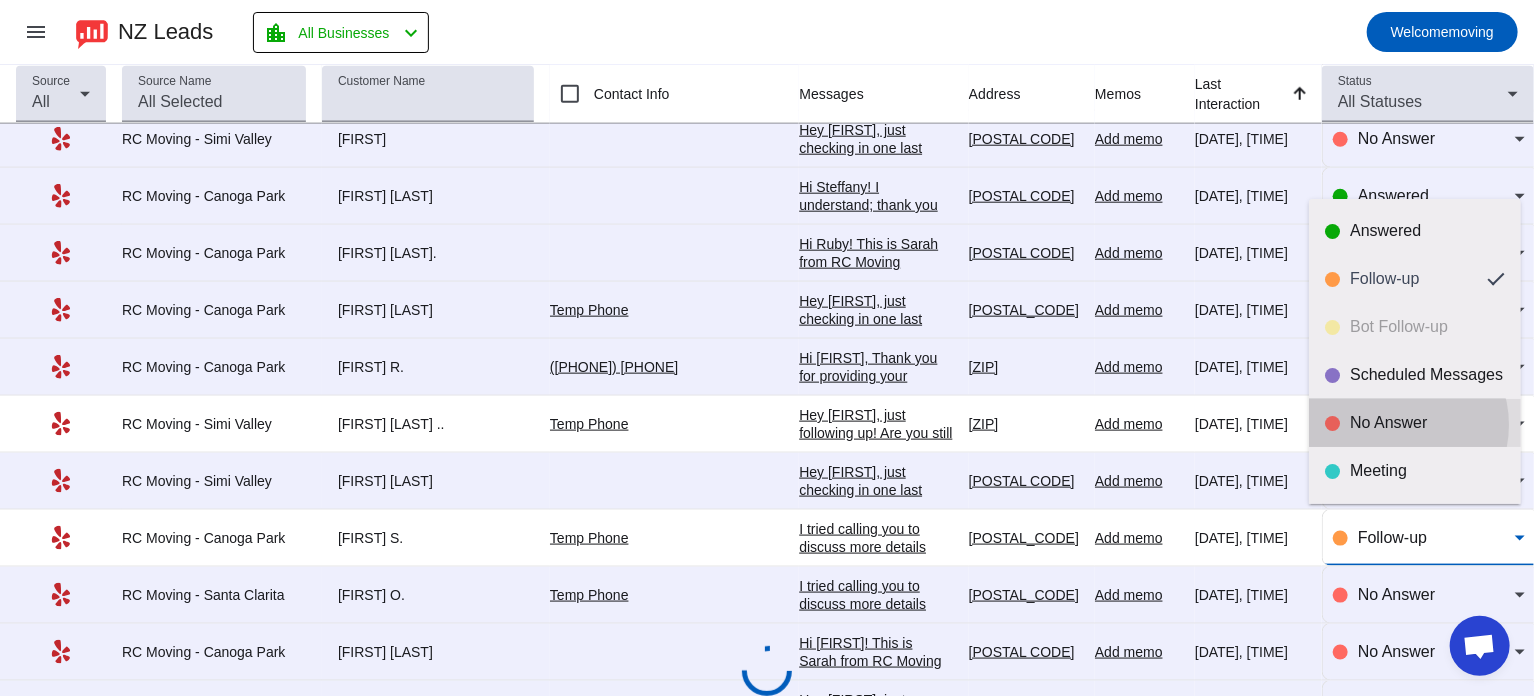 click on "No Answer" at bounding box center (1427, 423) 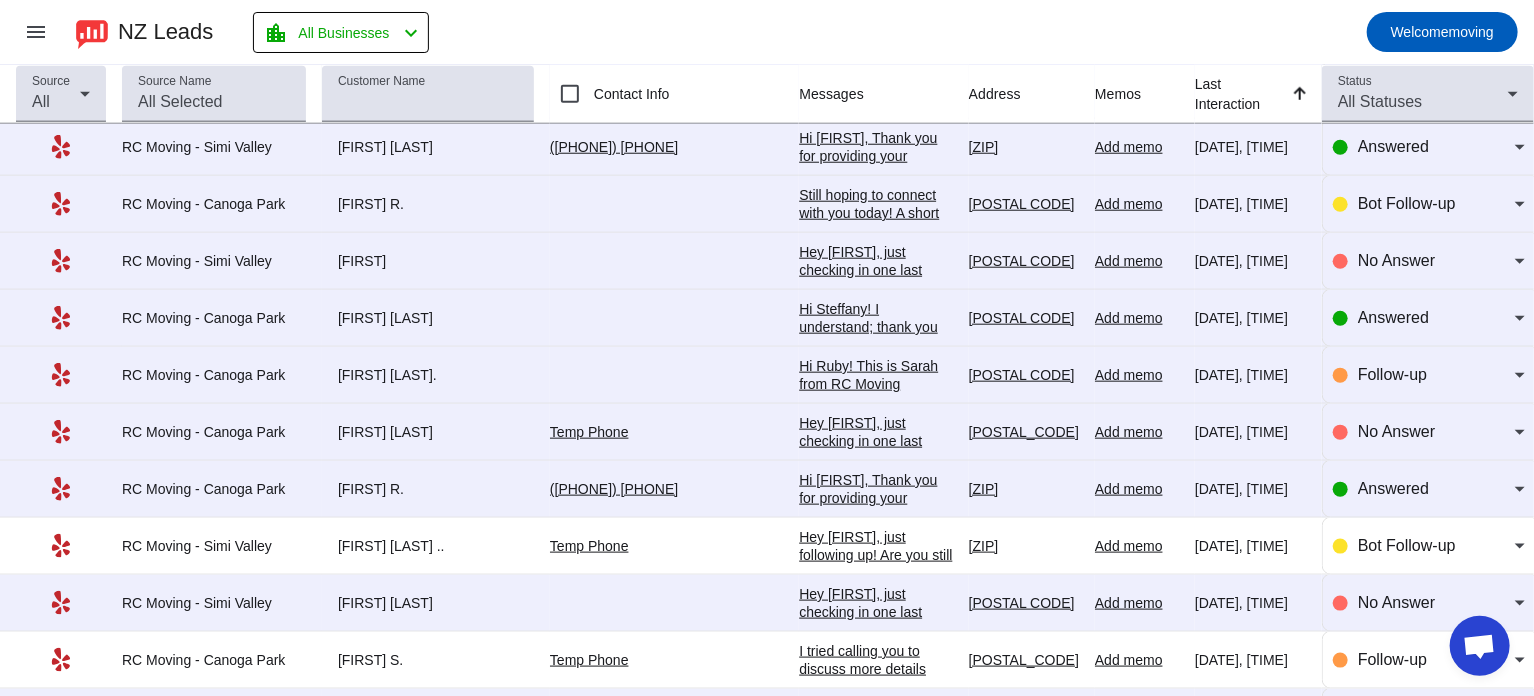 scroll, scrollTop: 975, scrollLeft: 0, axis: vertical 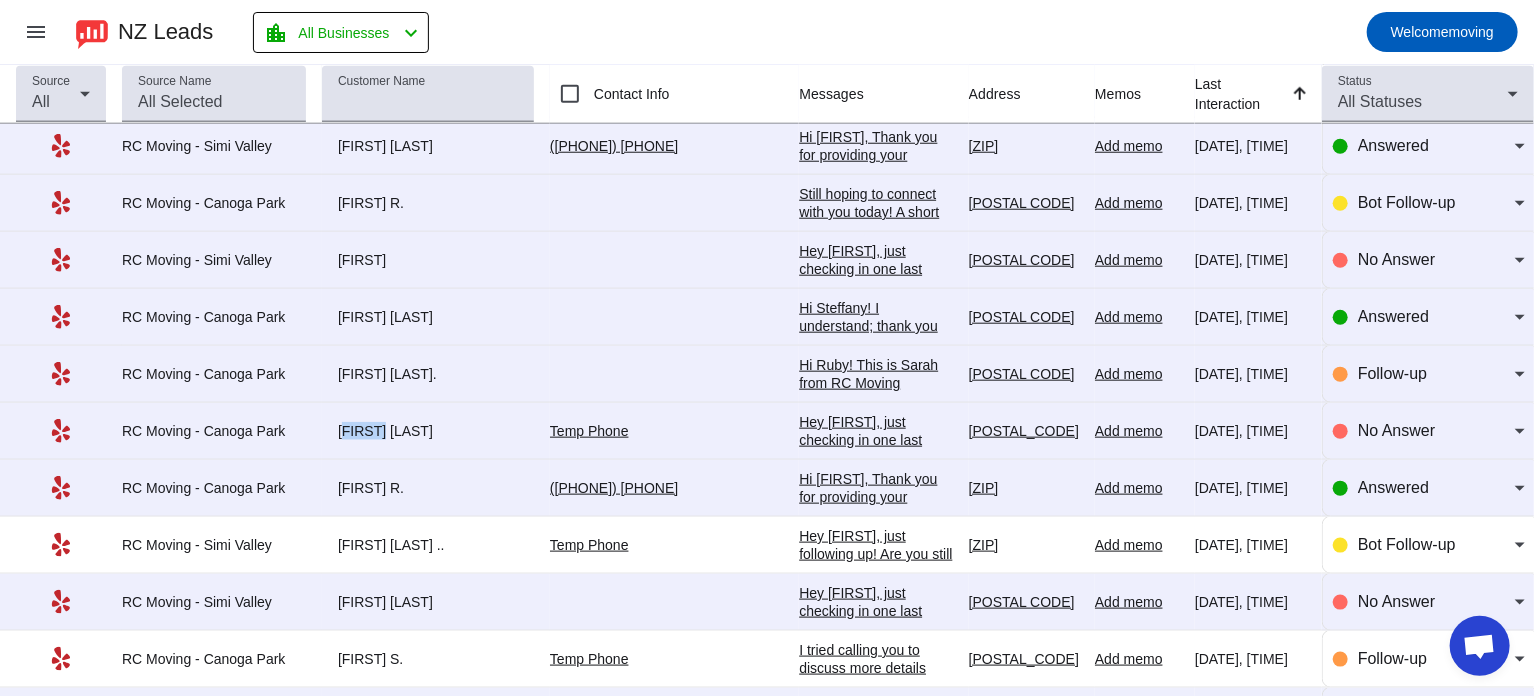 drag, startPoint x: 335, startPoint y: 420, endPoint x: 376, endPoint y: 424, distance: 41.19466 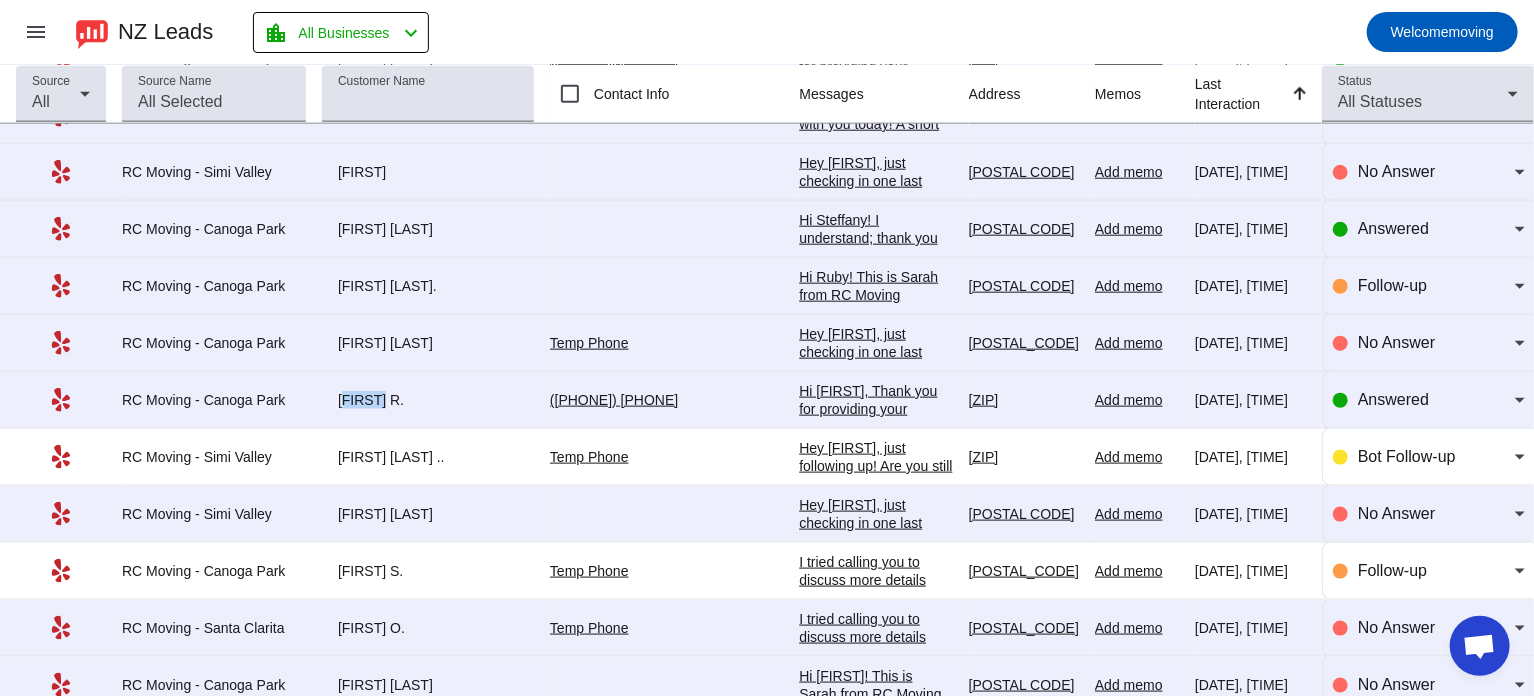 drag, startPoint x: 335, startPoint y: 394, endPoint x: 380, endPoint y: 390, distance: 45.17743 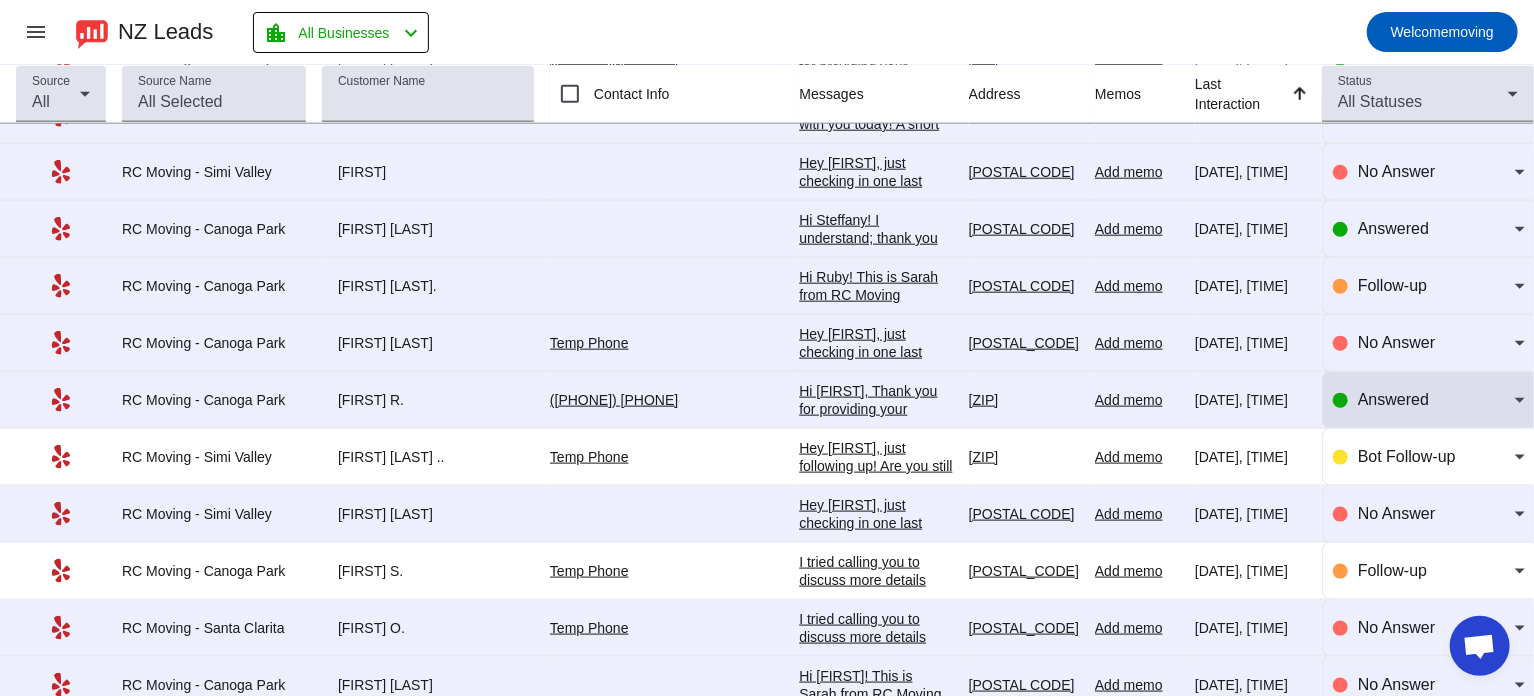 click on "Answered" 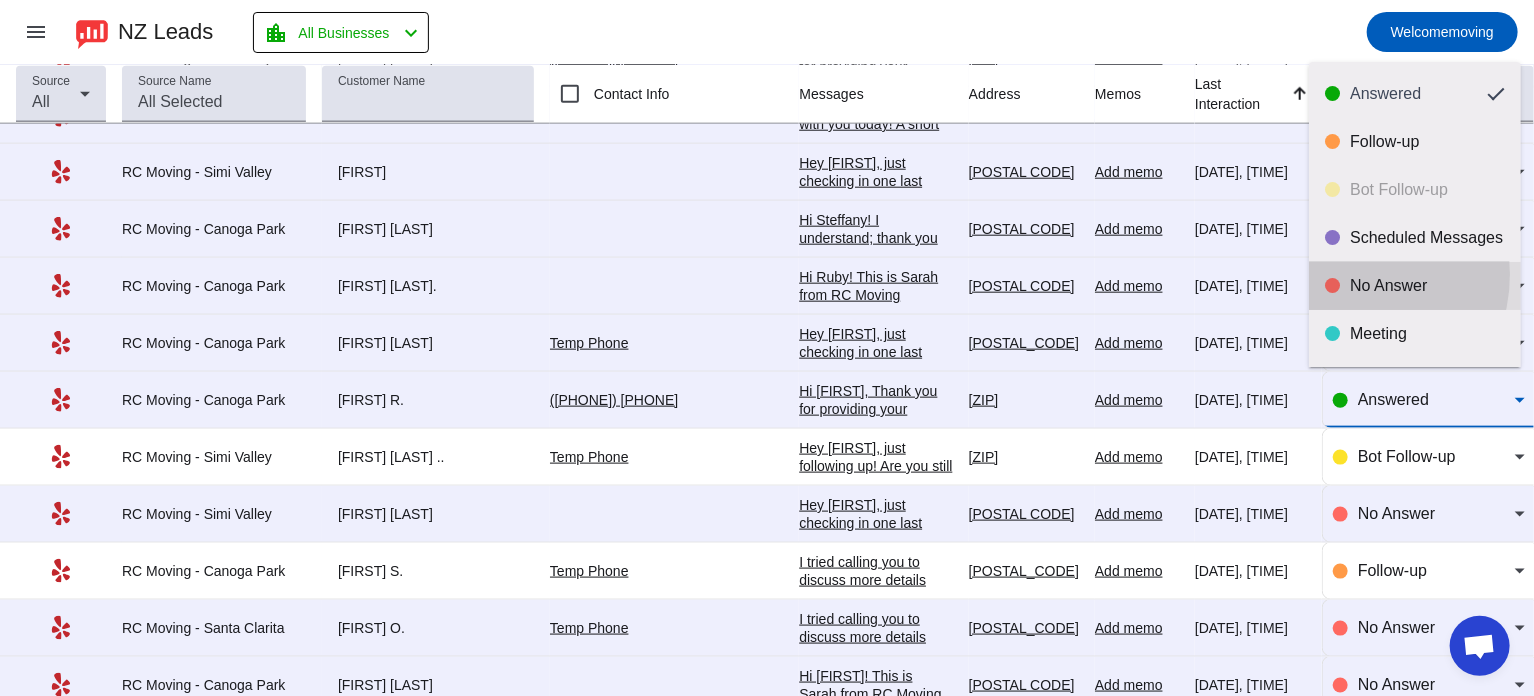 click on "No Answer" at bounding box center (1415, 286) 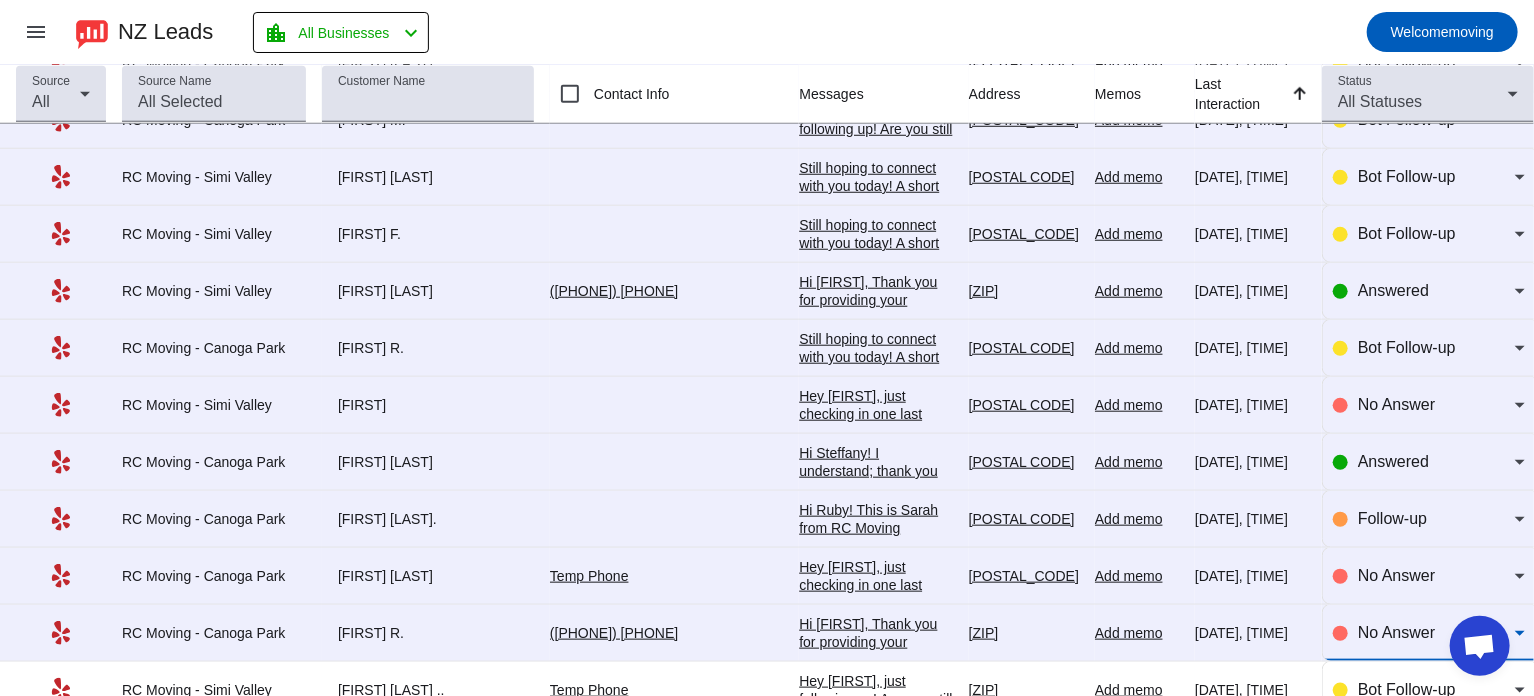 scroll, scrollTop: 828, scrollLeft: 0, axis: vertical 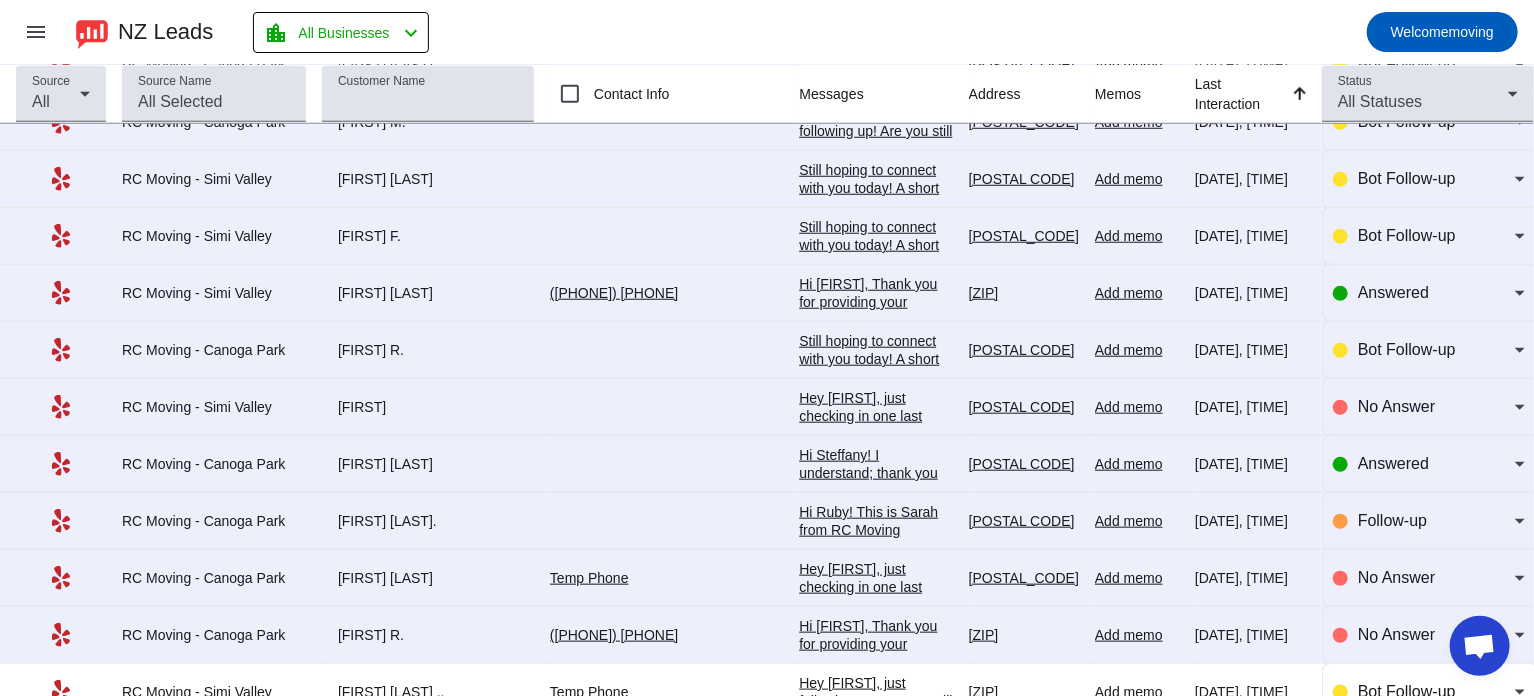 drag, startPoint x: 335, startPoint y: 336, endPoint x: 398, endPoint y: 345, distance: 63.63961 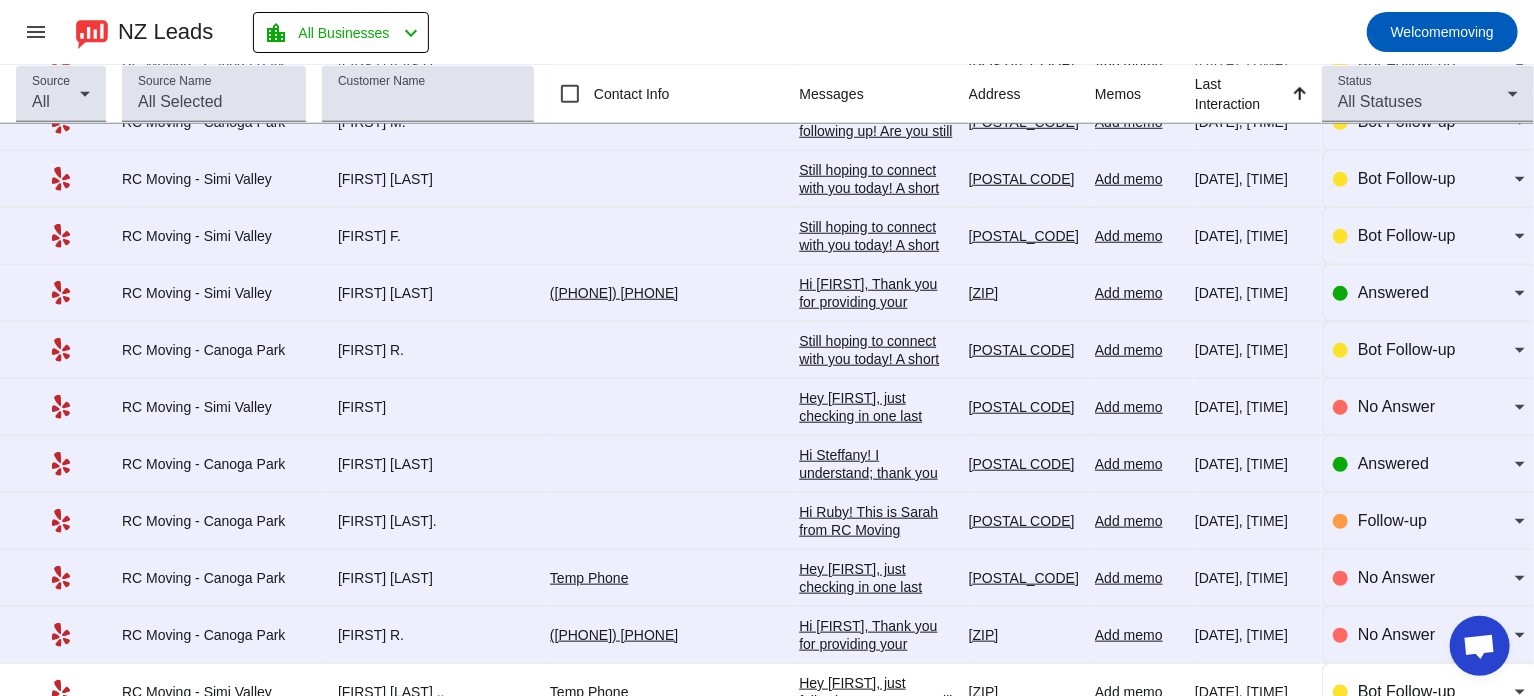 click on "[FIRST]" 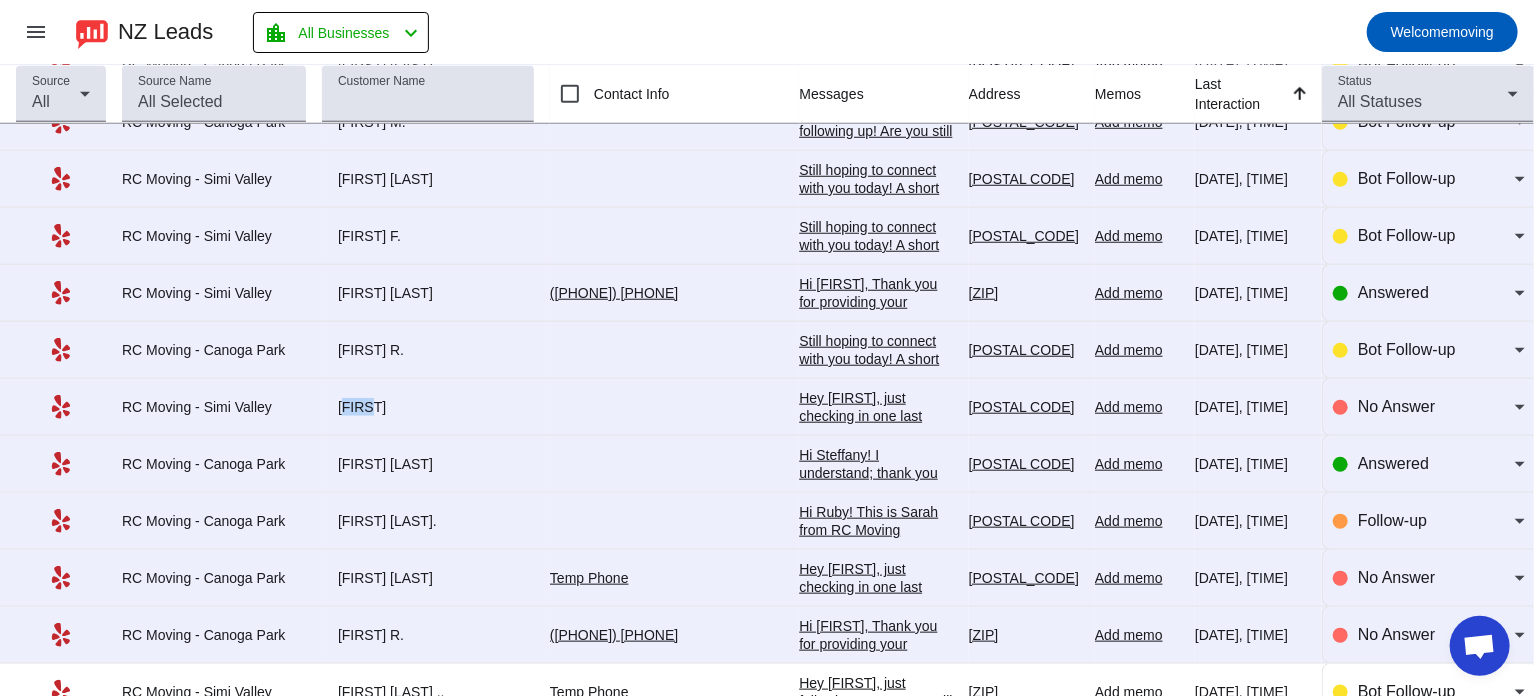 click on "[FIRST]" 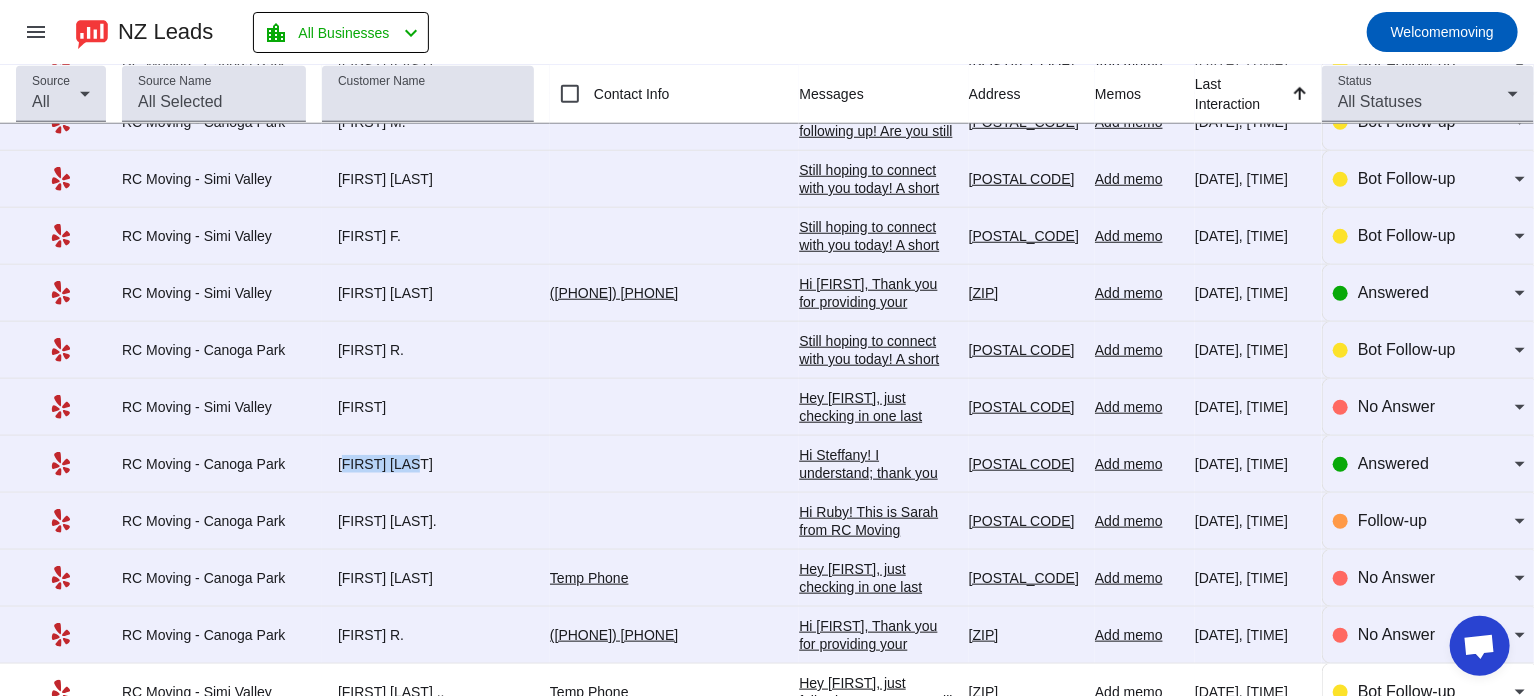 drag, startPoint x: 341, startPoint y: 461, endPoint x: 407, endPoint y: 459, distance: 66.0303 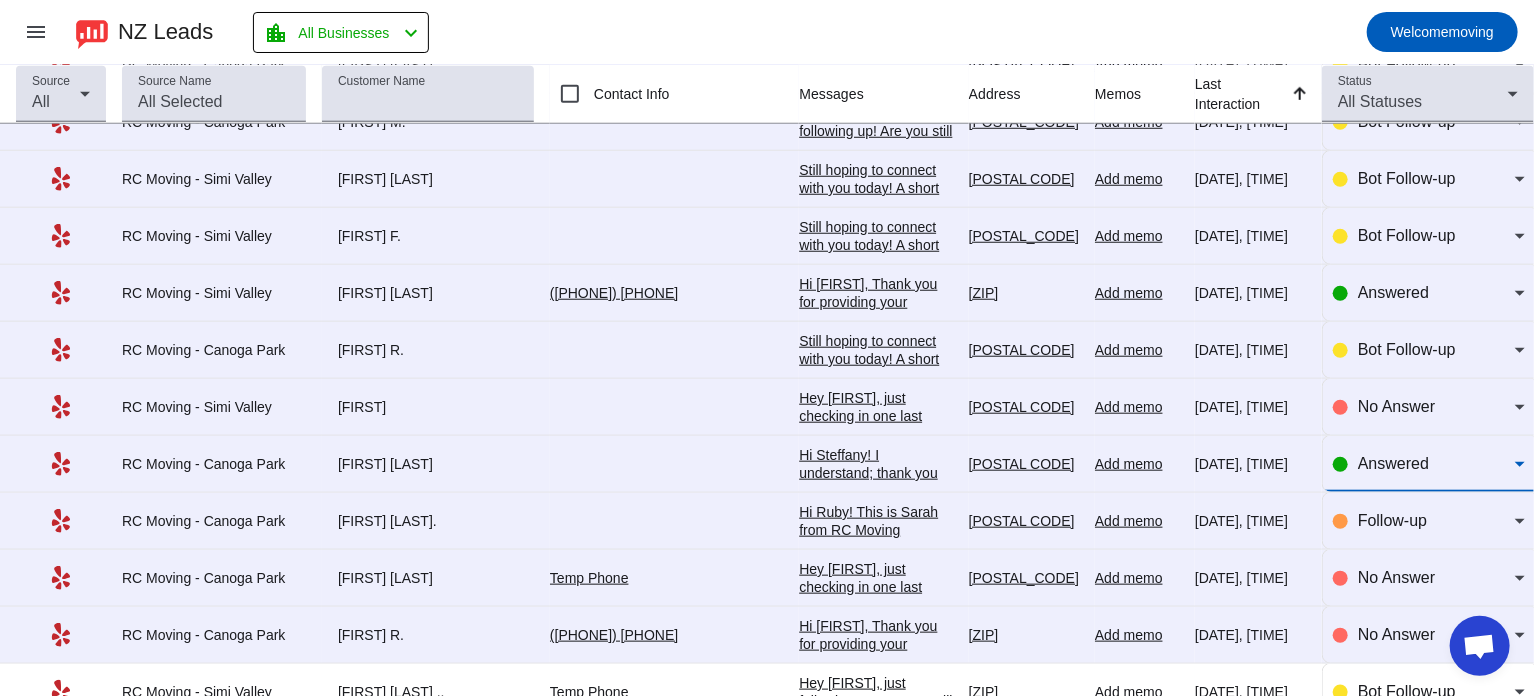 click on "Answered" at bounding box center (1436, 464) 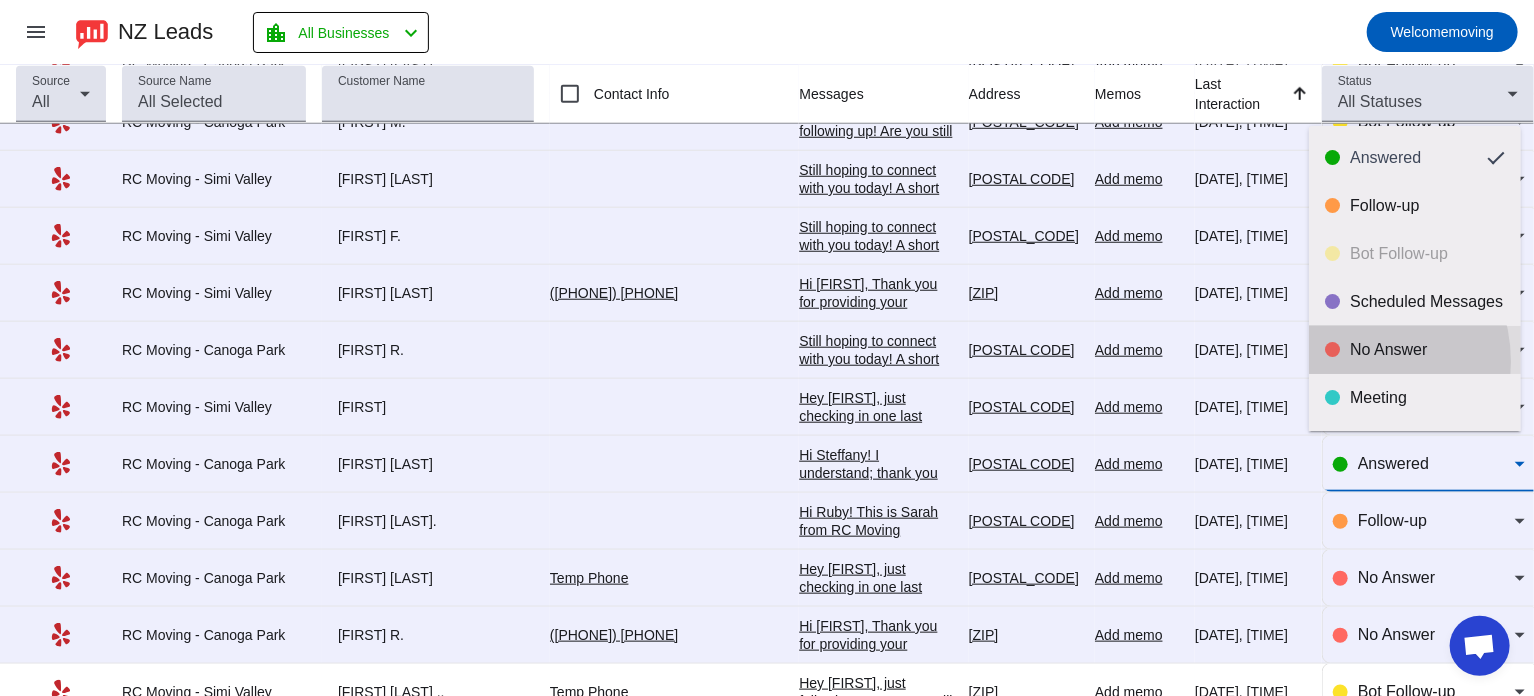 click on "No Answer" at bounding box center (1415, 350) 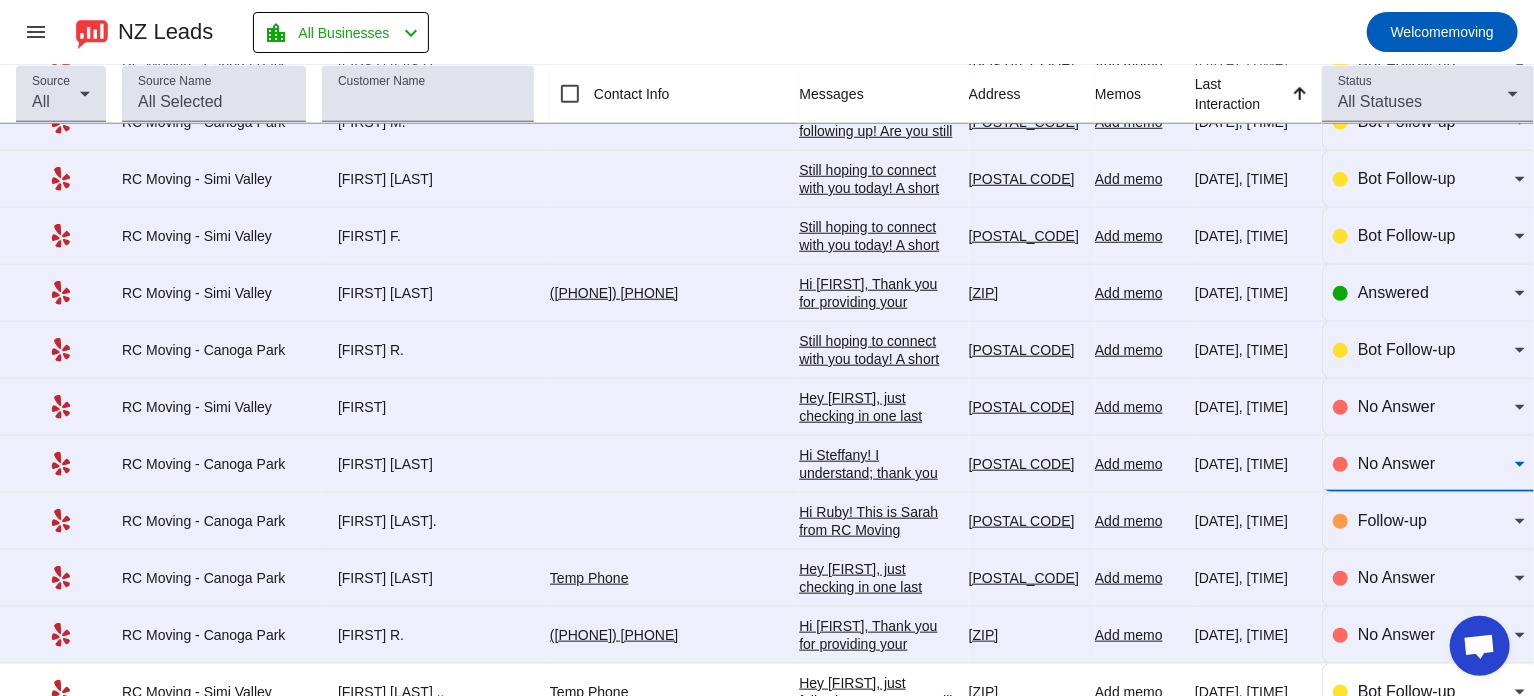 scroll, scrollTop: 874, scrollLeft: 0, axis: vertical 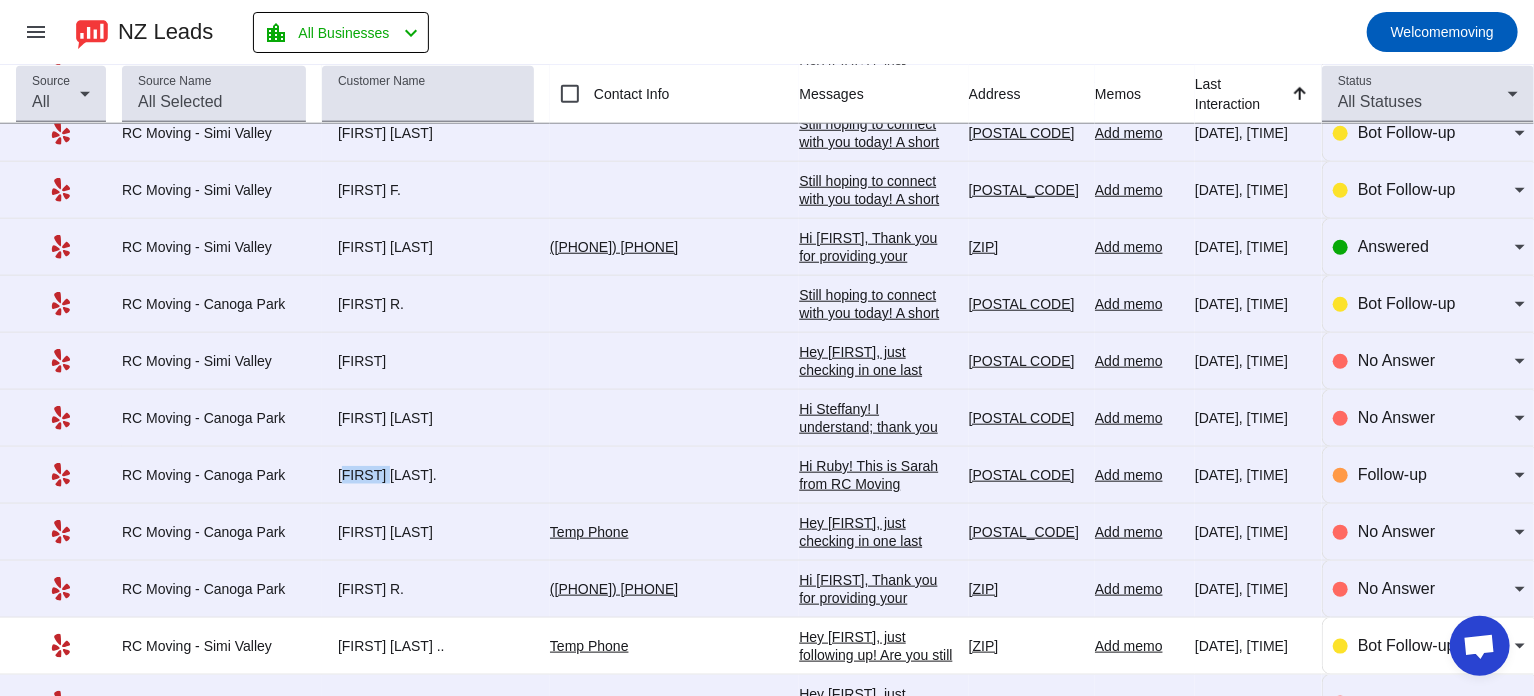 drag, startPoint x: 335, startPoint y: 470, endPoint x: 392, endPoint y: 471, distance: 57.00877 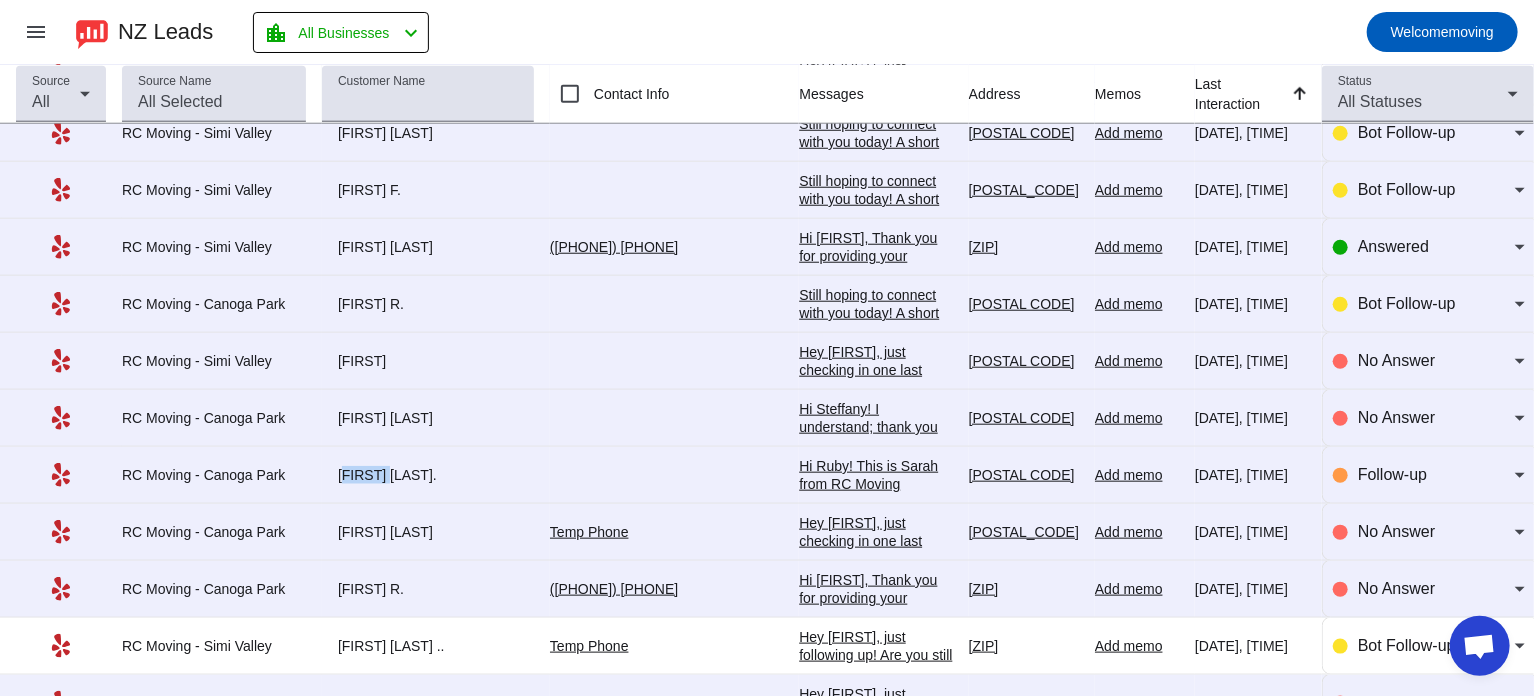 copy on "[FIRST] [LAST]." 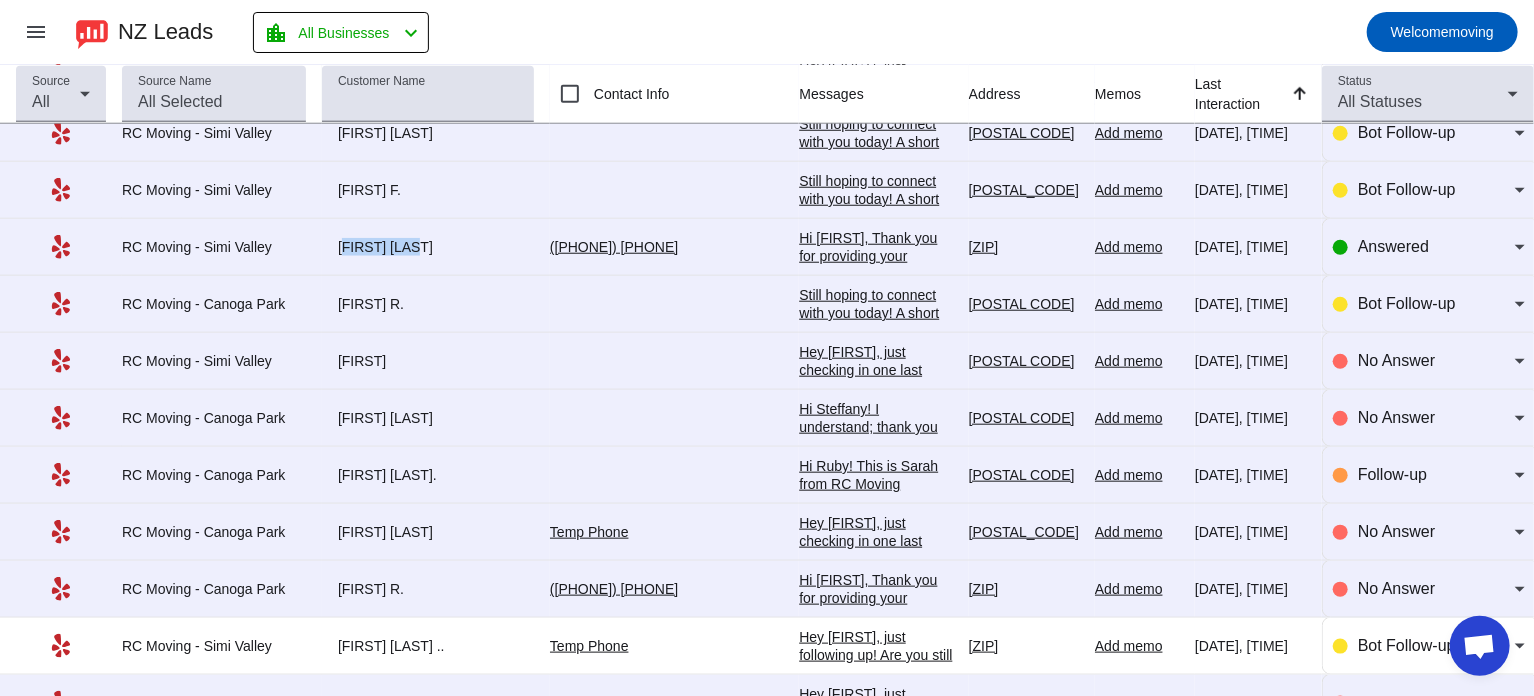 drag, startPoint x: 333, startPoint y: 244, endPoint x: 405, endPoint y: 244, distance: 72 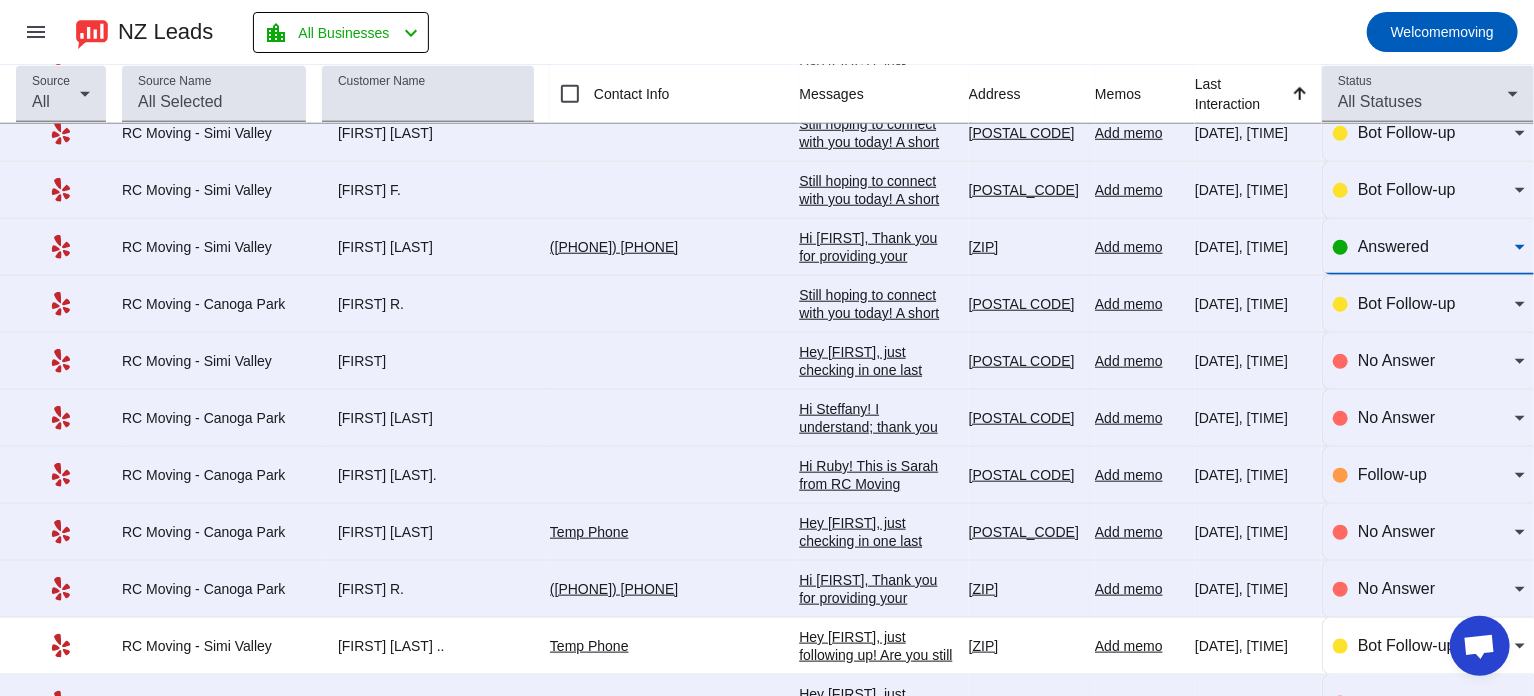 click on "Answered" at bounding box center (1436, 247) 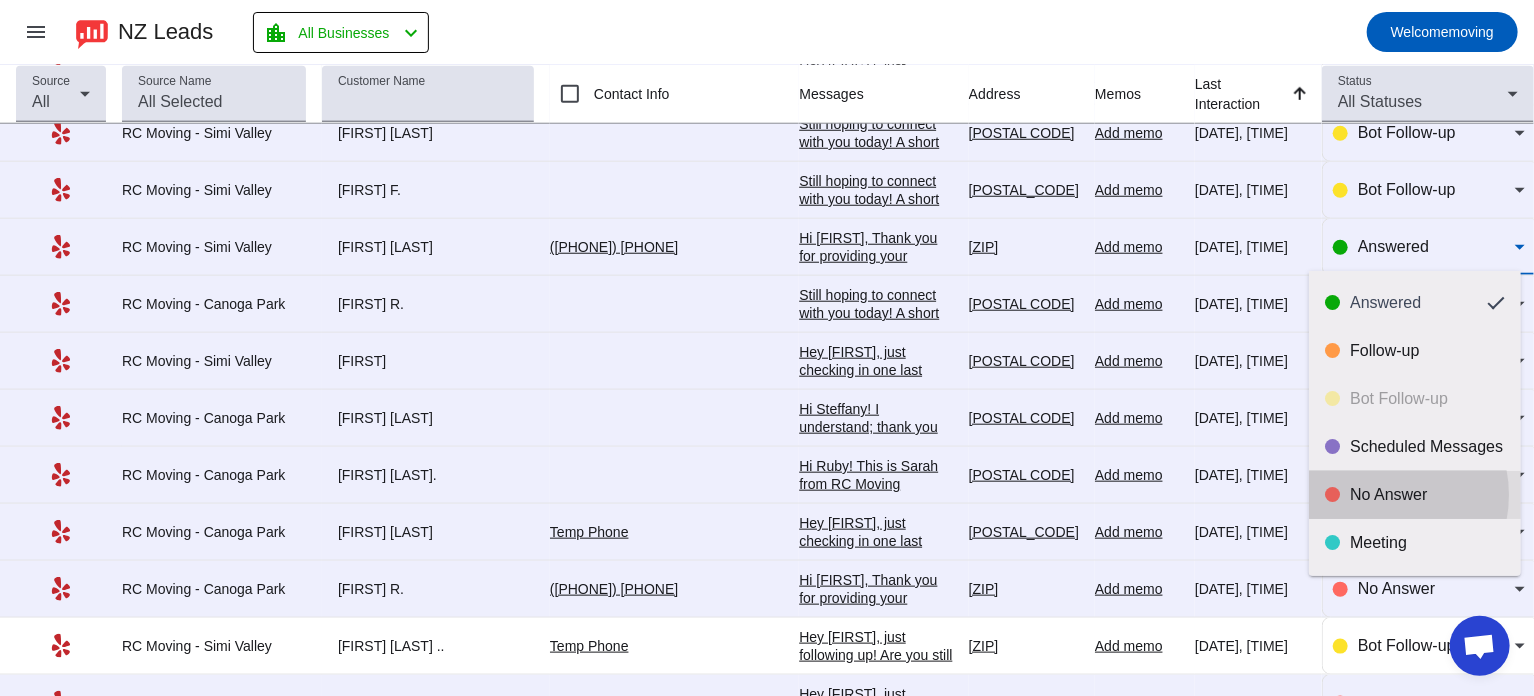 click on "No Answer" at bounding box center [1427, 495] 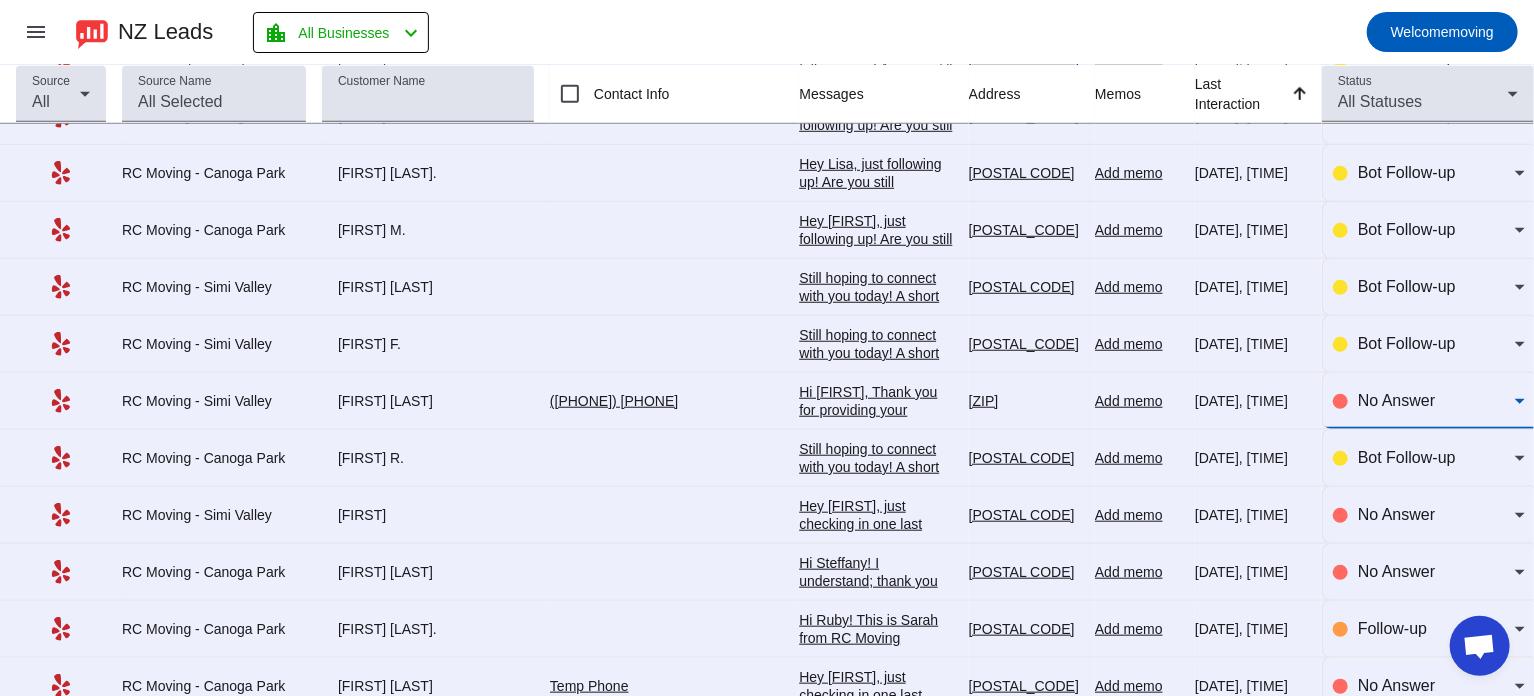 scroll, scrollTop: 720, scrollLeft: 0, axis: vertical 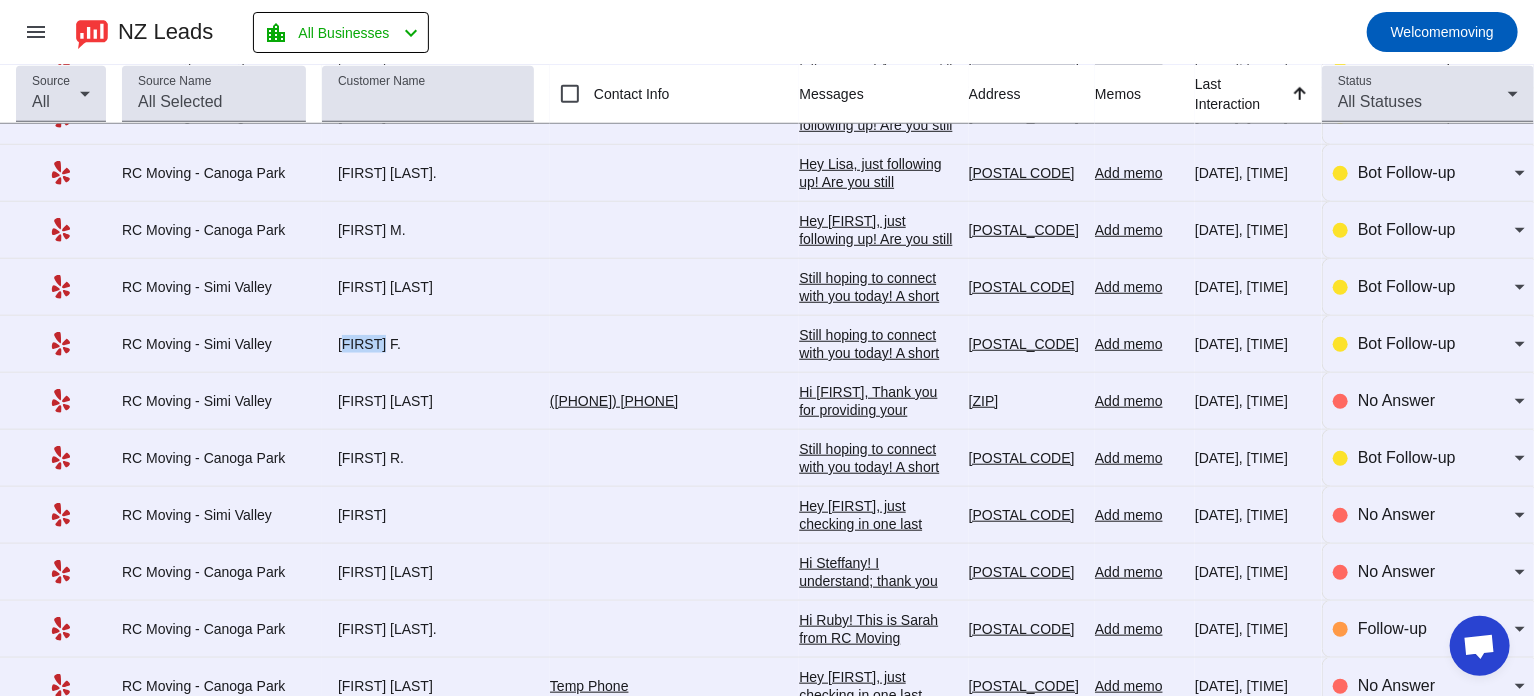 drag, startPoint x: 339, startPoint y: 333, endPoint x: 380, endPoint y: 337, distance: 41.19466 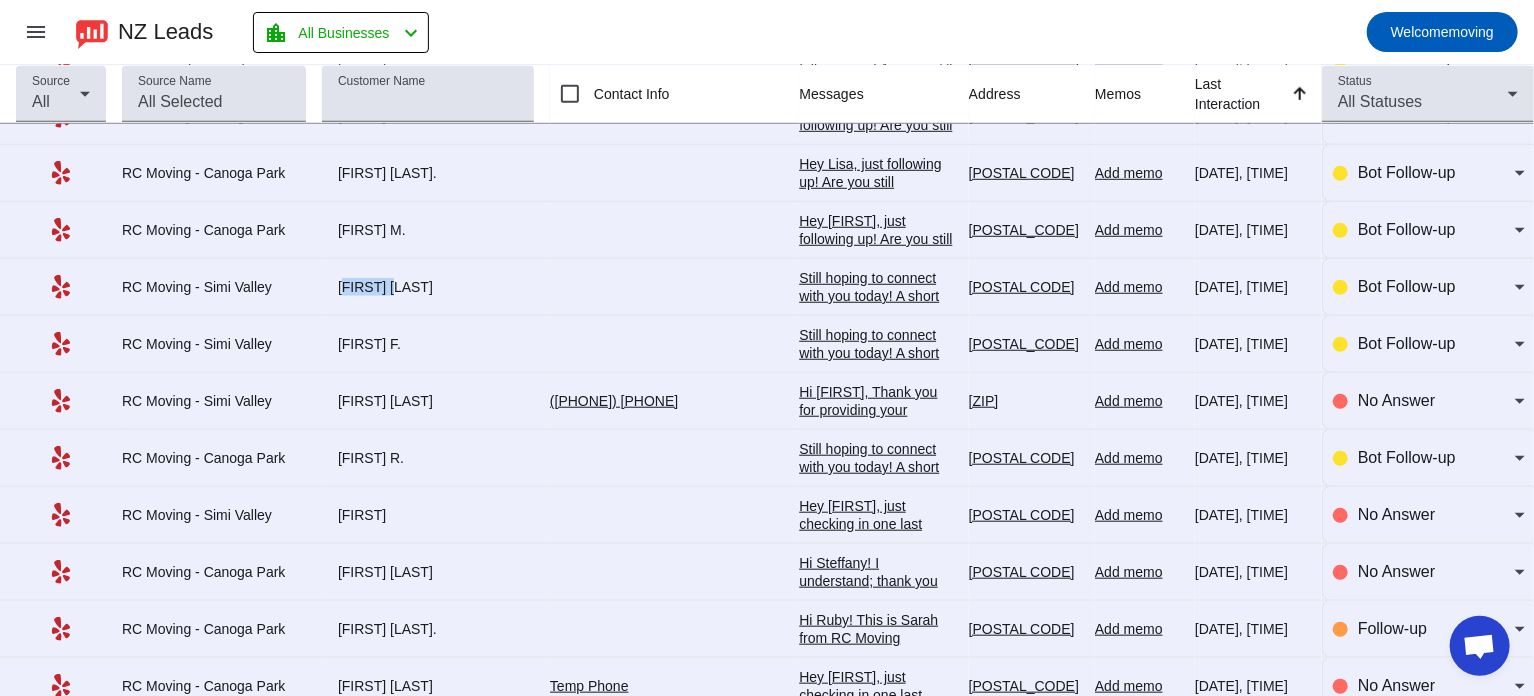 drag, startPoint x: 337, startPoint y: 282, endPoint x: 402, endPoint y: 283, distance: 65.00769 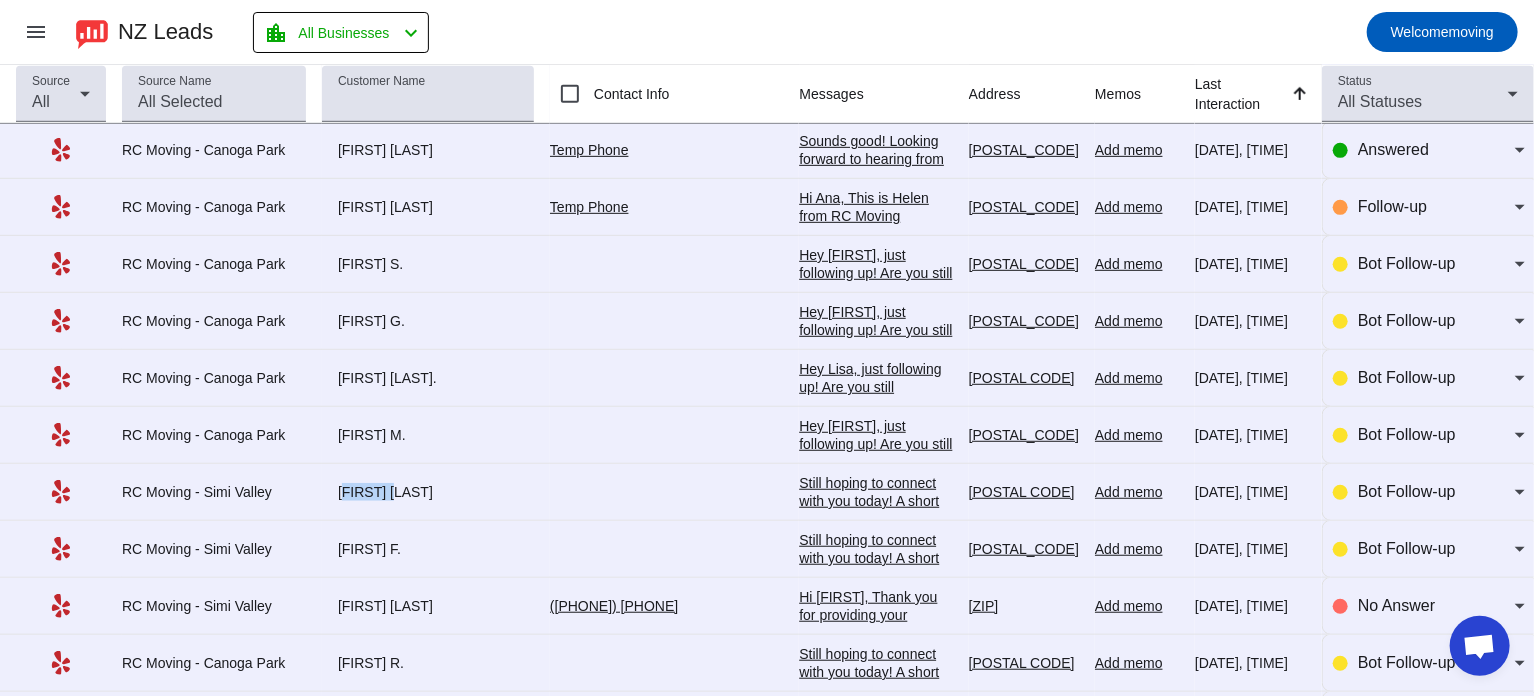 scroll, scrollTop: 522, scrollLeft: 0, axis: vertical 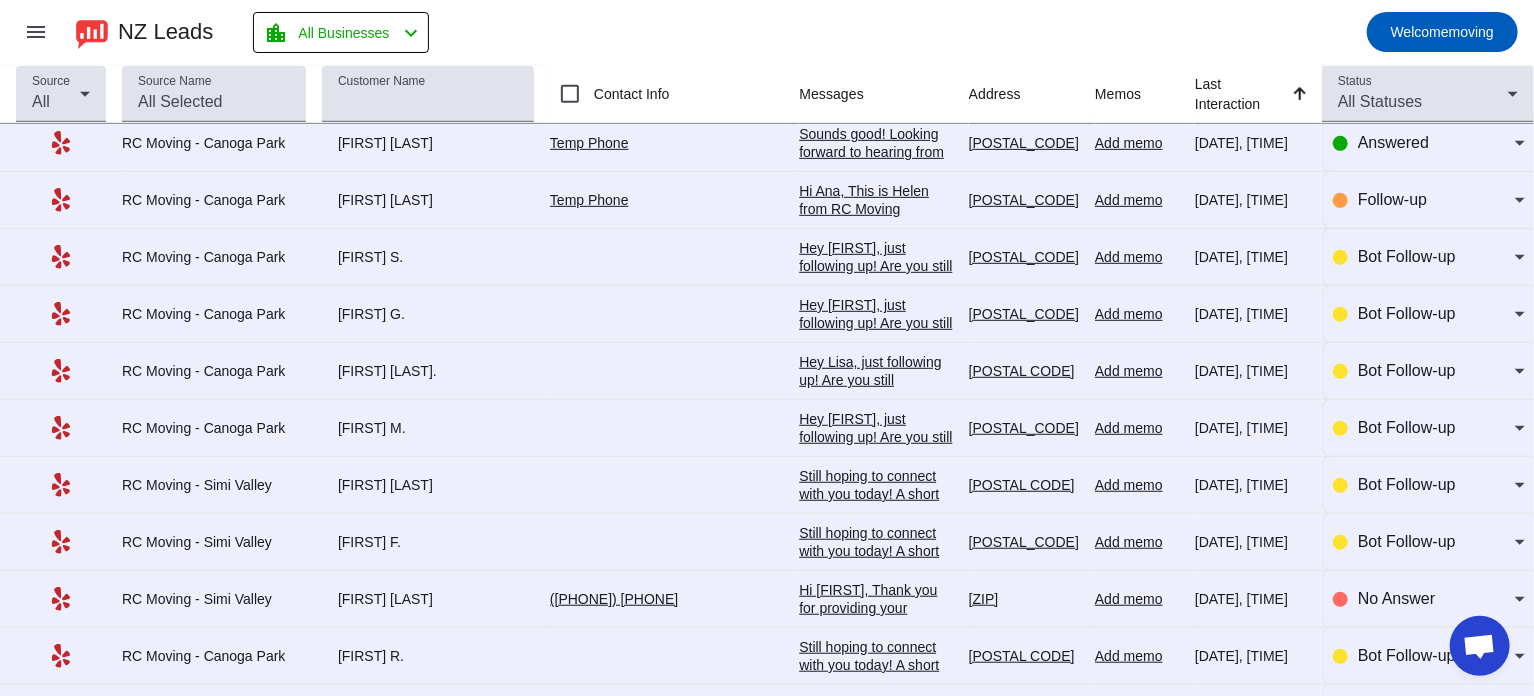 drag, startPoint x: 343, startPoint y: 311, endPoint x: 409, endPoint y: 309, distance: 66.0303 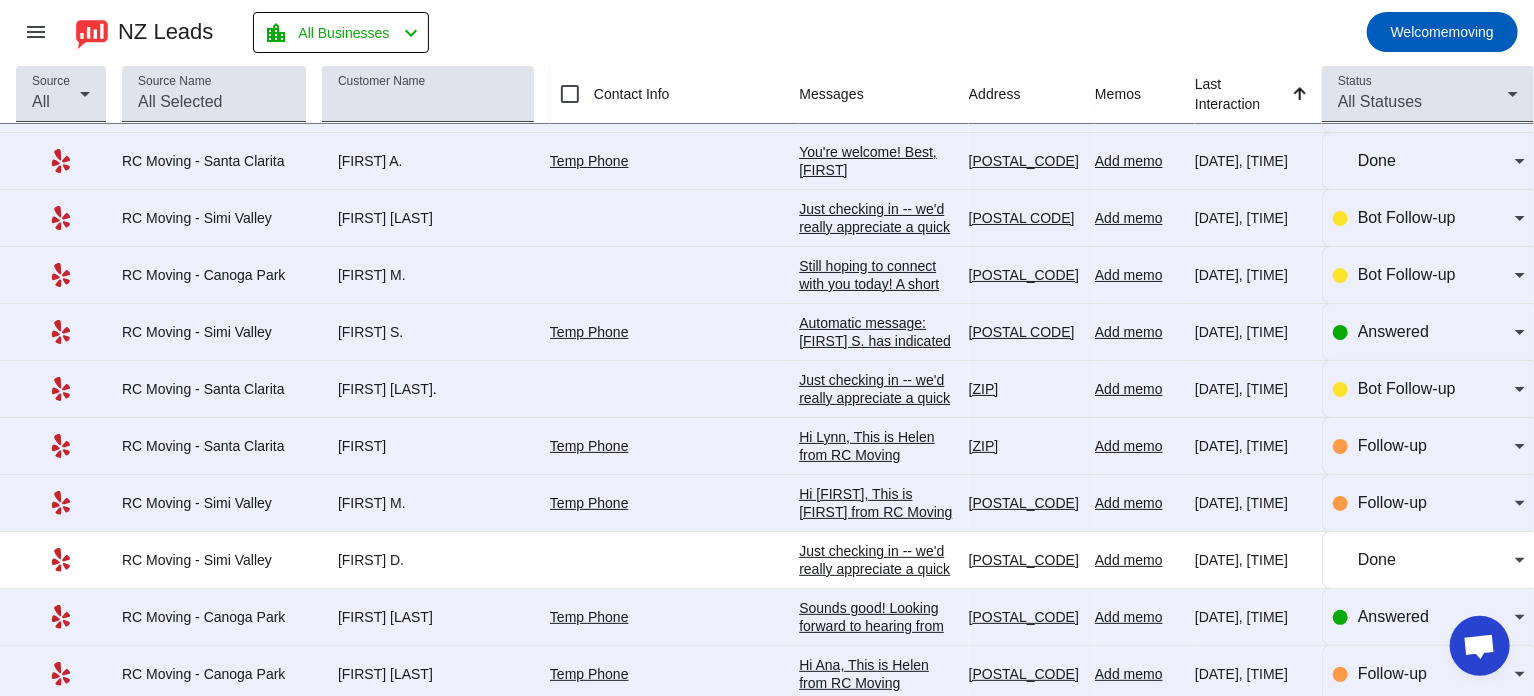 scroll, scrollTop: 0, scrollLeft: 0, axis: both 